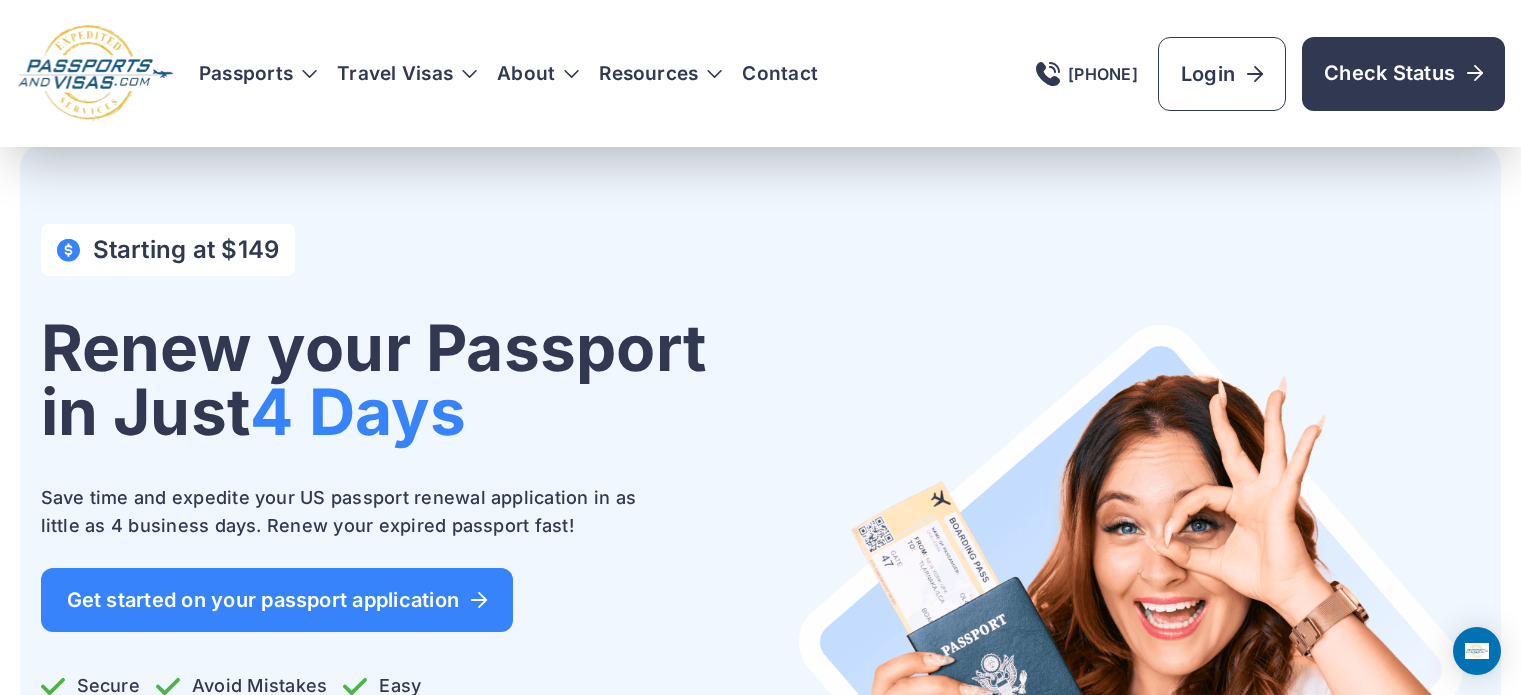 scroll, scrollTop: 6086, scrollLeft: 0, axis: vertical 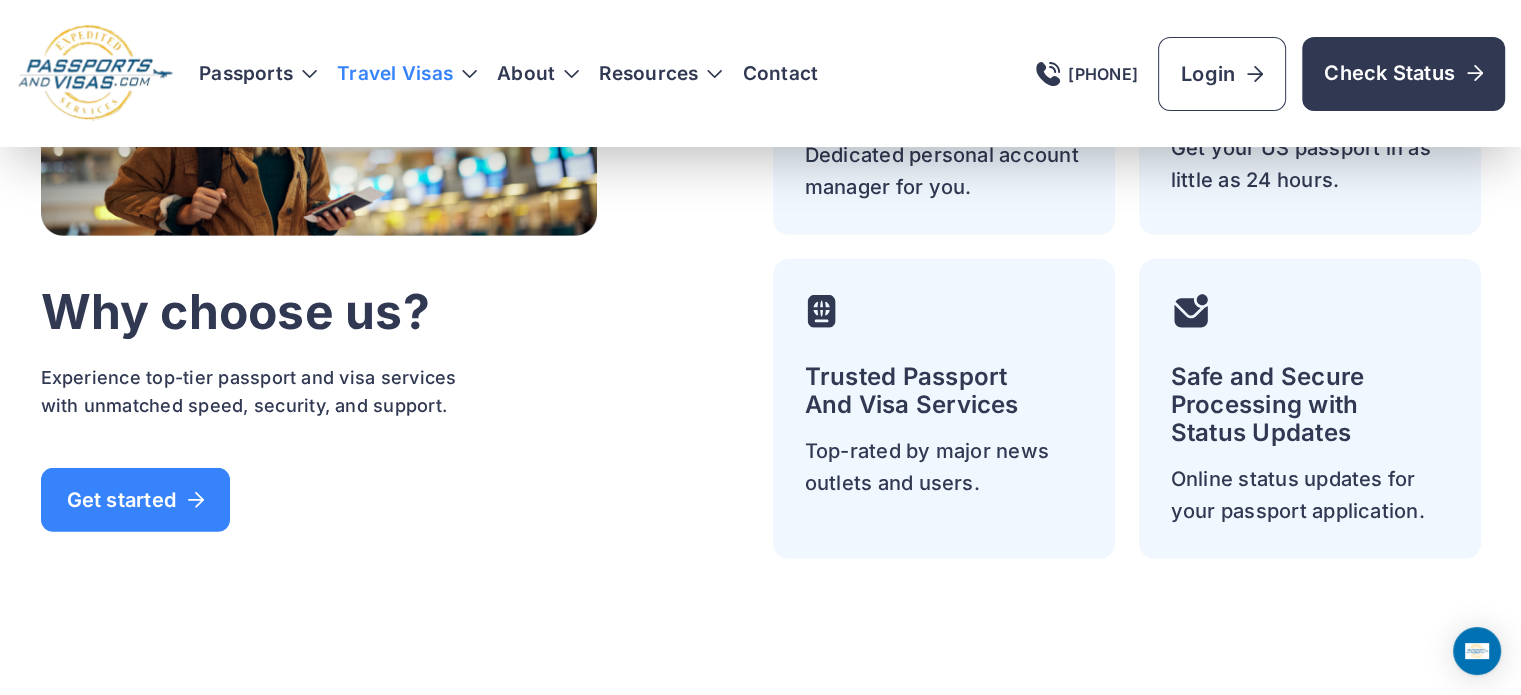 click on "Travel Visas" at bounding box center [407, 74] 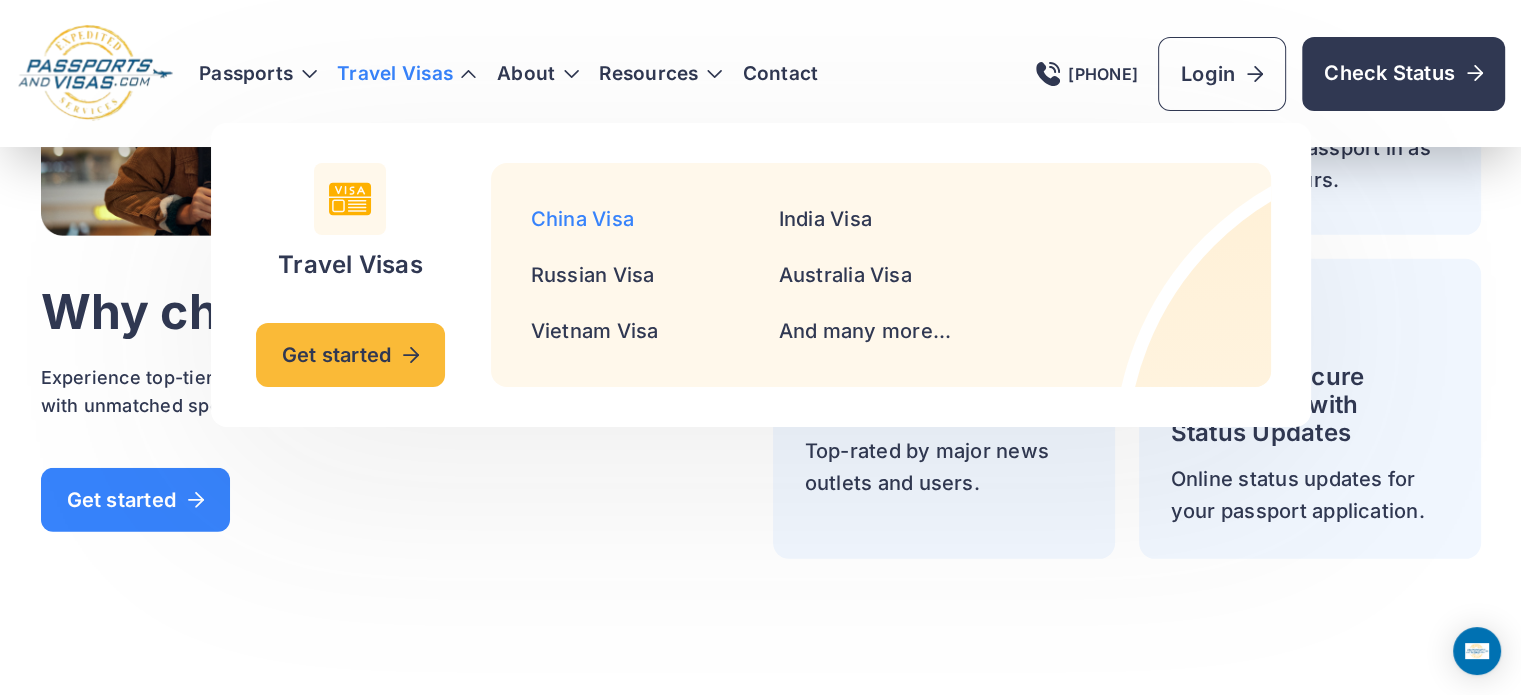 click on "China Visa" at bounding box center [582, 219] 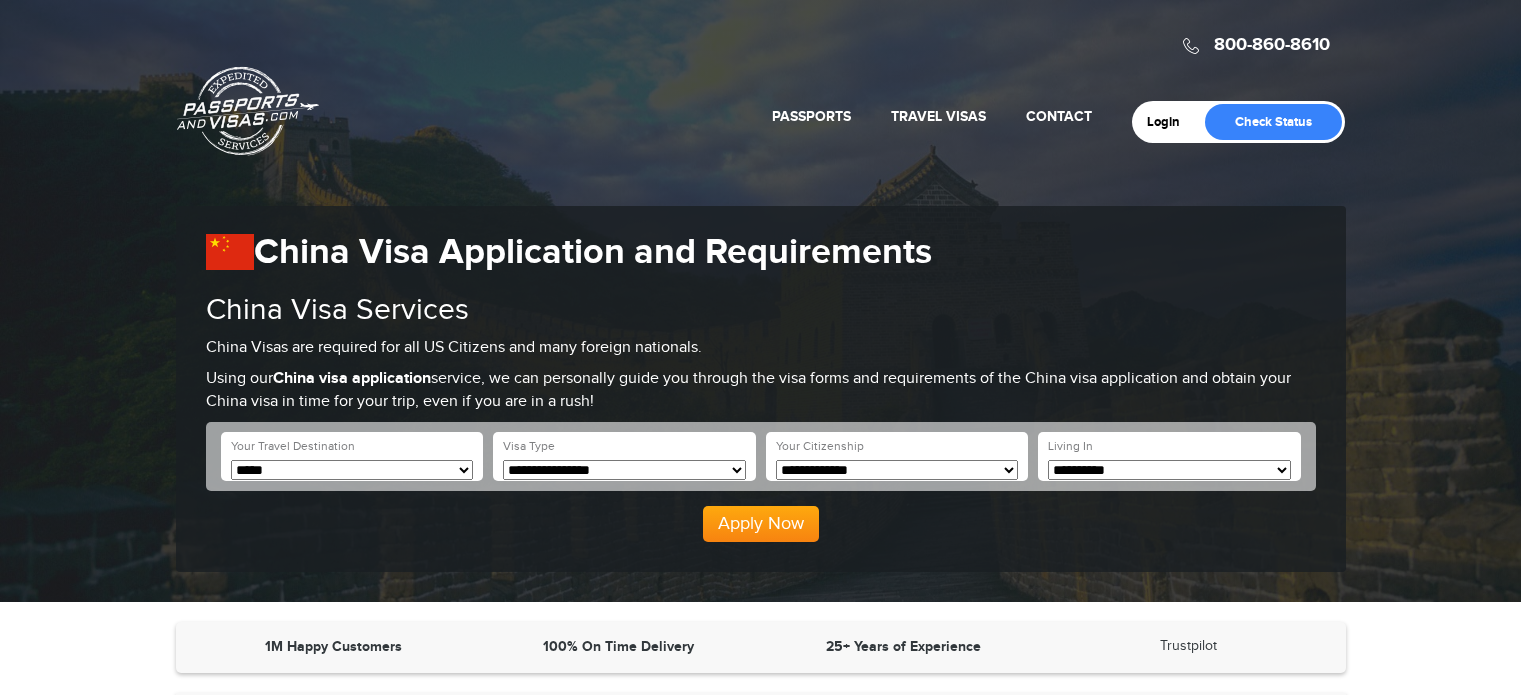 scroll, scrollTop: 0, scrollLeft: 0, axis: both 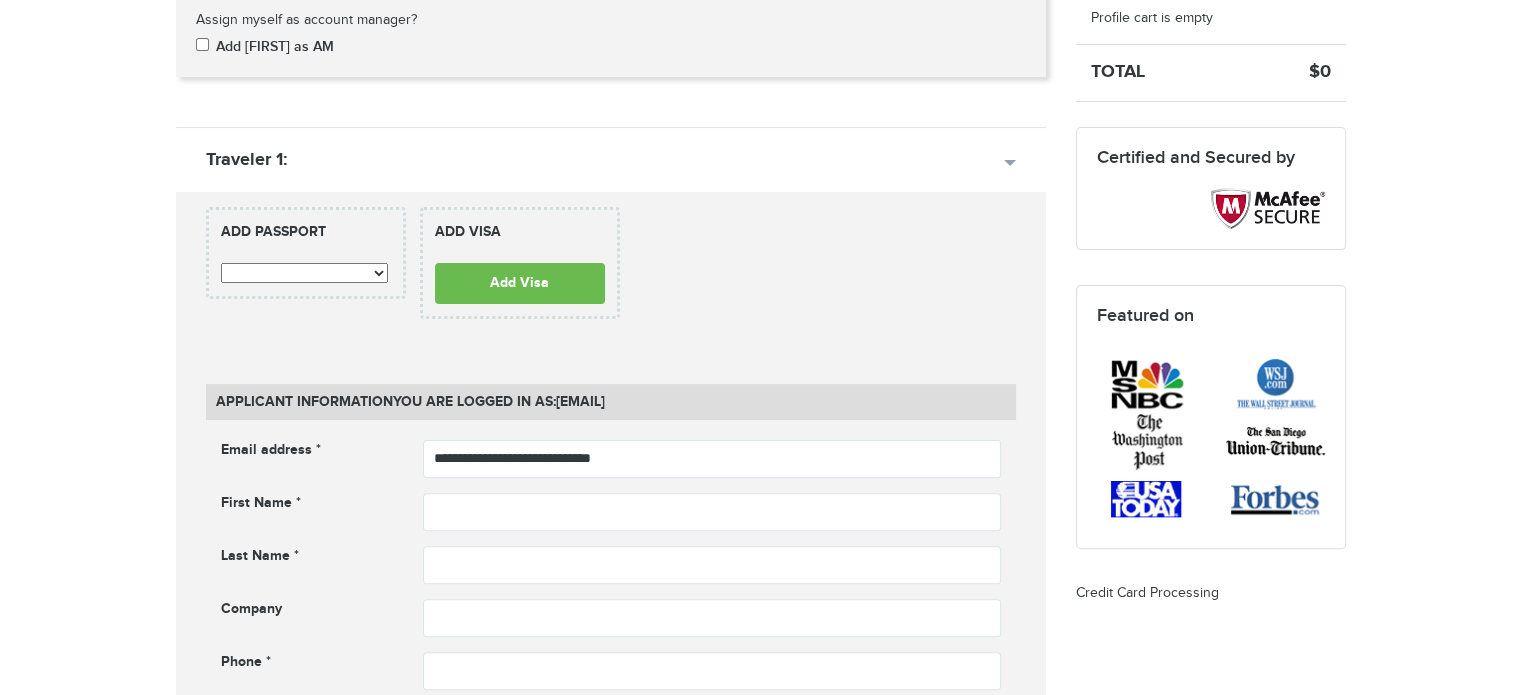 click on "**********" at bounding box center [304, 273] 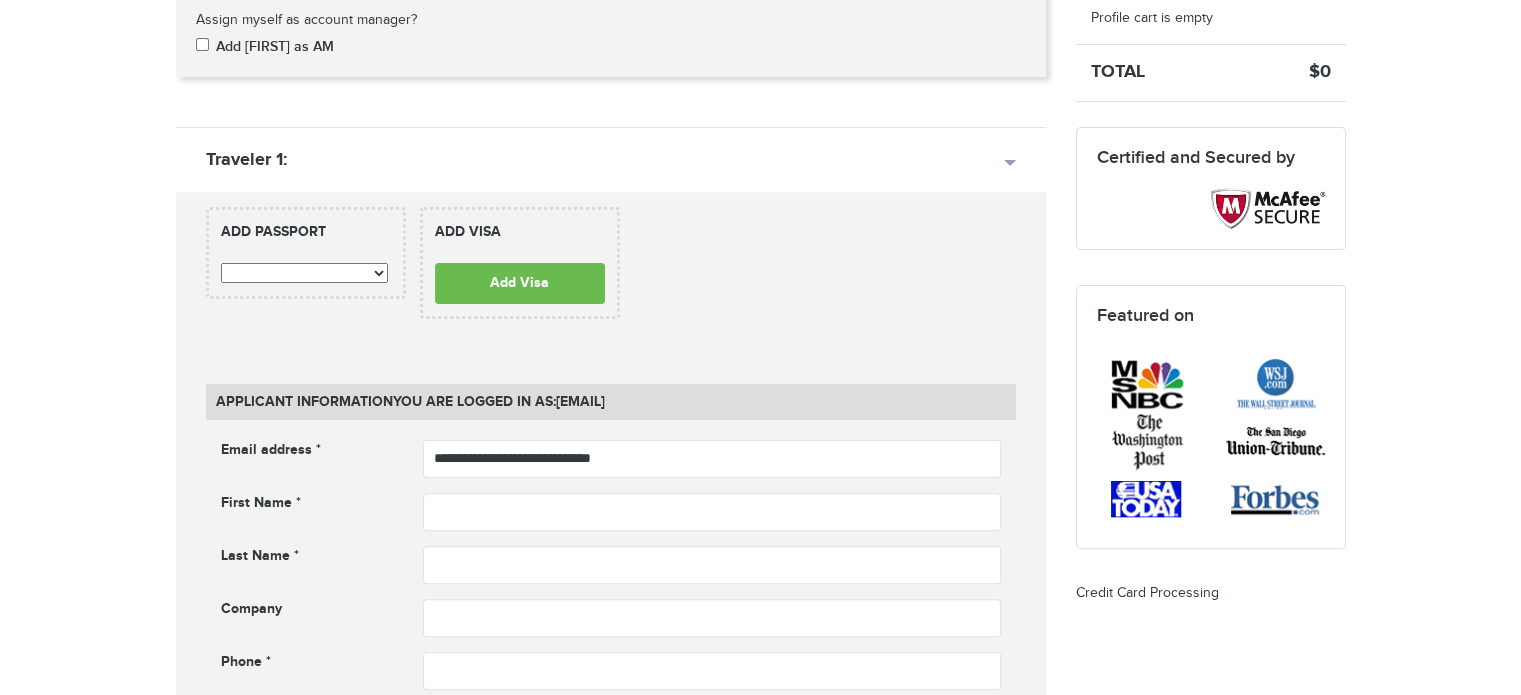 select on "**" 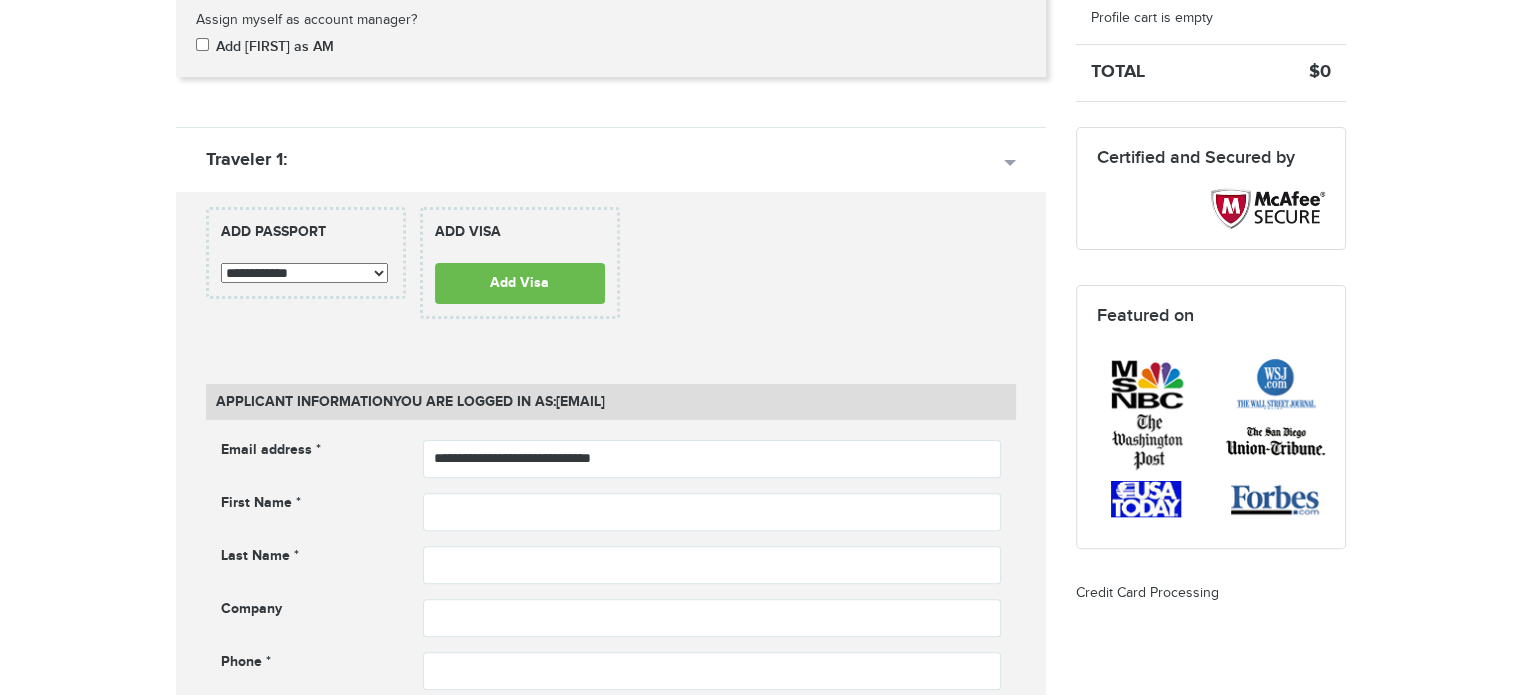 click on "**********" at bounding box center (304, 273) 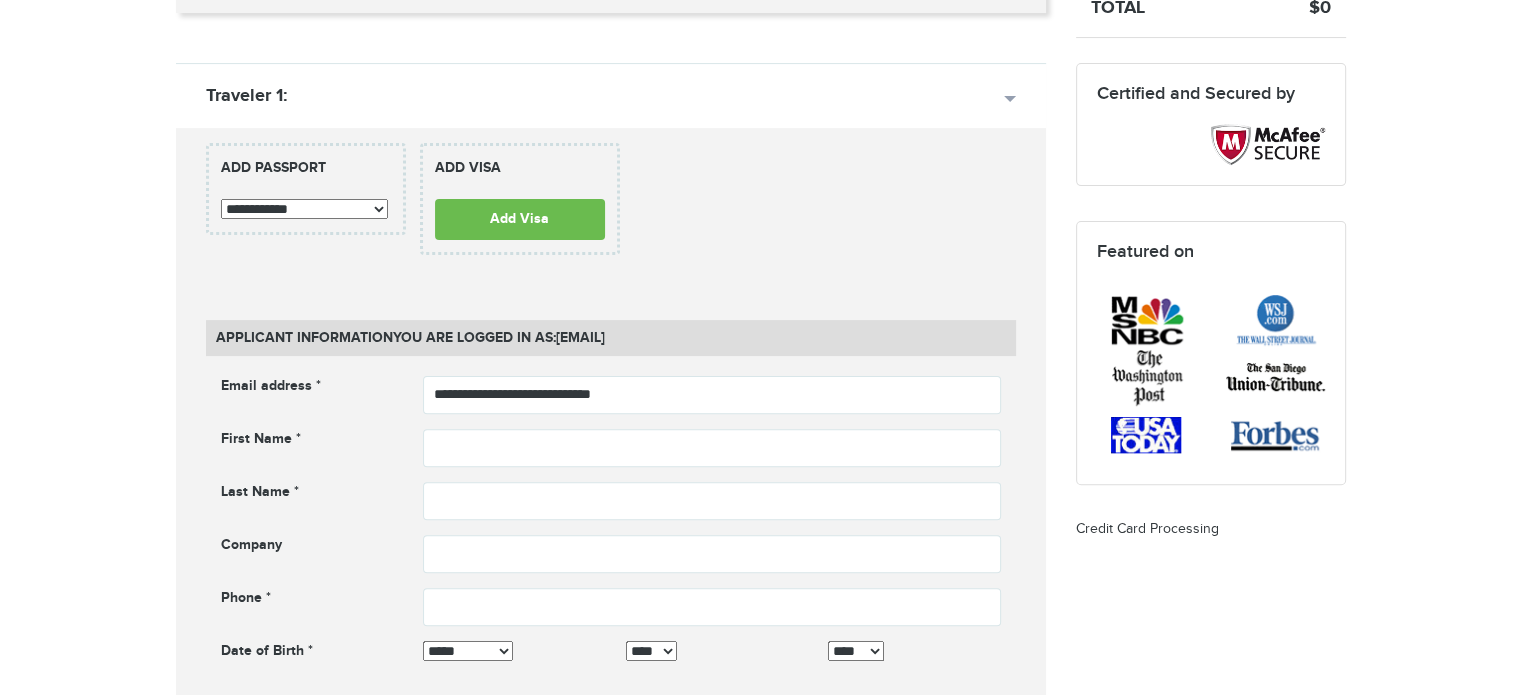 scroll, scrollTop: 600, scrollLeft: 0, axis: vertical 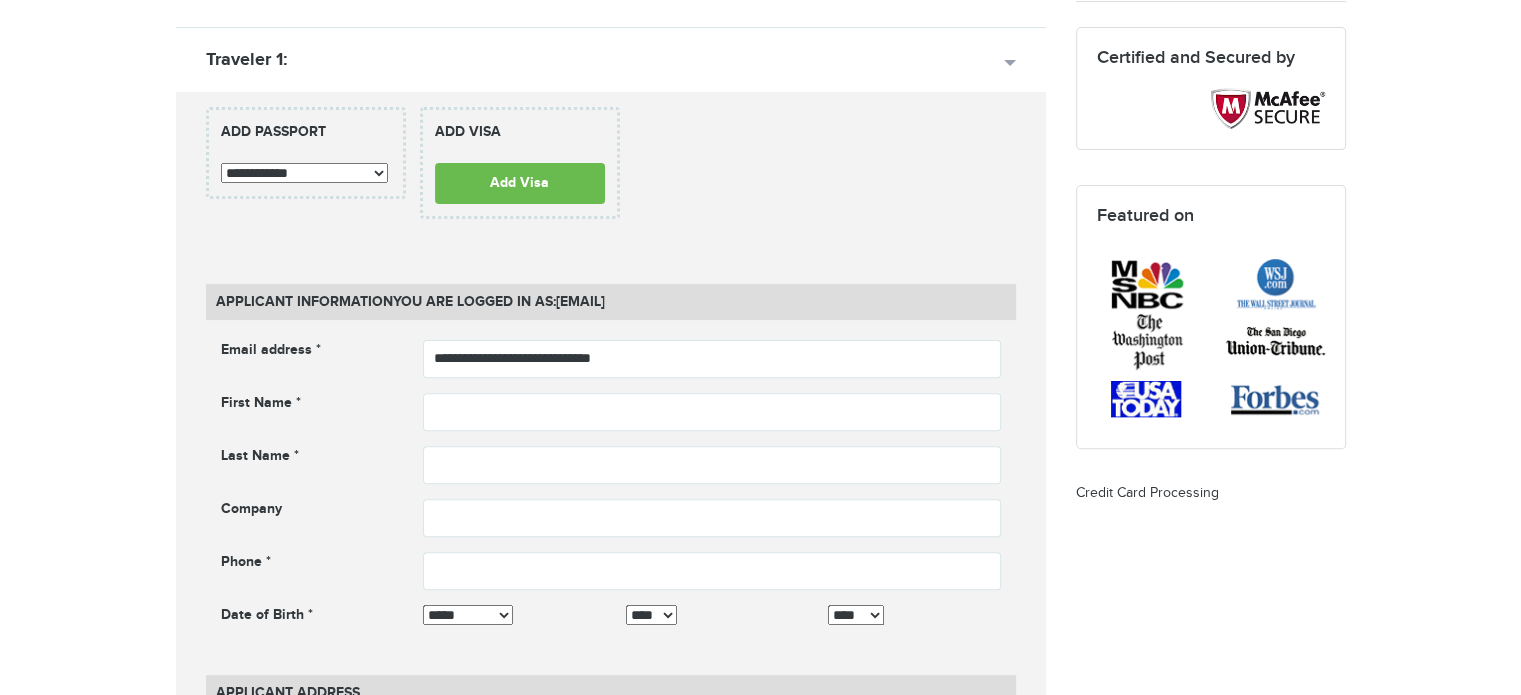 click on "**********" at bounding box center [611, 822] 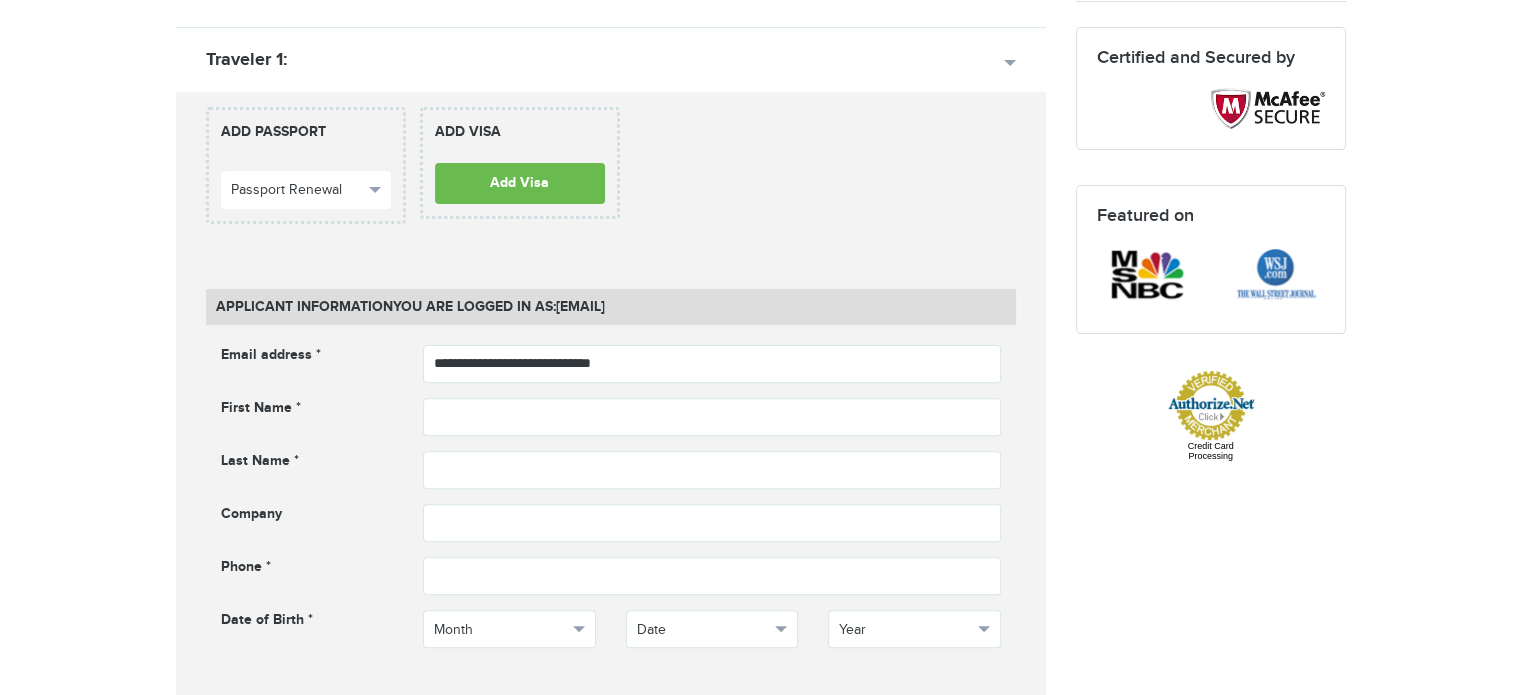 scroll, scrollTop: 0, scrollLeft: 0, axis: both 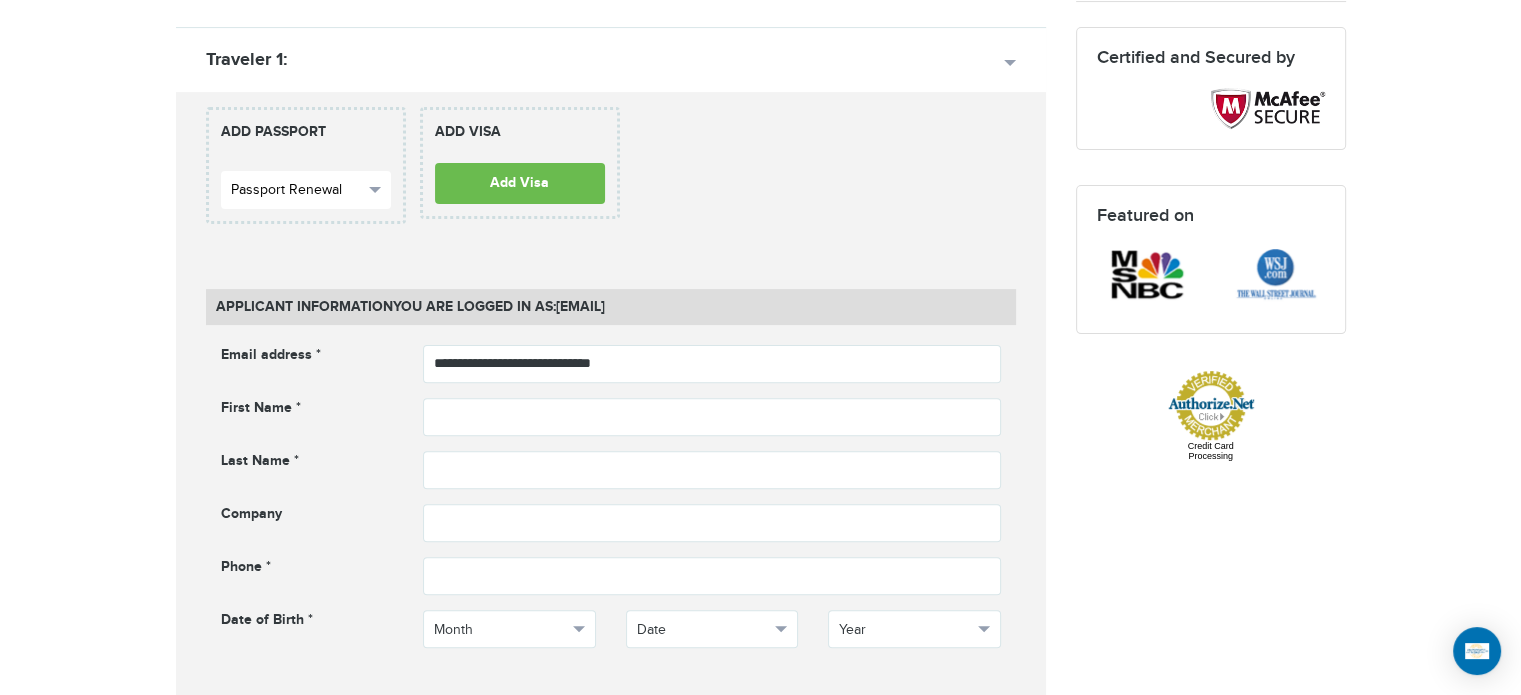 click on "Passport Renewal" at bounding box center [297, 190] 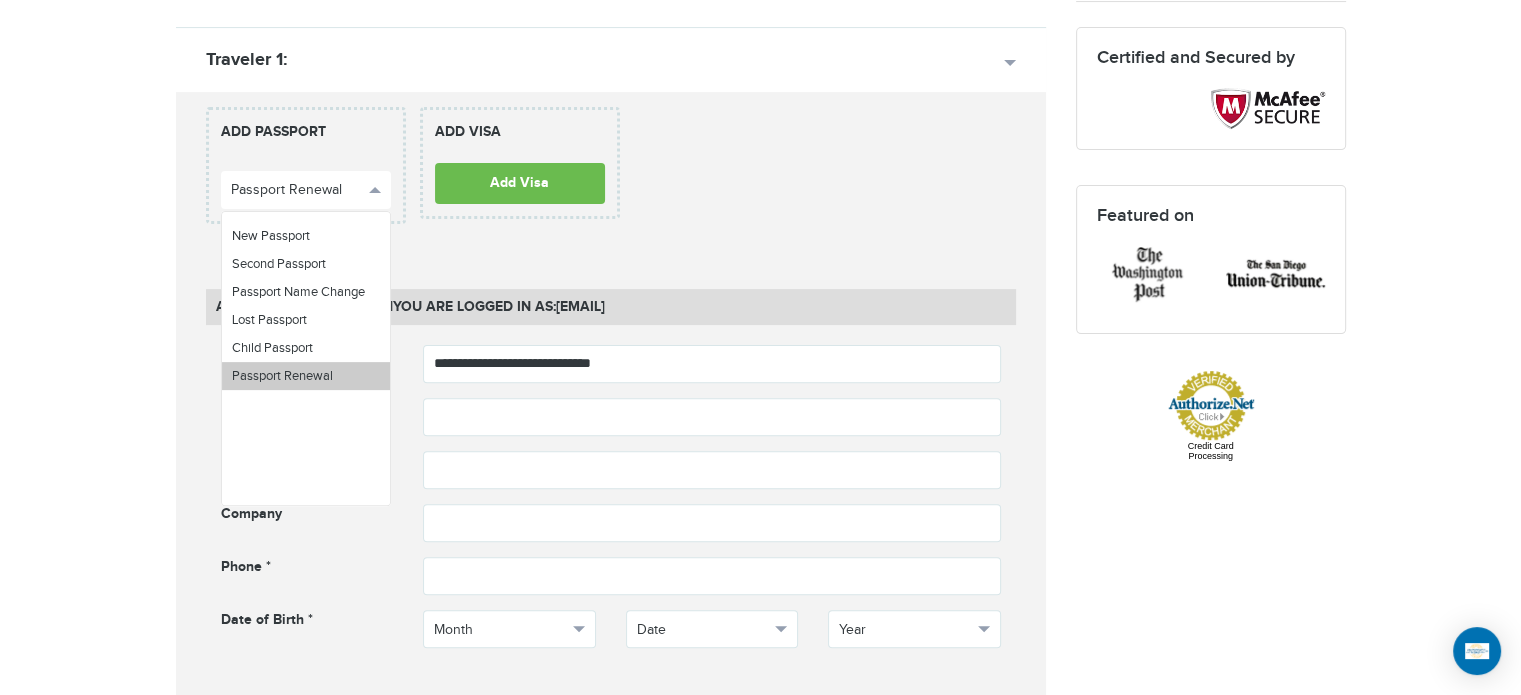 click on "Passport Renewal" at bounding box center (282, 376) 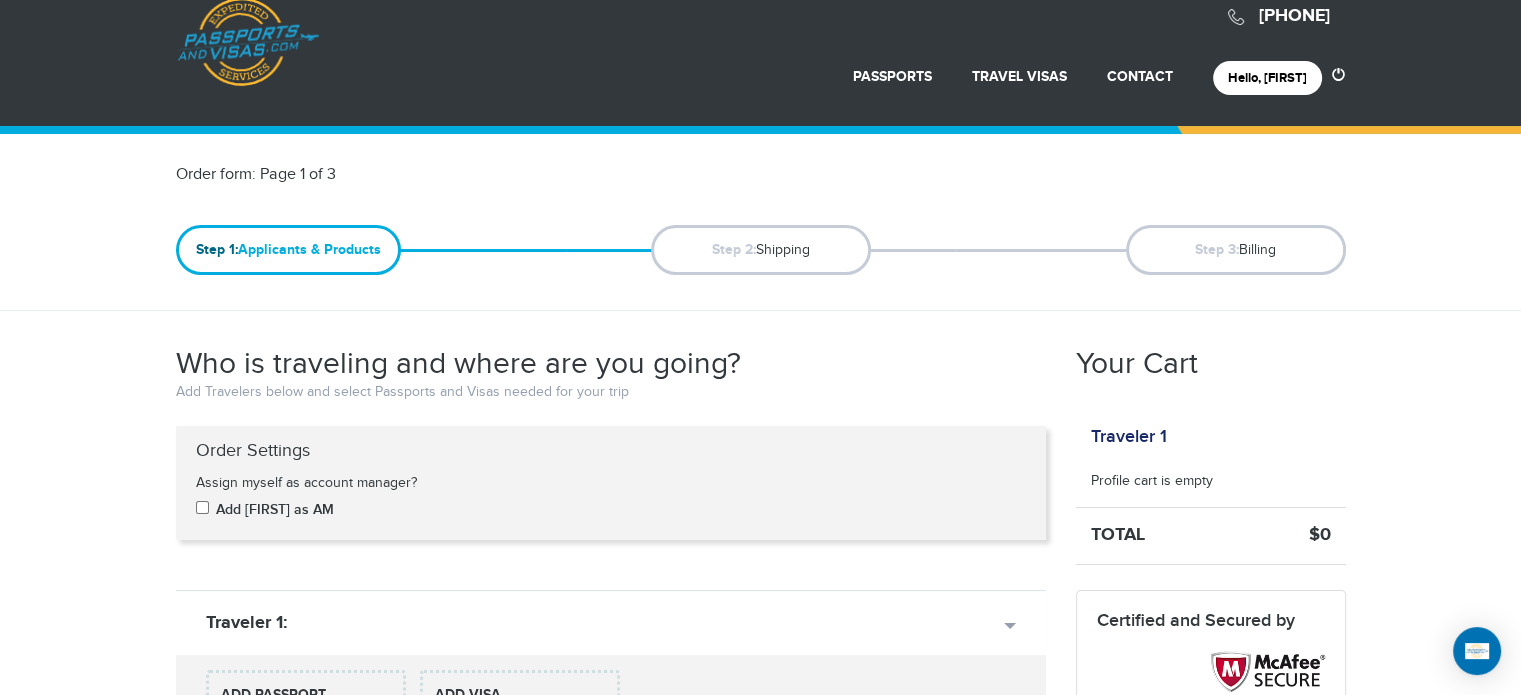 scroll, scrollTop: 0, scrollLeft: 0, axis: both 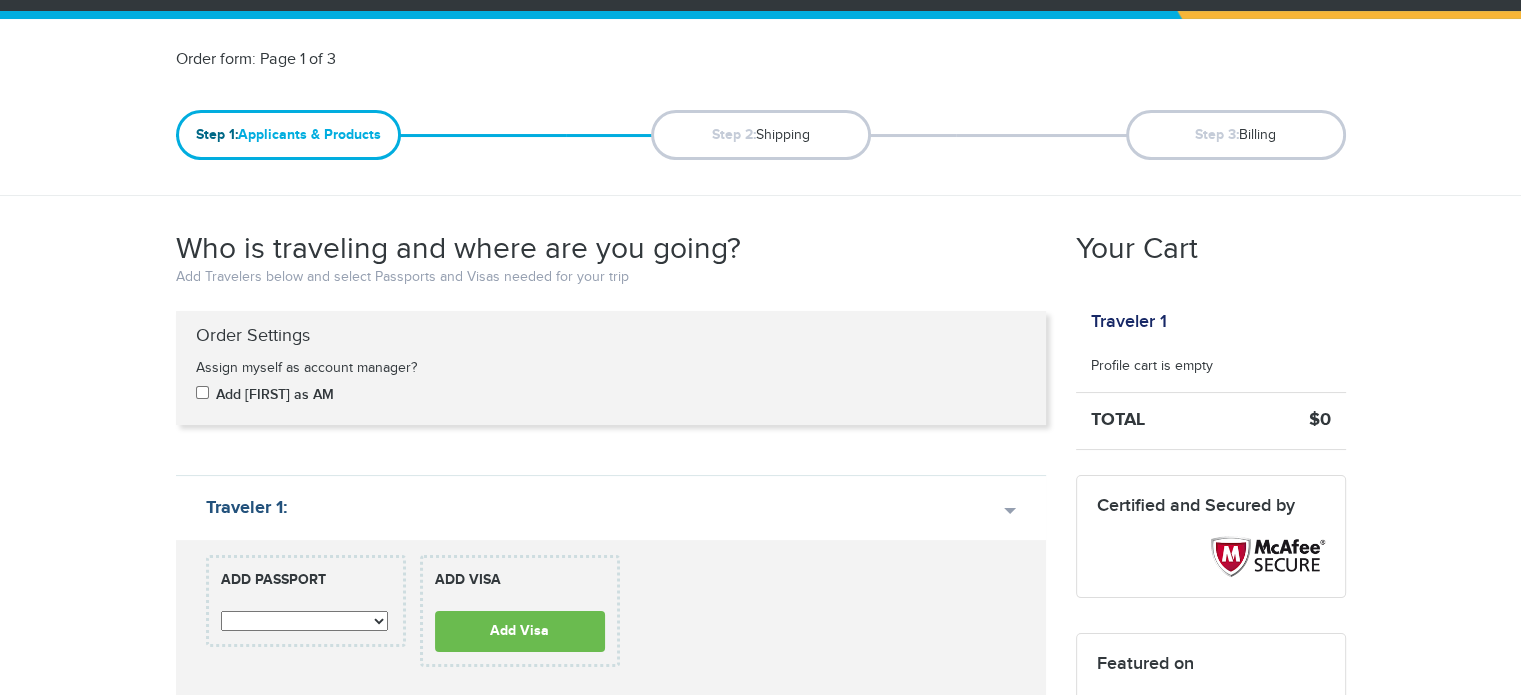 click on "Traveler 1:" at bounding box center (611, 507) 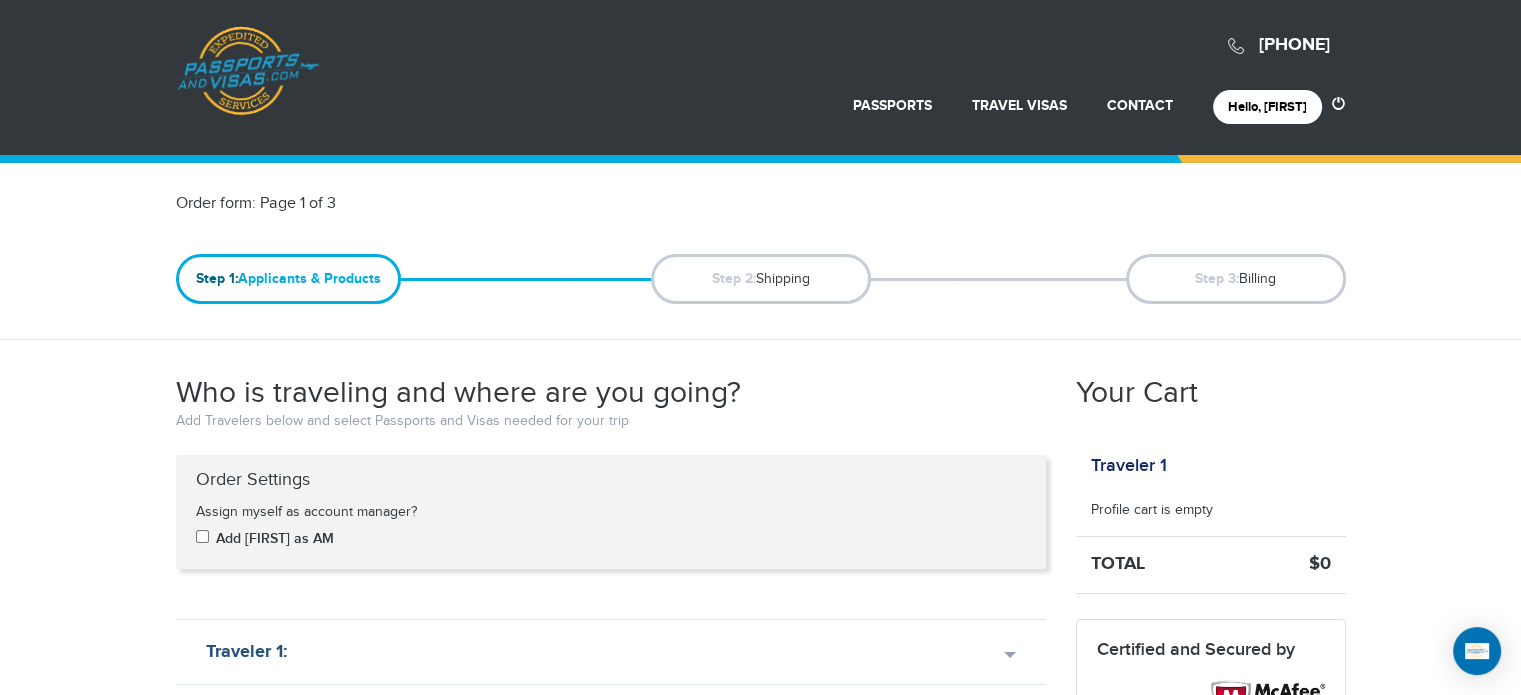 scroll, scrollTop: 400, scrollLeft: 0, axis: vertical 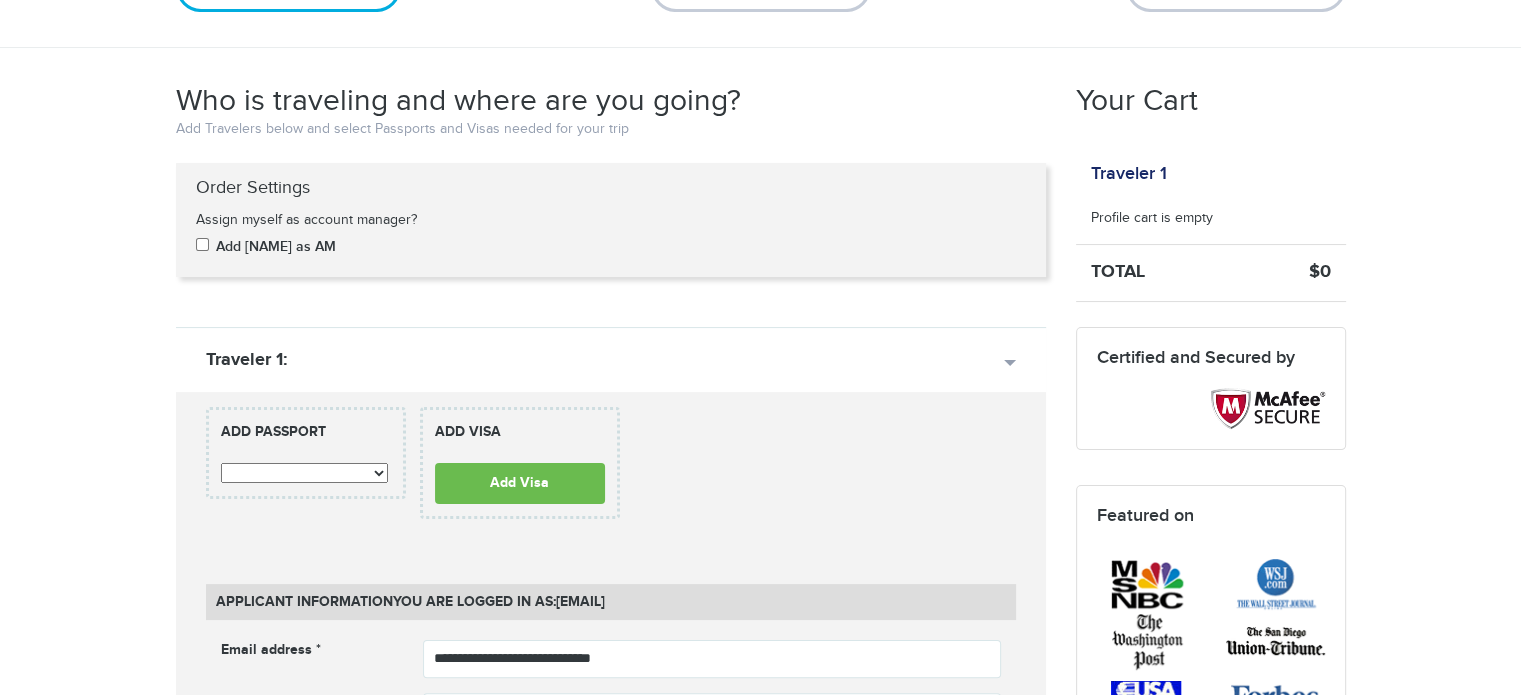 click on "**********" at bounding box center (306, 453) 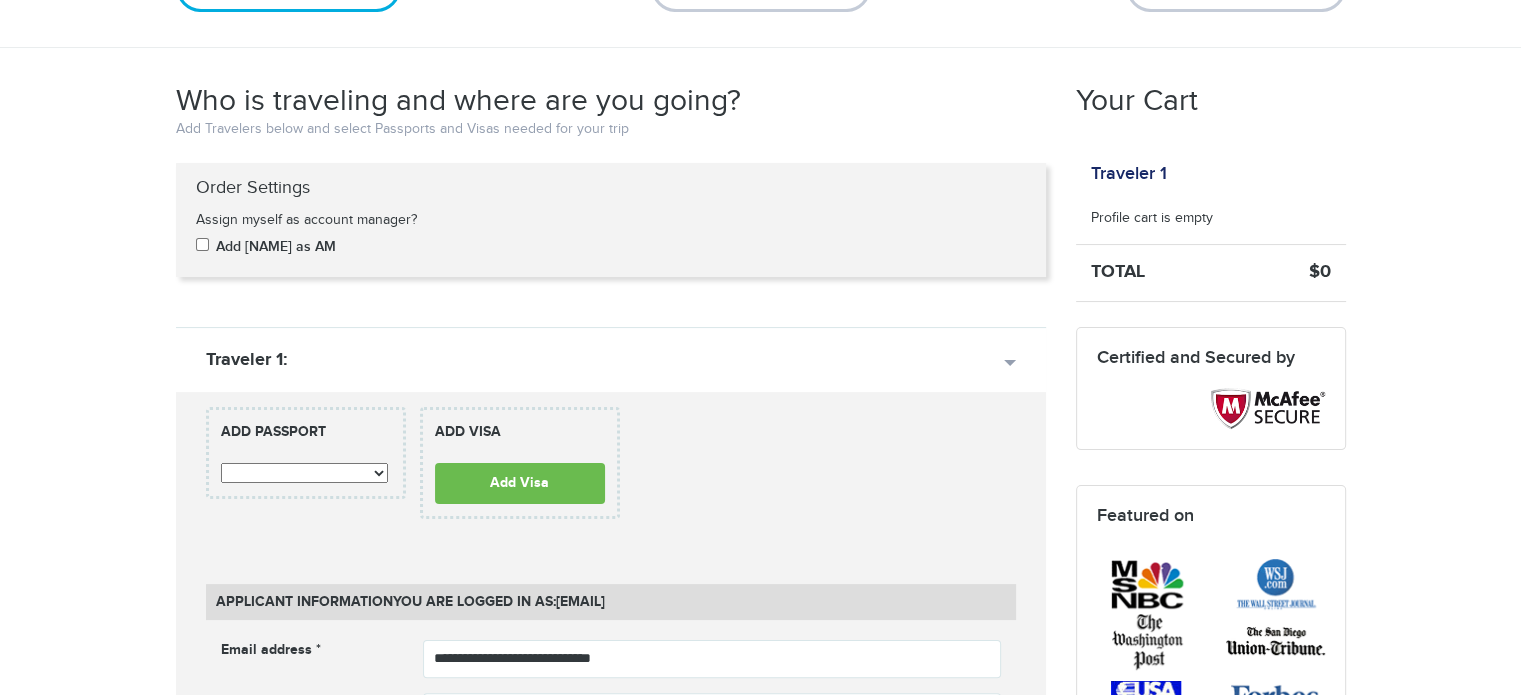 click on "**********" at bounding box center (304, 473) 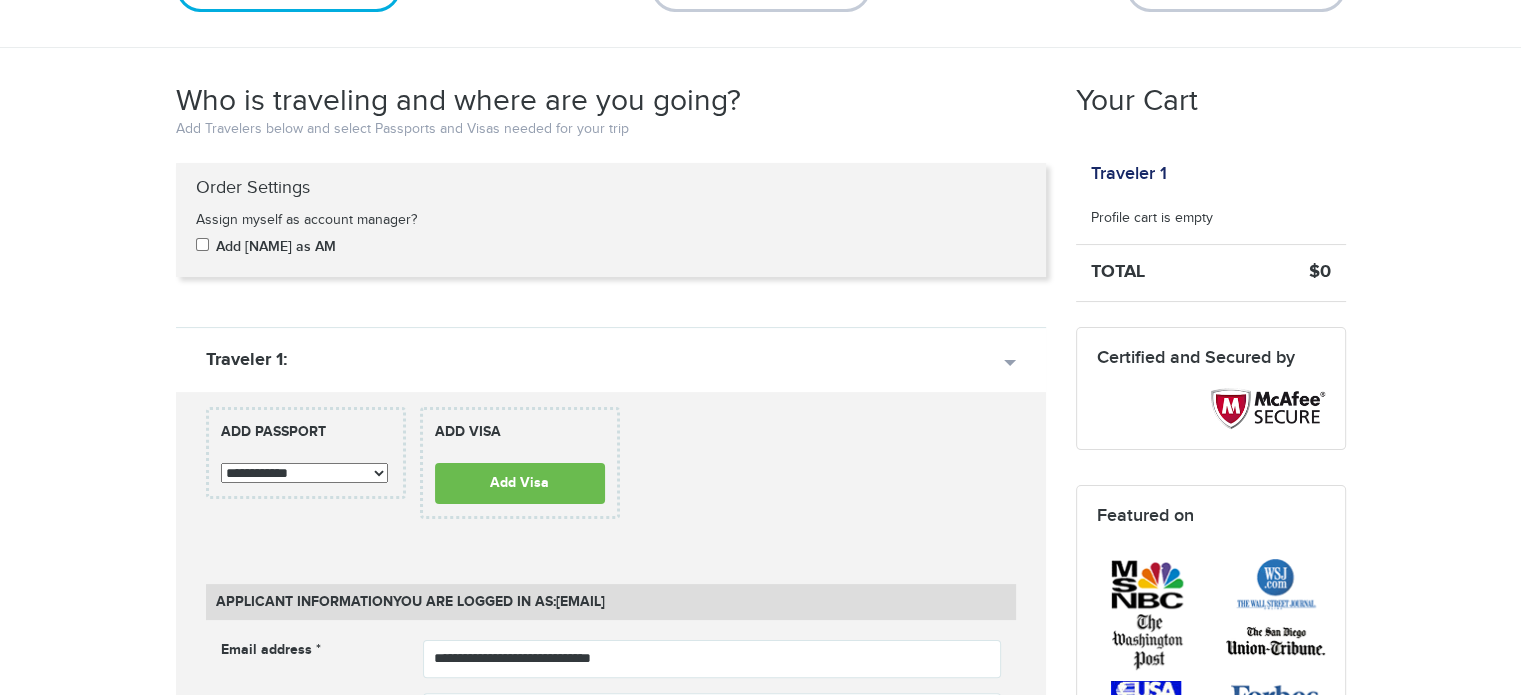 click on "**********" at bounding box center [304, 473] 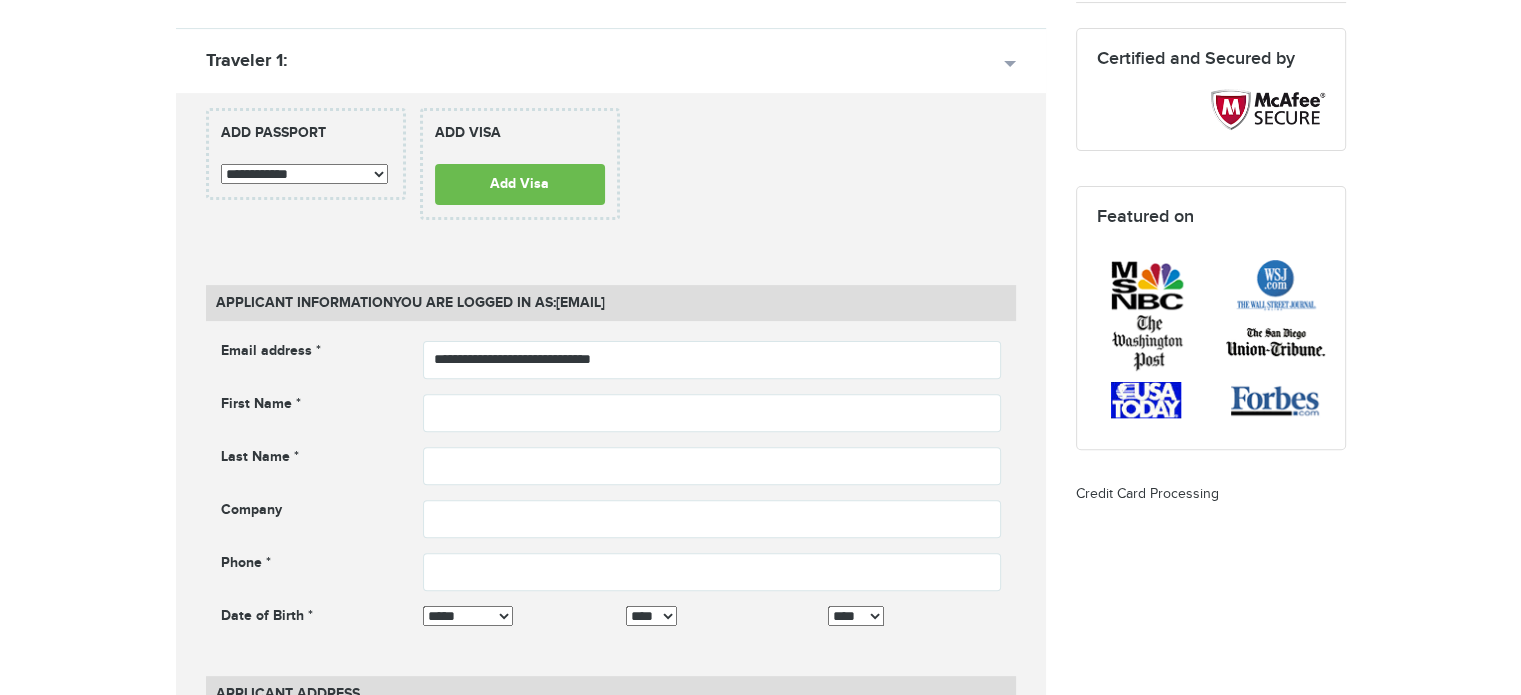 scroll, scrollTop: 600, scrollLeft: 0, axis: vertical 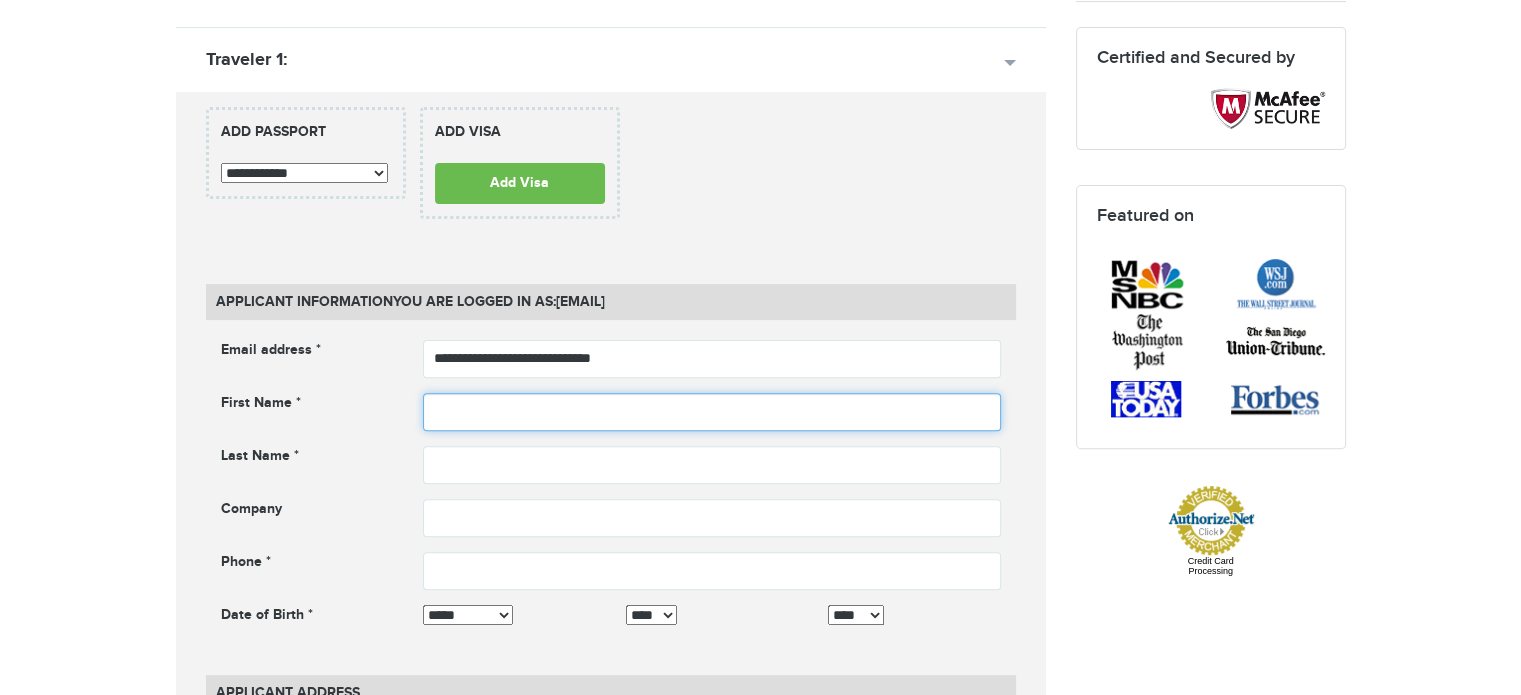 click at bounding box center [712, 412] 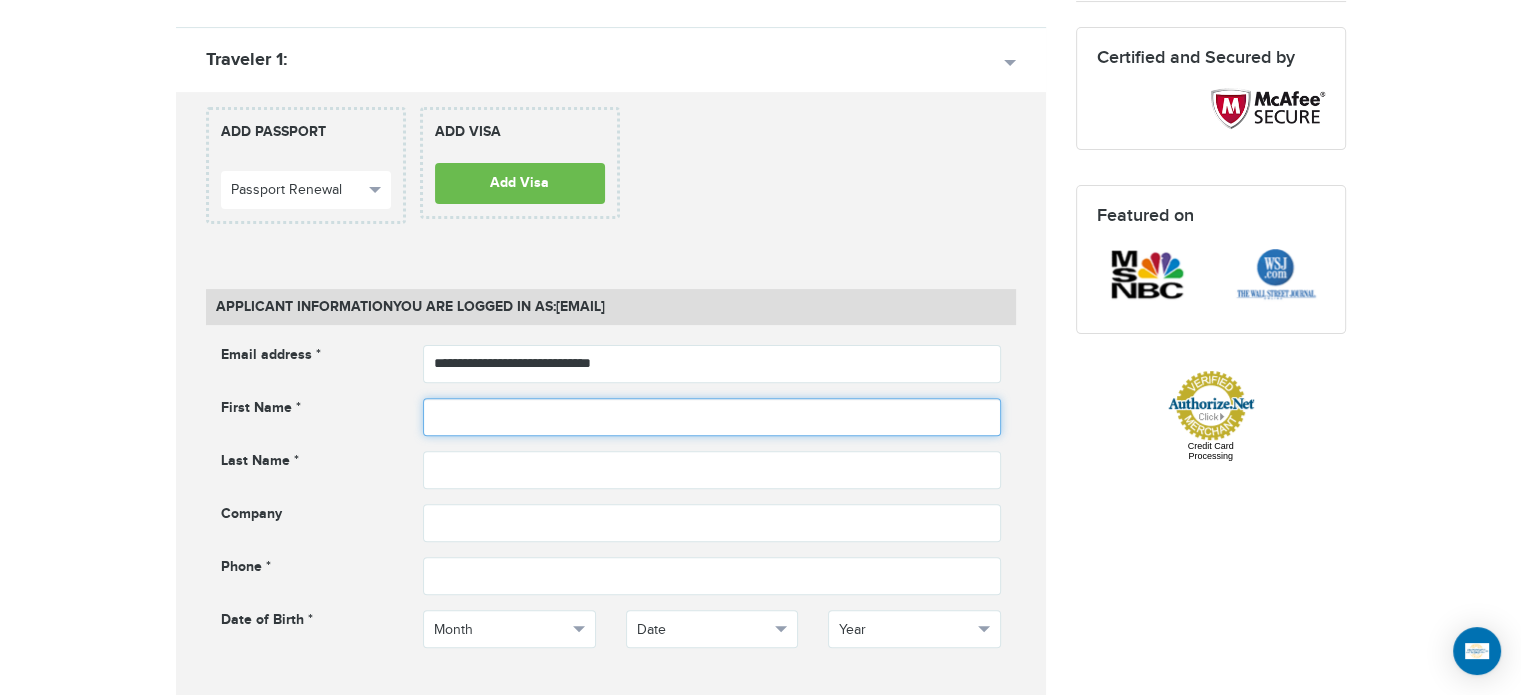 scroll, scrollTop: 0, scrollLeft: 0, axis: both 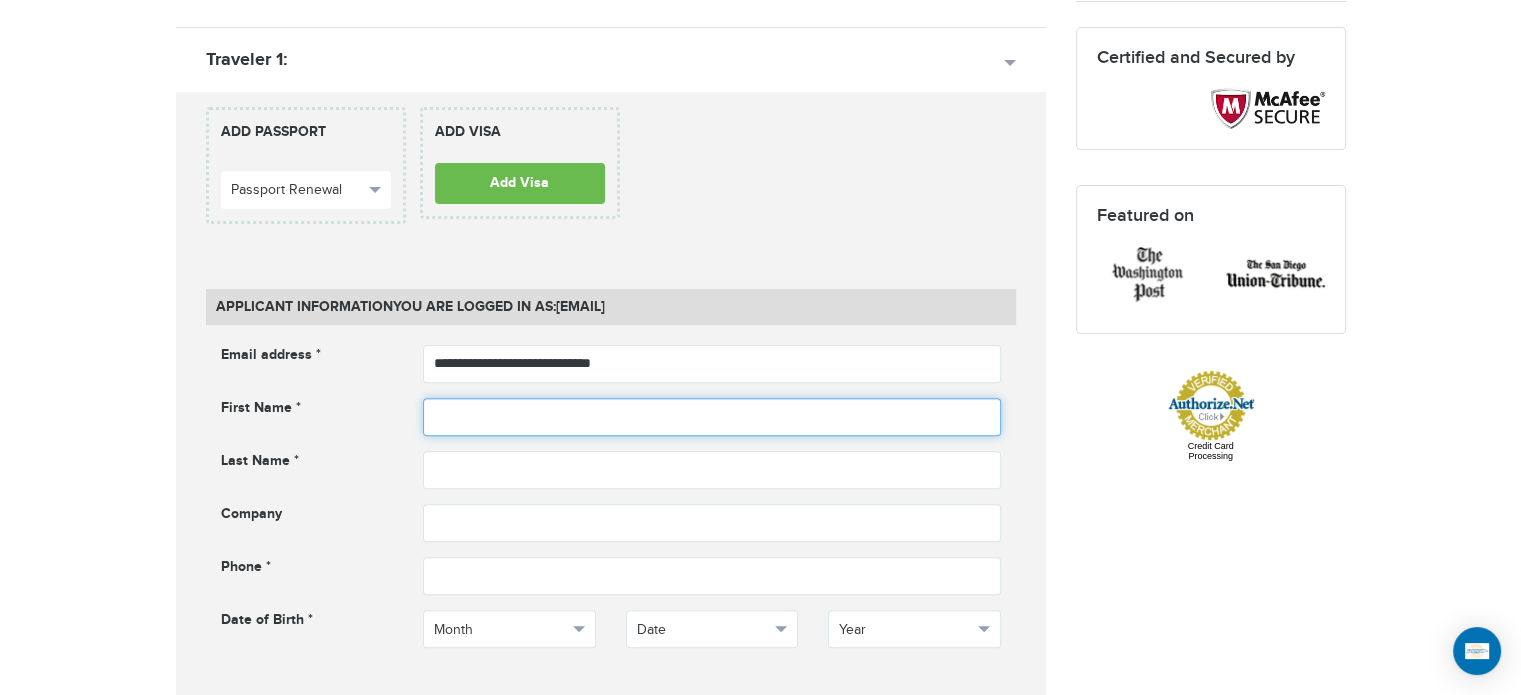click at bounding box center [712, 417] 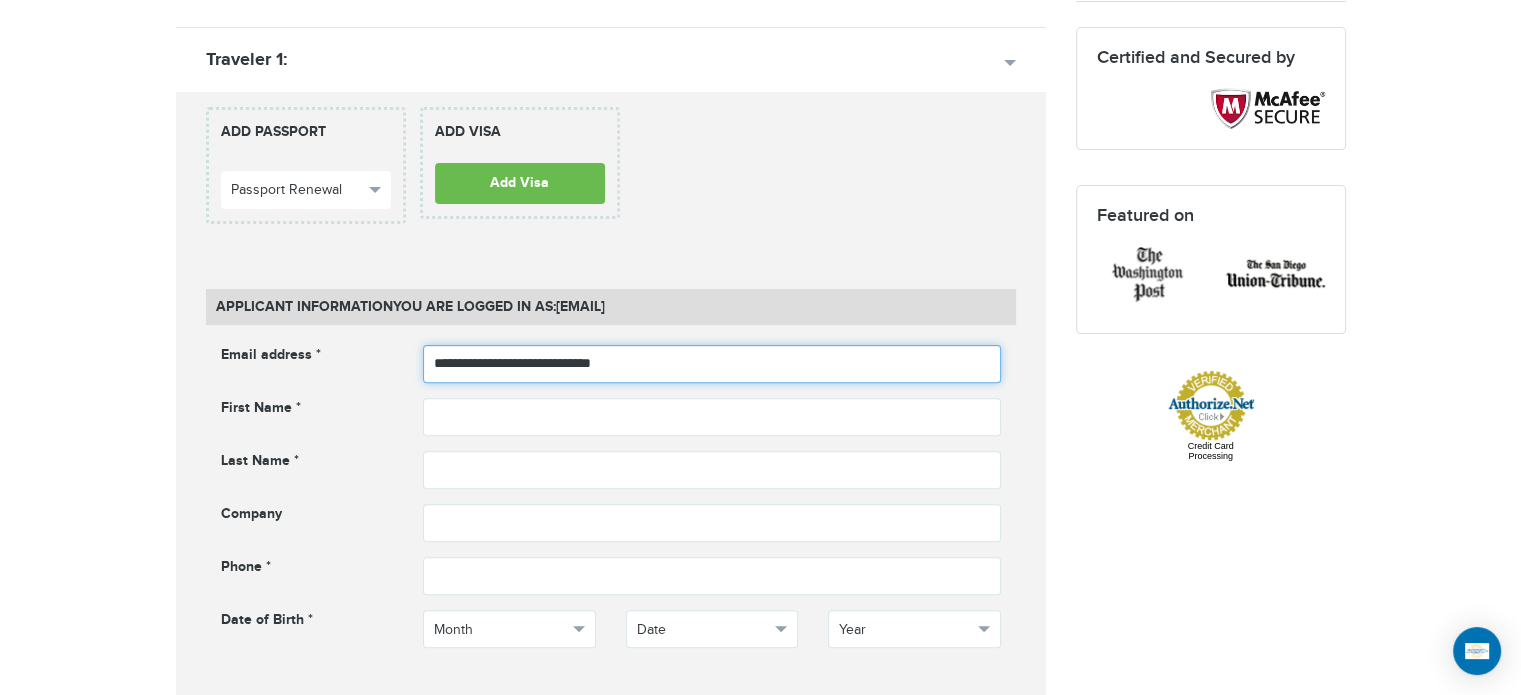 click on "**********" at bounding box center (712, 364) 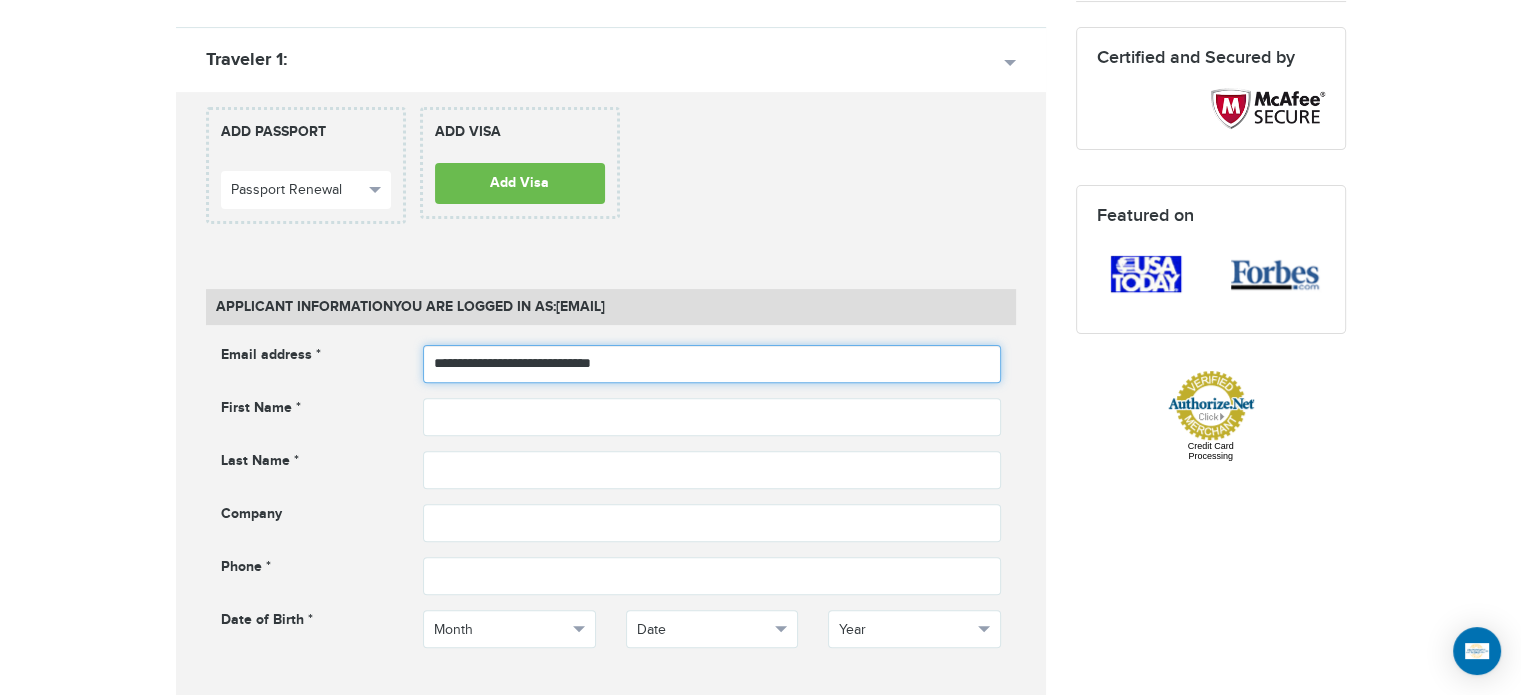 drag, startPoint x: 655, startPoint y: 362, endPoint x: 413, endPoint y: 364, distance: 242.00827 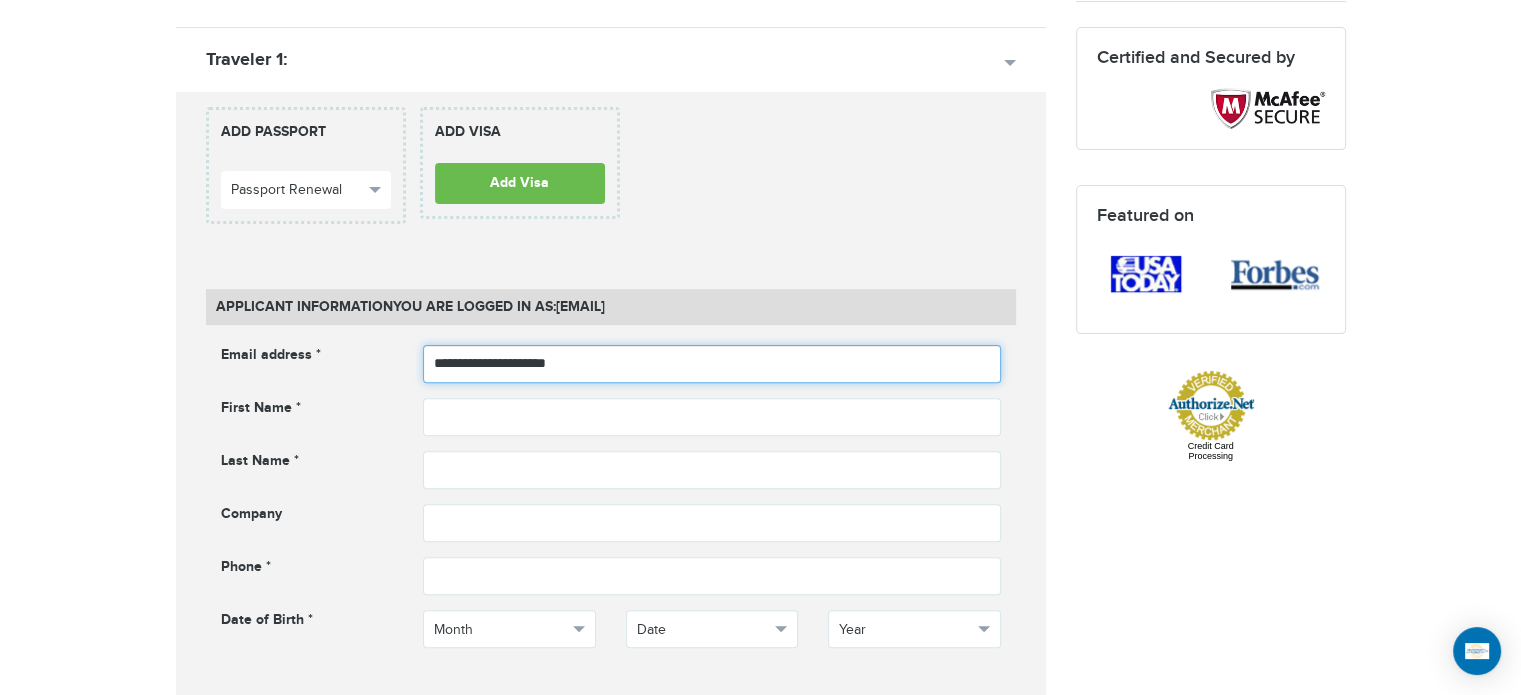type on "**********" 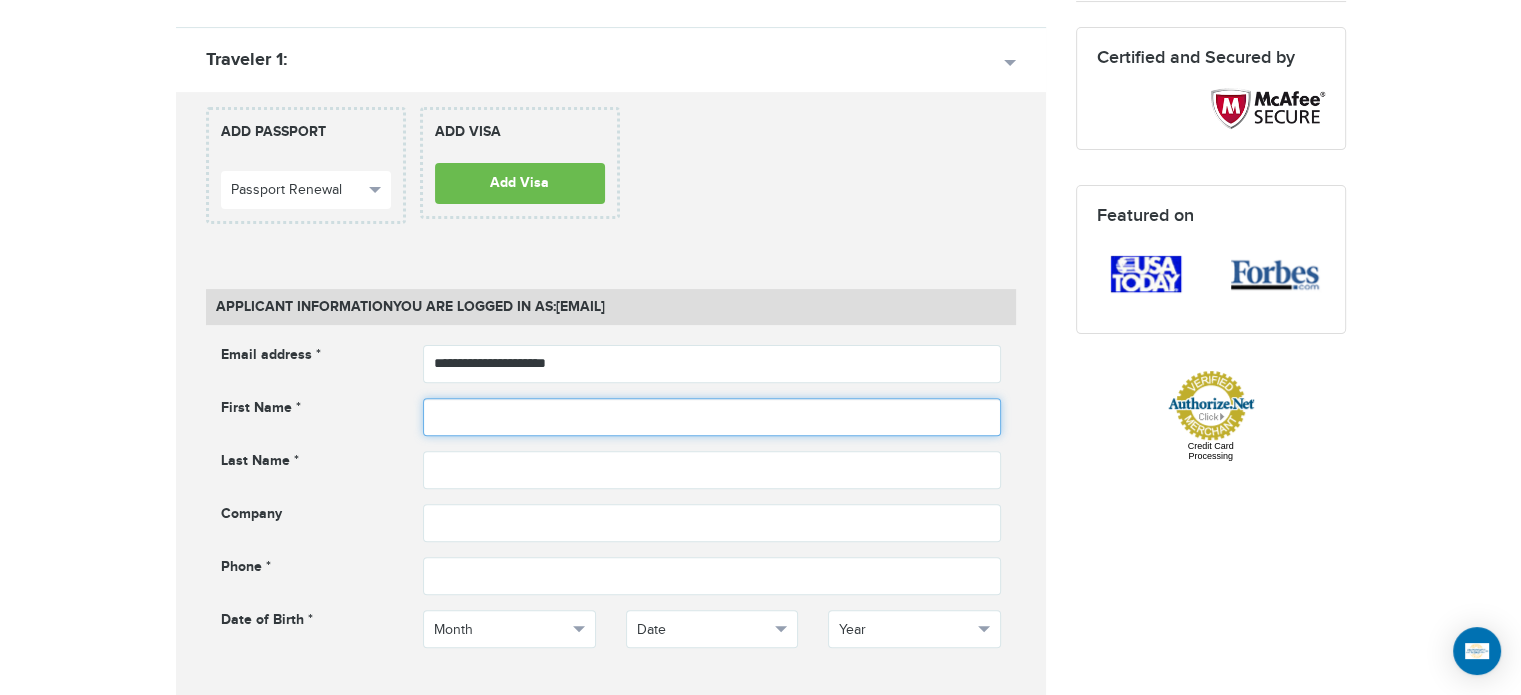 click at bounding box center [712, 417] 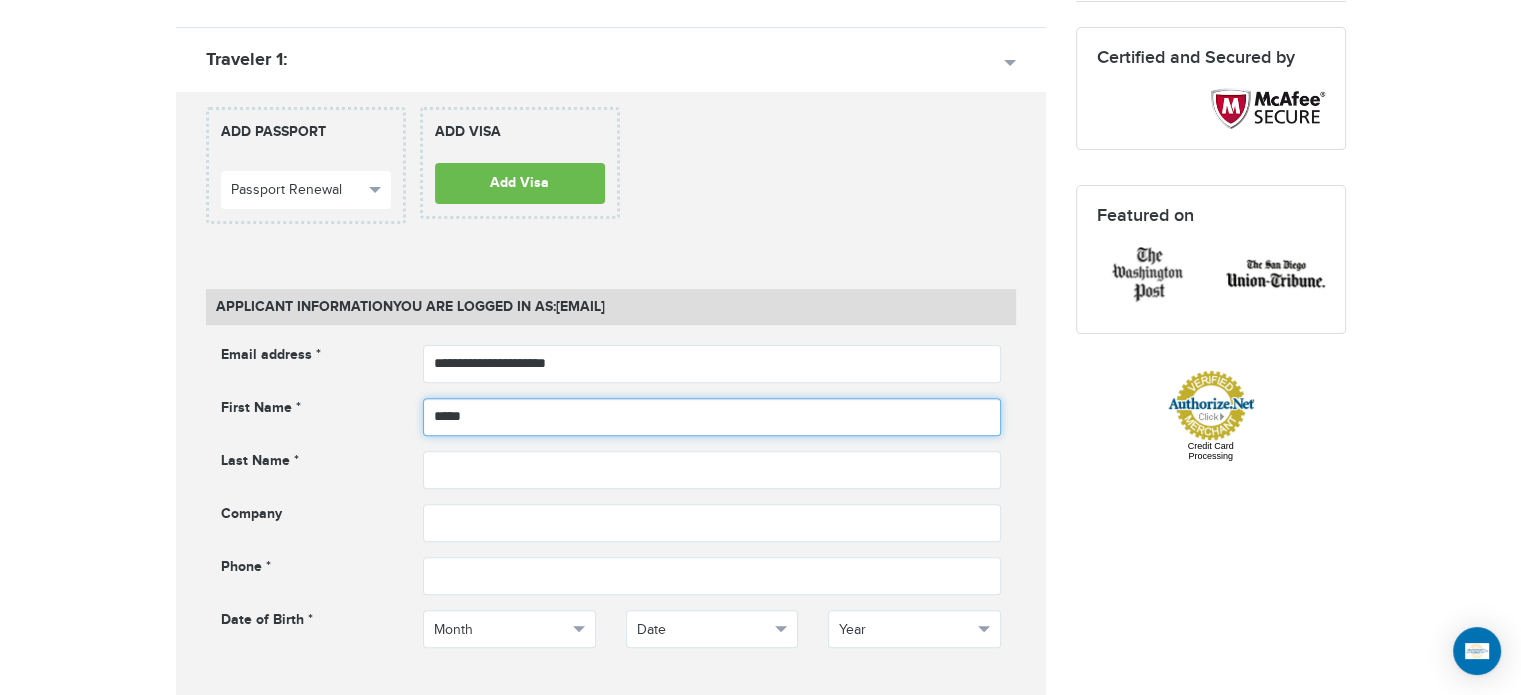 type on "*****" 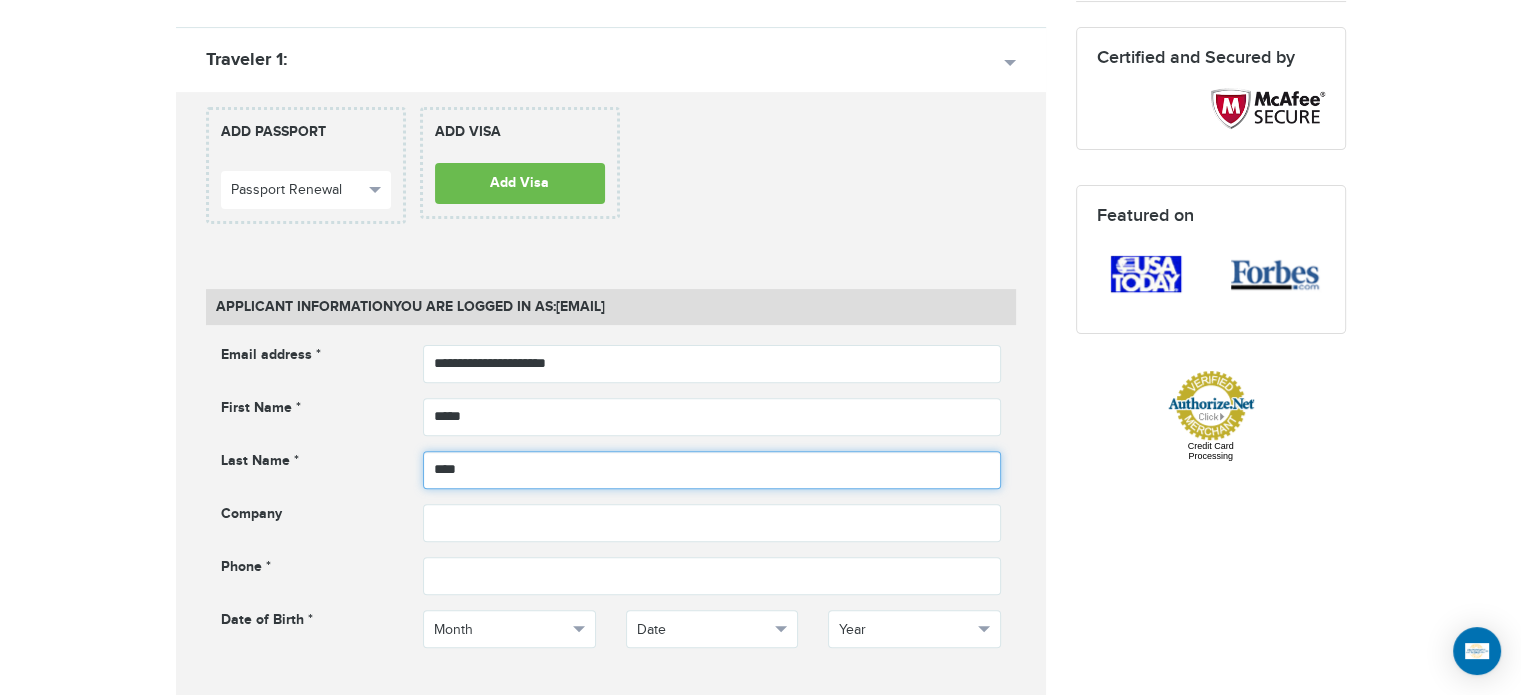 type on "****" 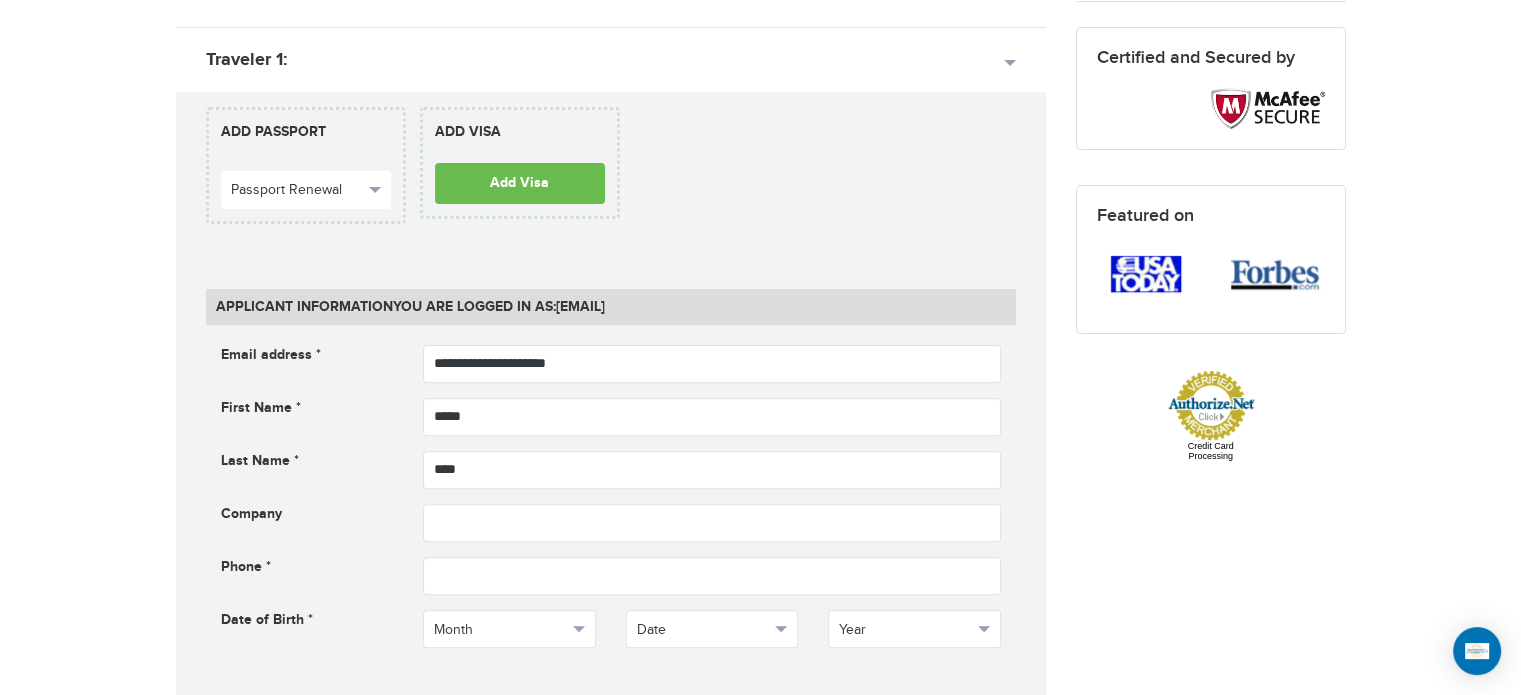 click on "**********" at bounding box center [611, 511] 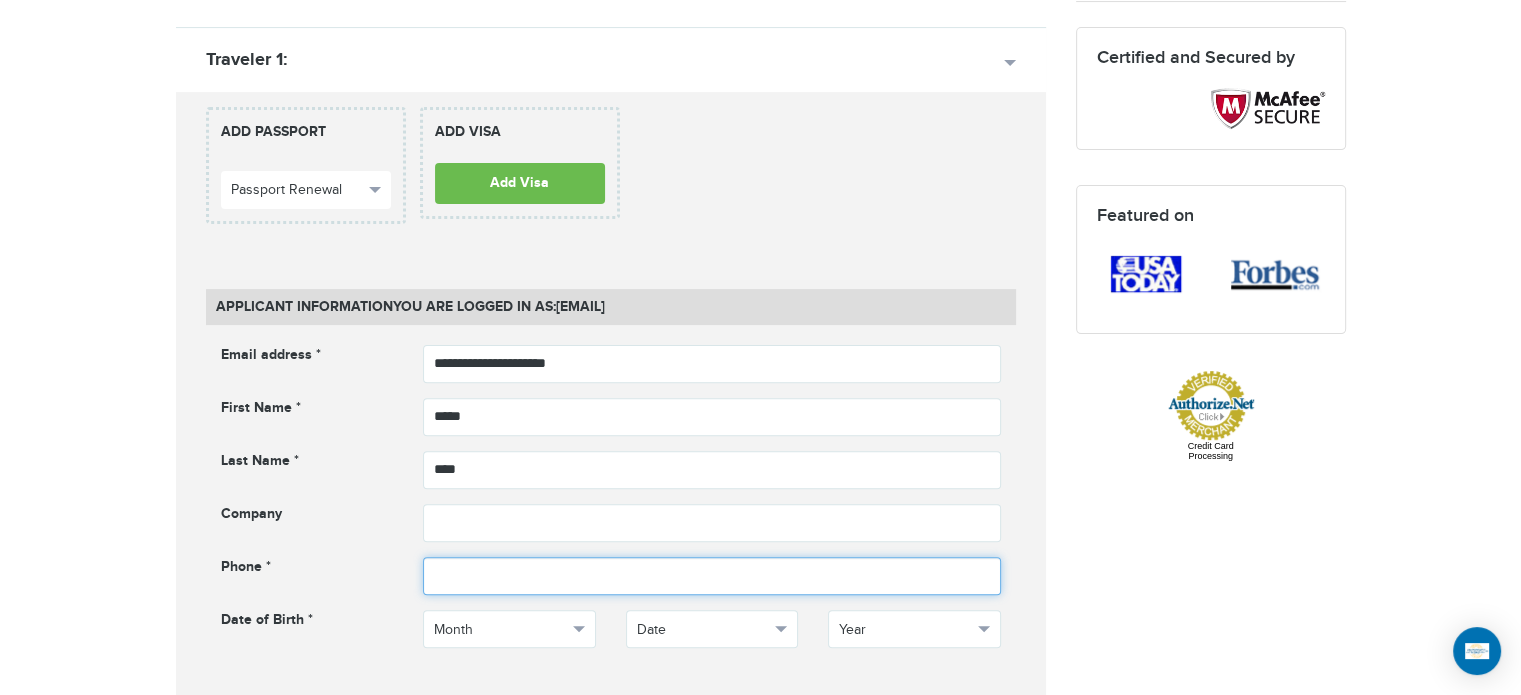 click at bounding box center (712, 576) 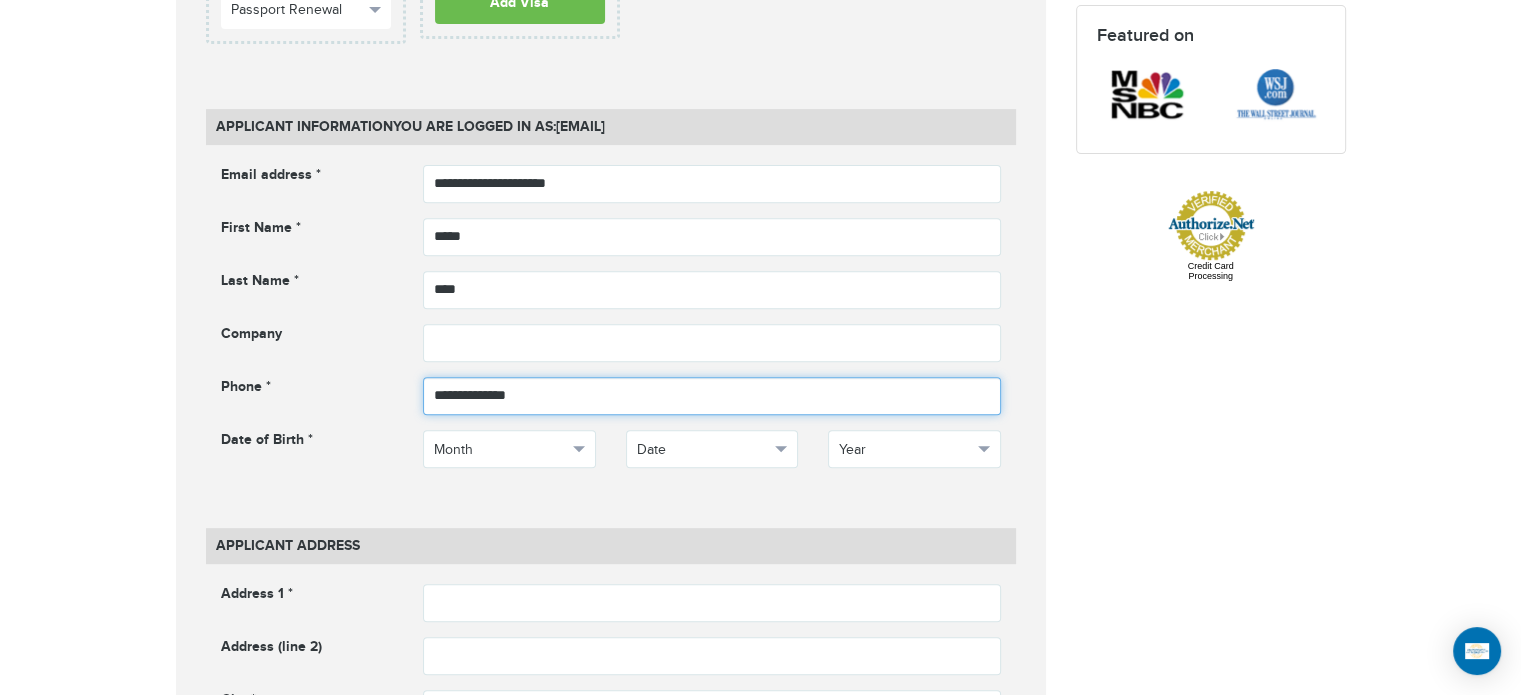 scroll, scrollTop: 792, scrollLeft: 0, axis: vertical 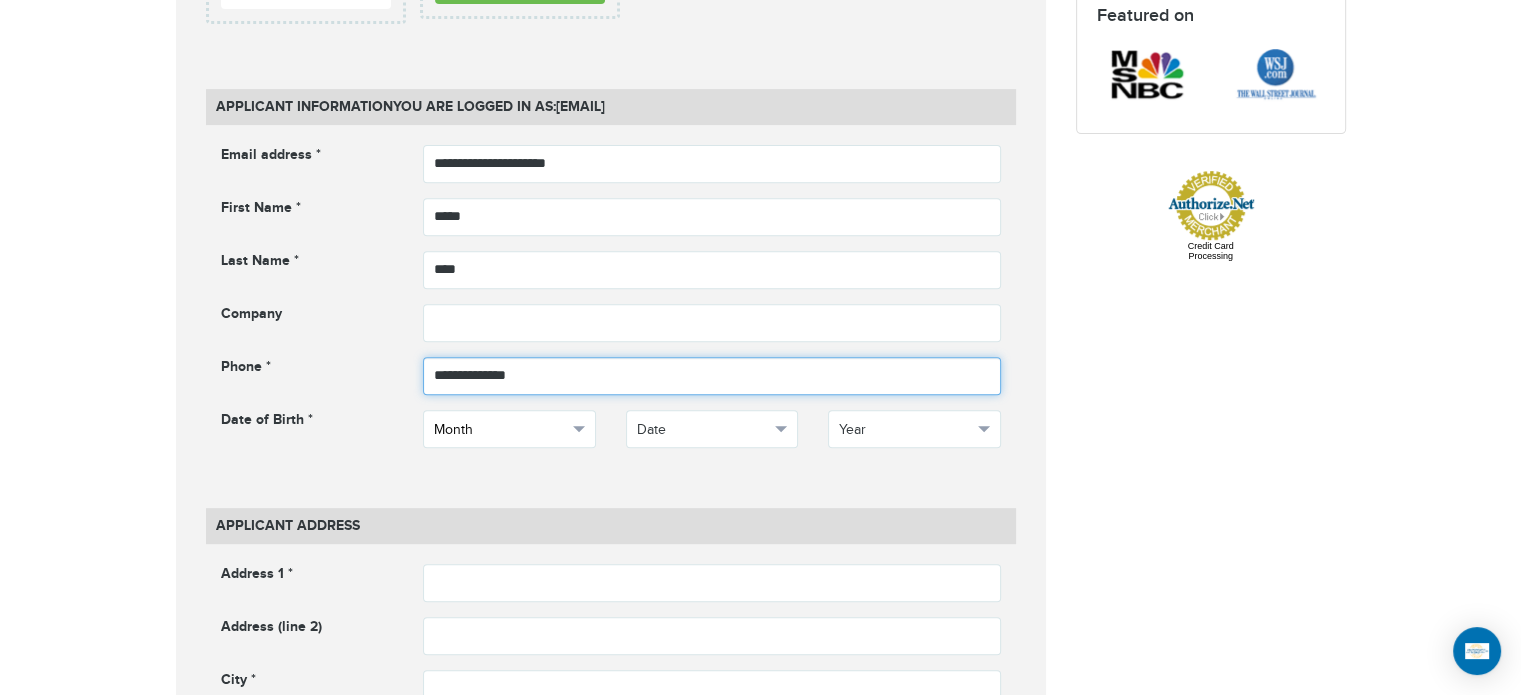 type on "**********" 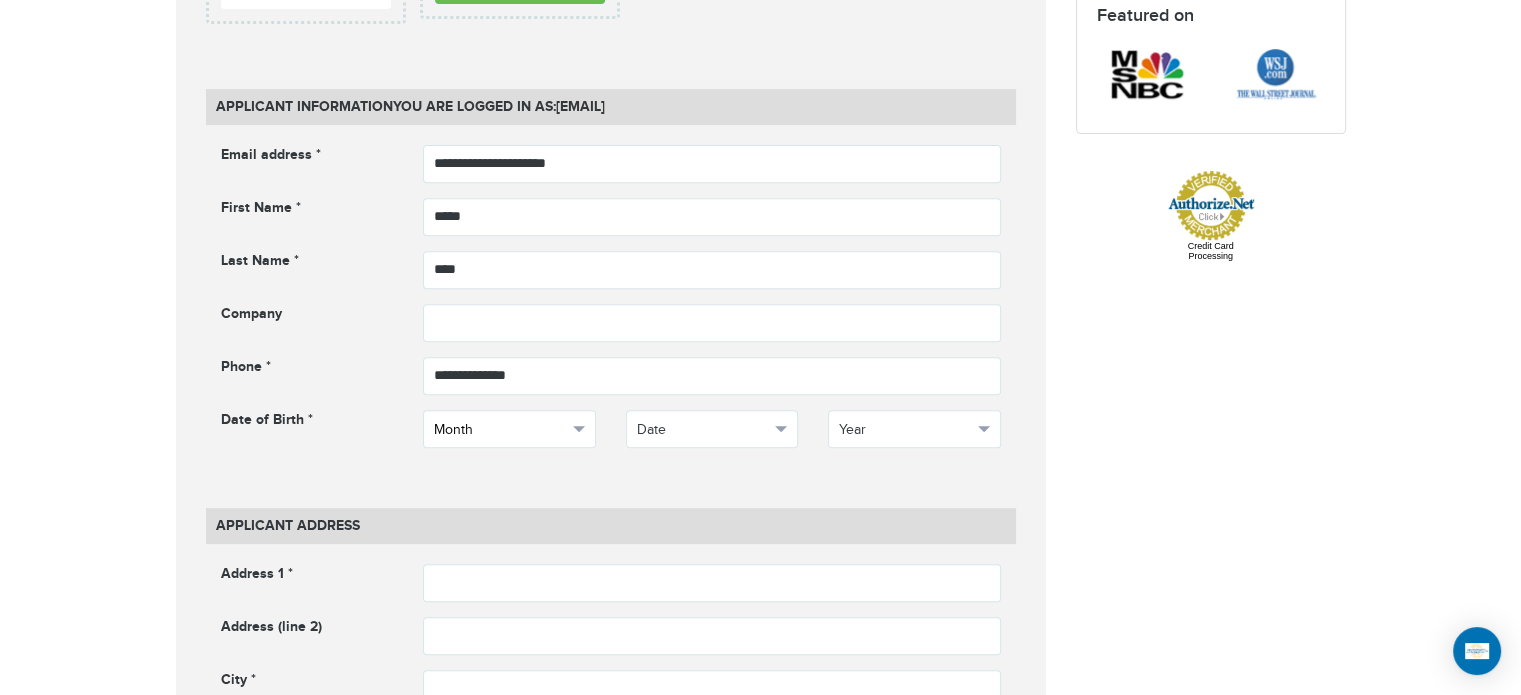 click on "Month" at bounding box center [500, 430] 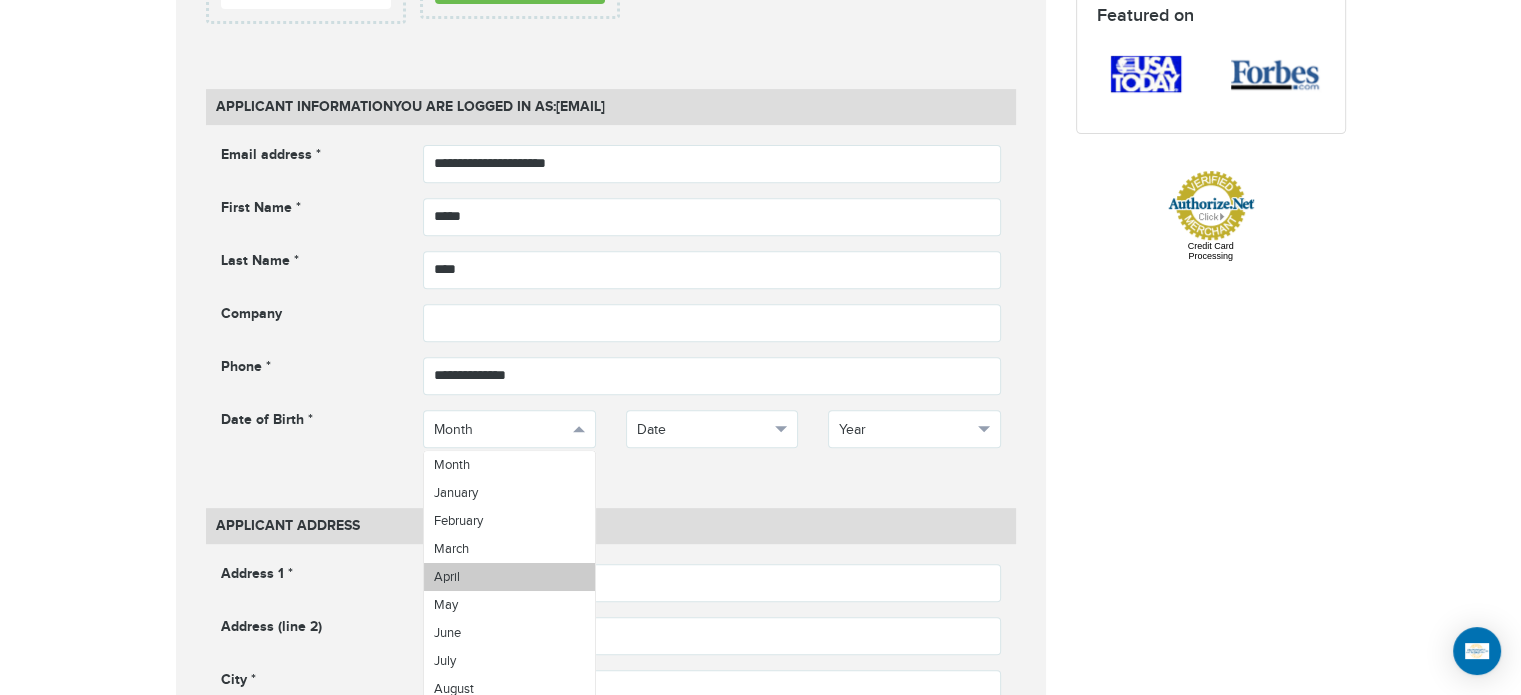 click on "April" at bounding box center (509, 577) 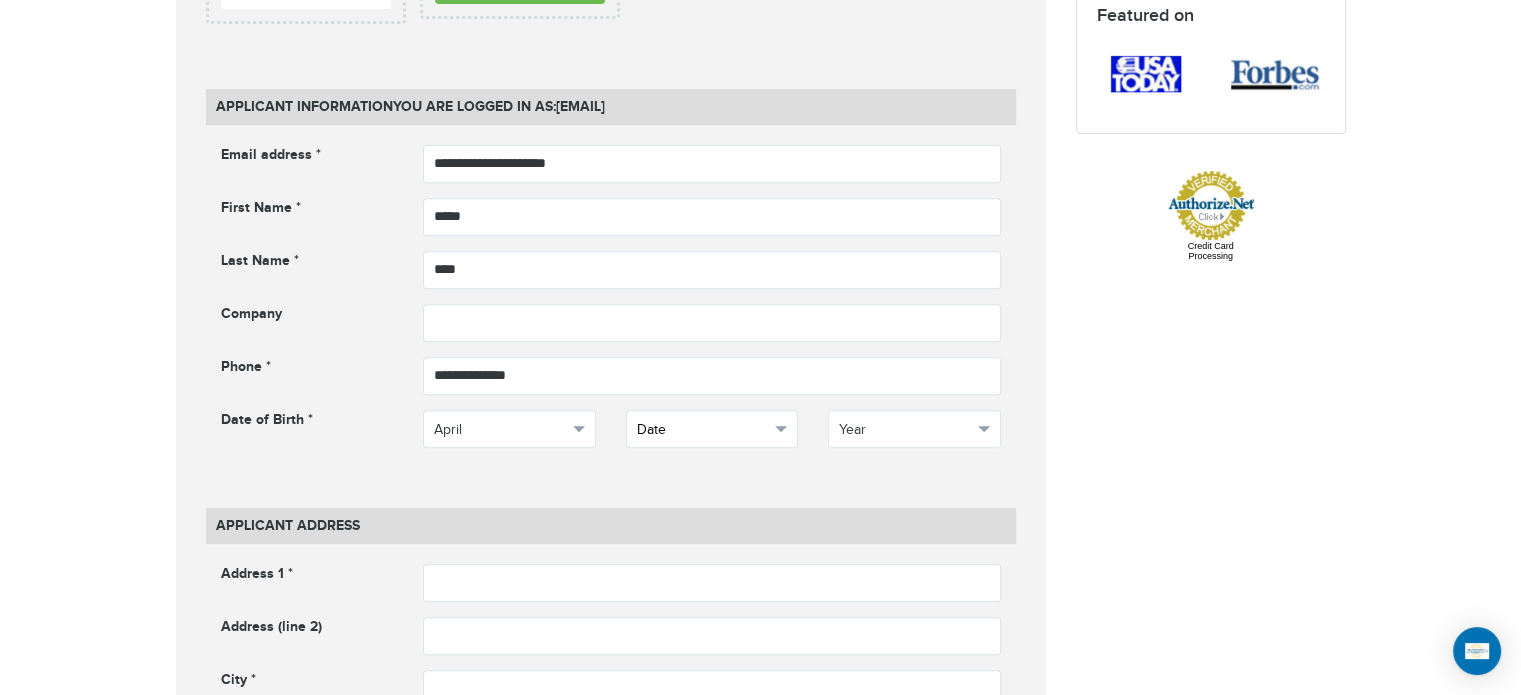 click on "Date" at bounding box center (703, 430) 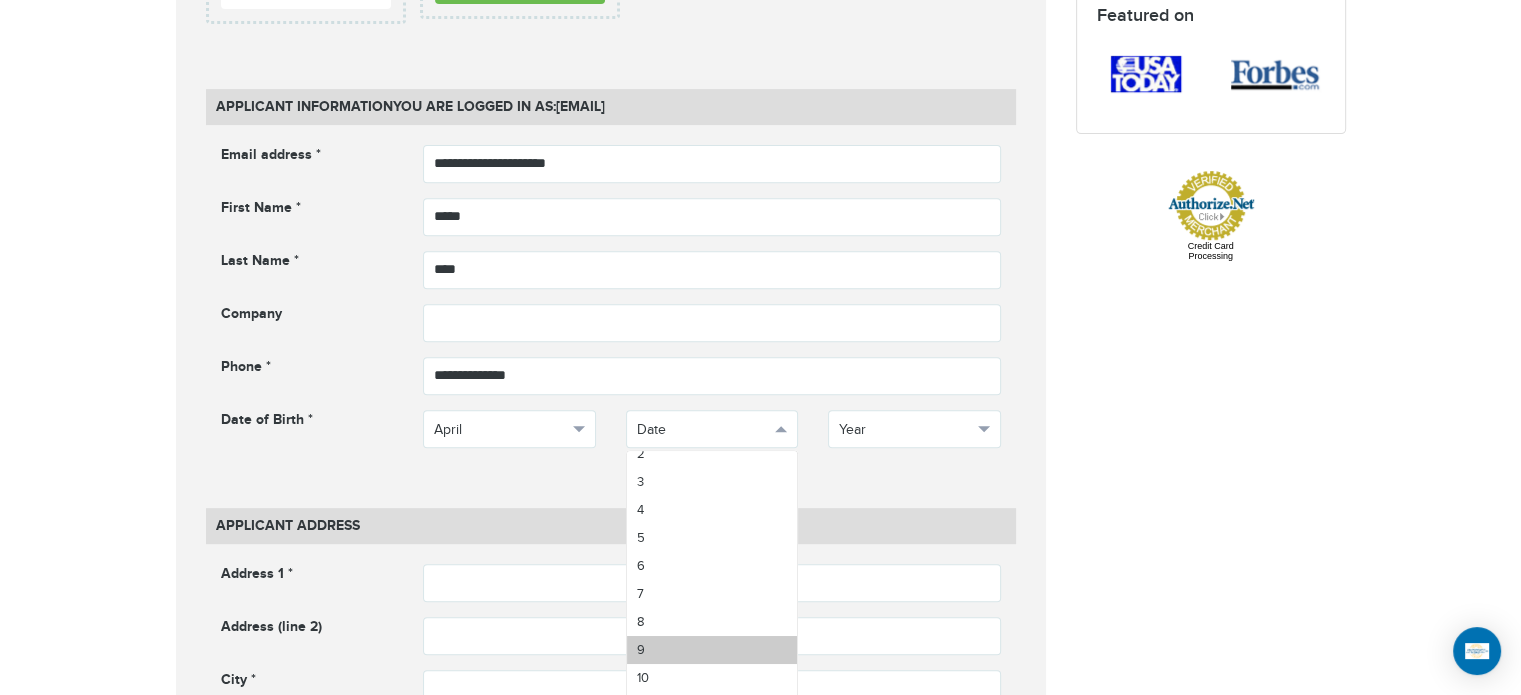scroll, scrollTop: 100, scrollLeft: 0, axis: vertical 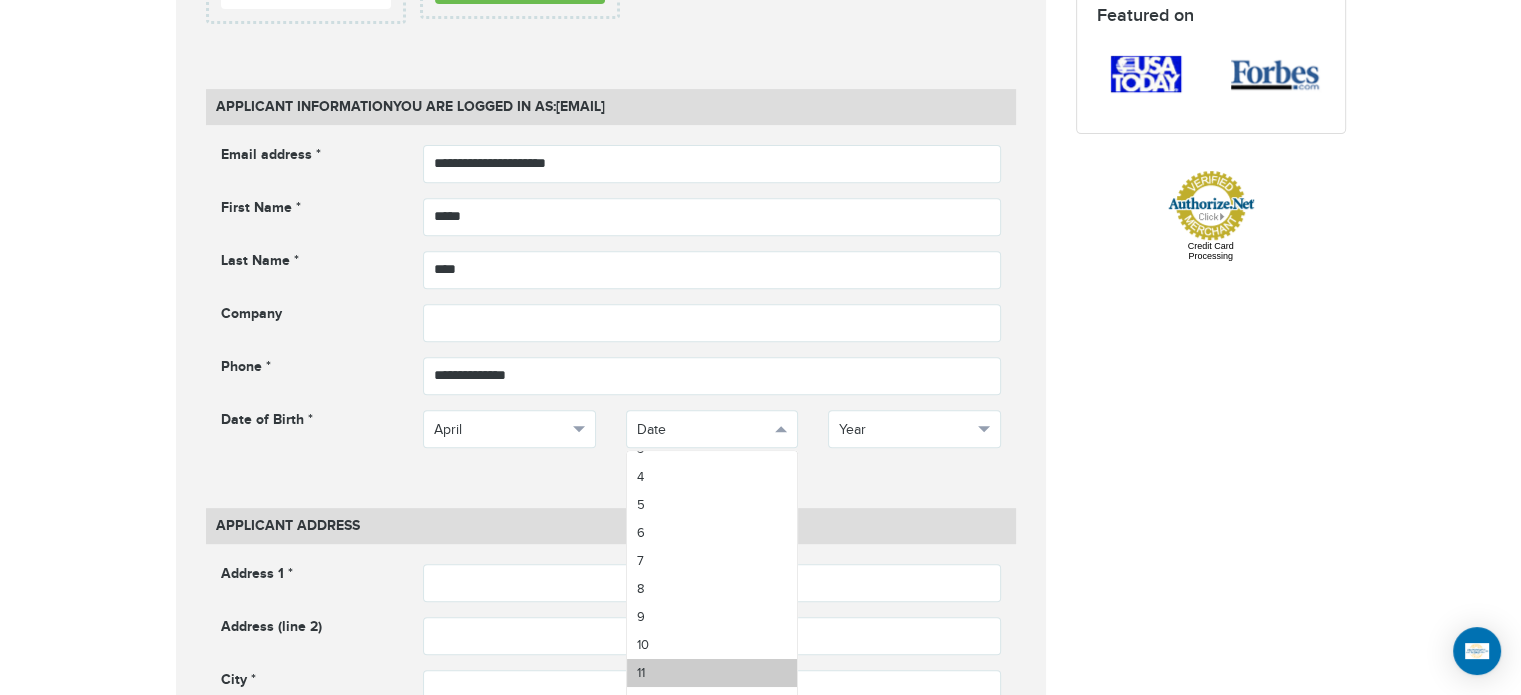 click on "11" at bounding box center [712, 673] 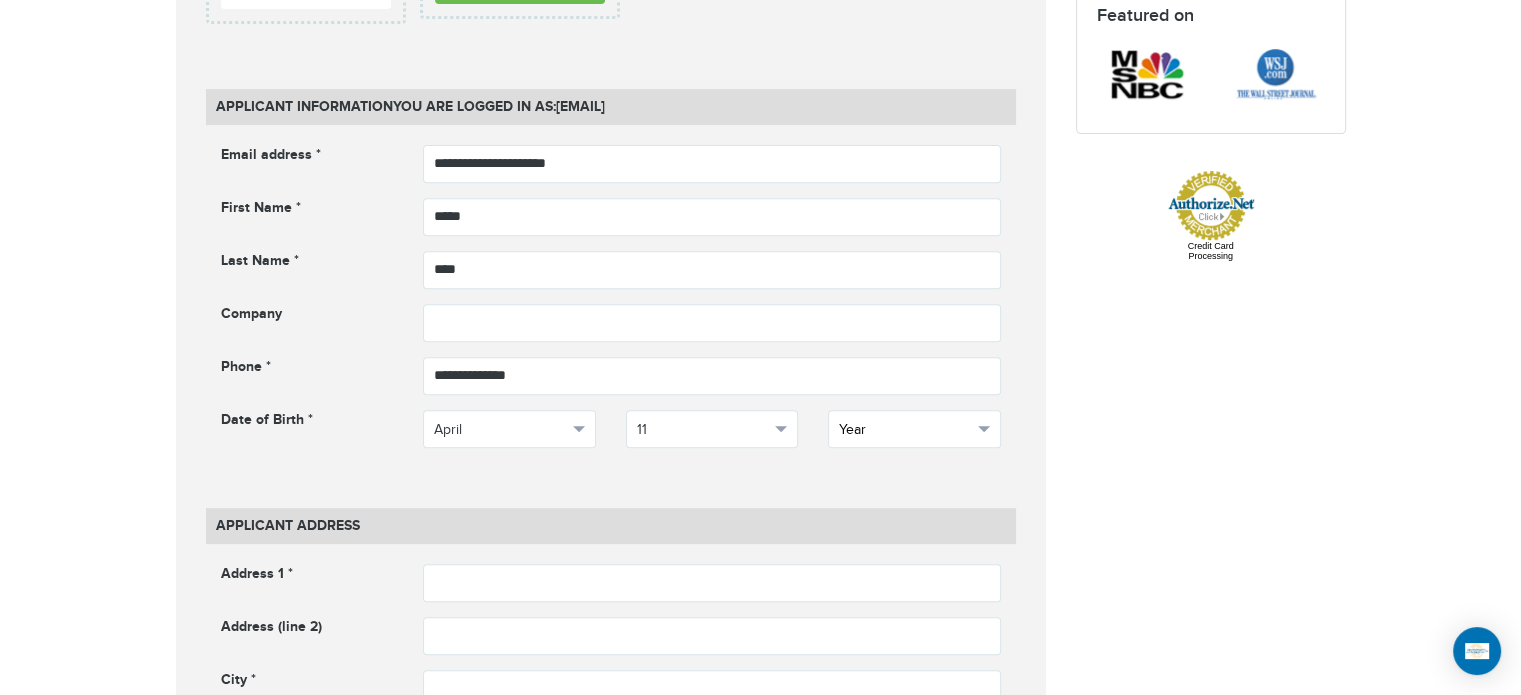 click on "Year" at bounding box center (905, 430) 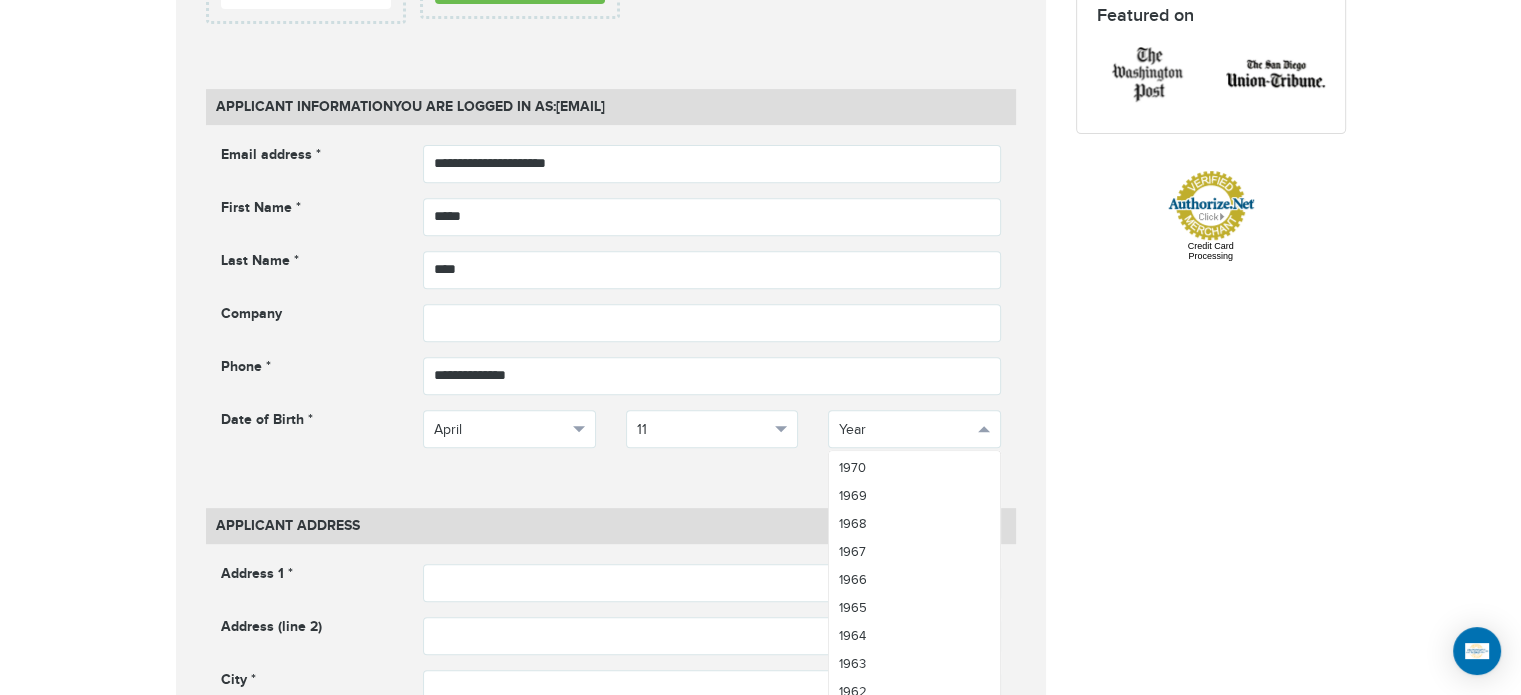 scroll, scrollTop: 1600, scrollLeft: 0, axis: vertical 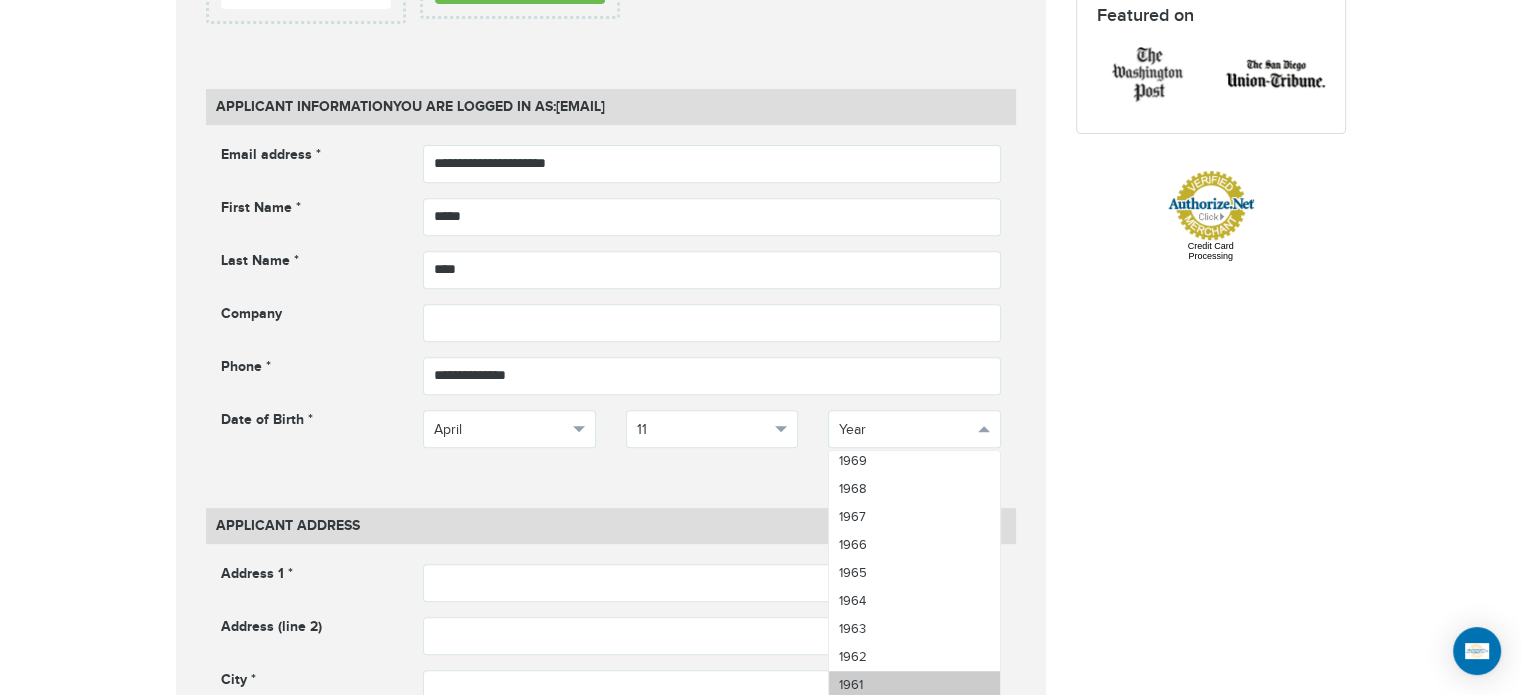 click on "1961" at bounding box center [914, 685] 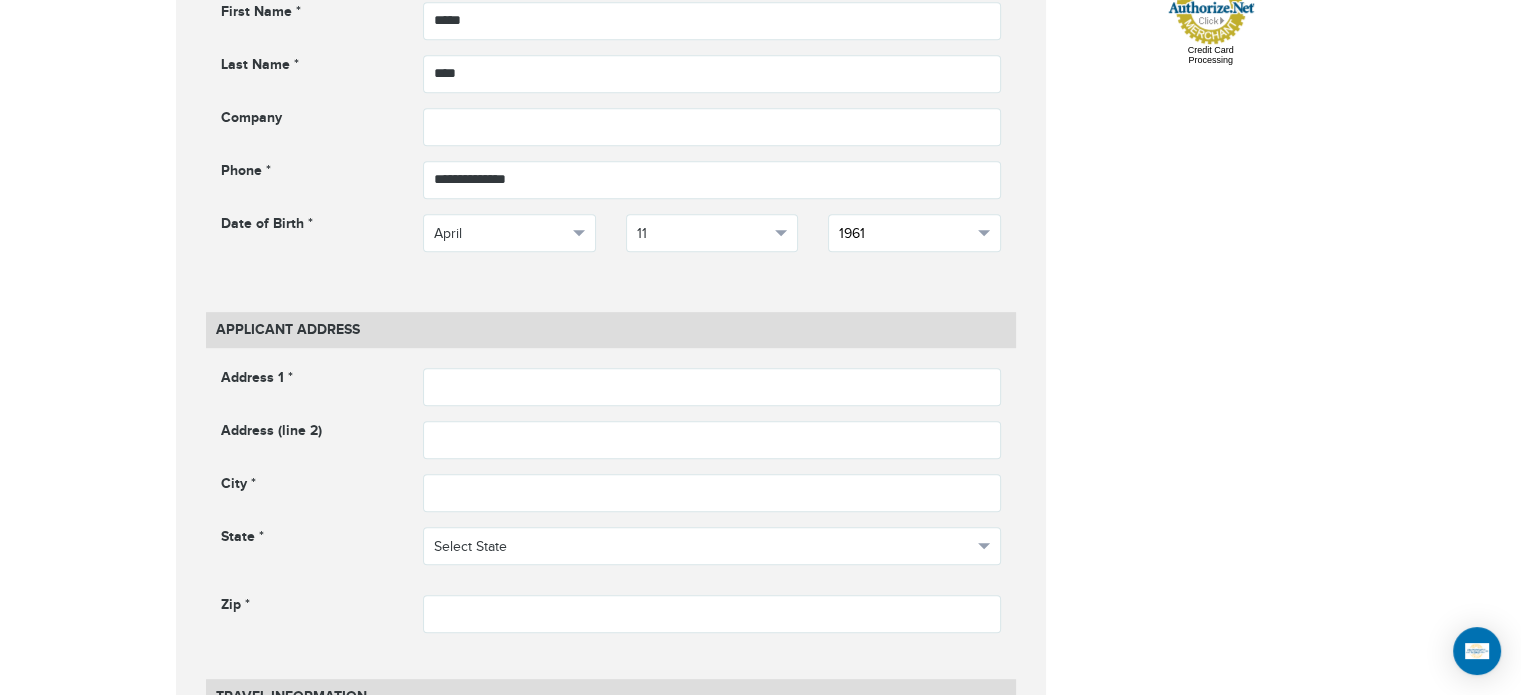 scroll, scrollTop: 992, scrollLeft: 0, axis: vertical 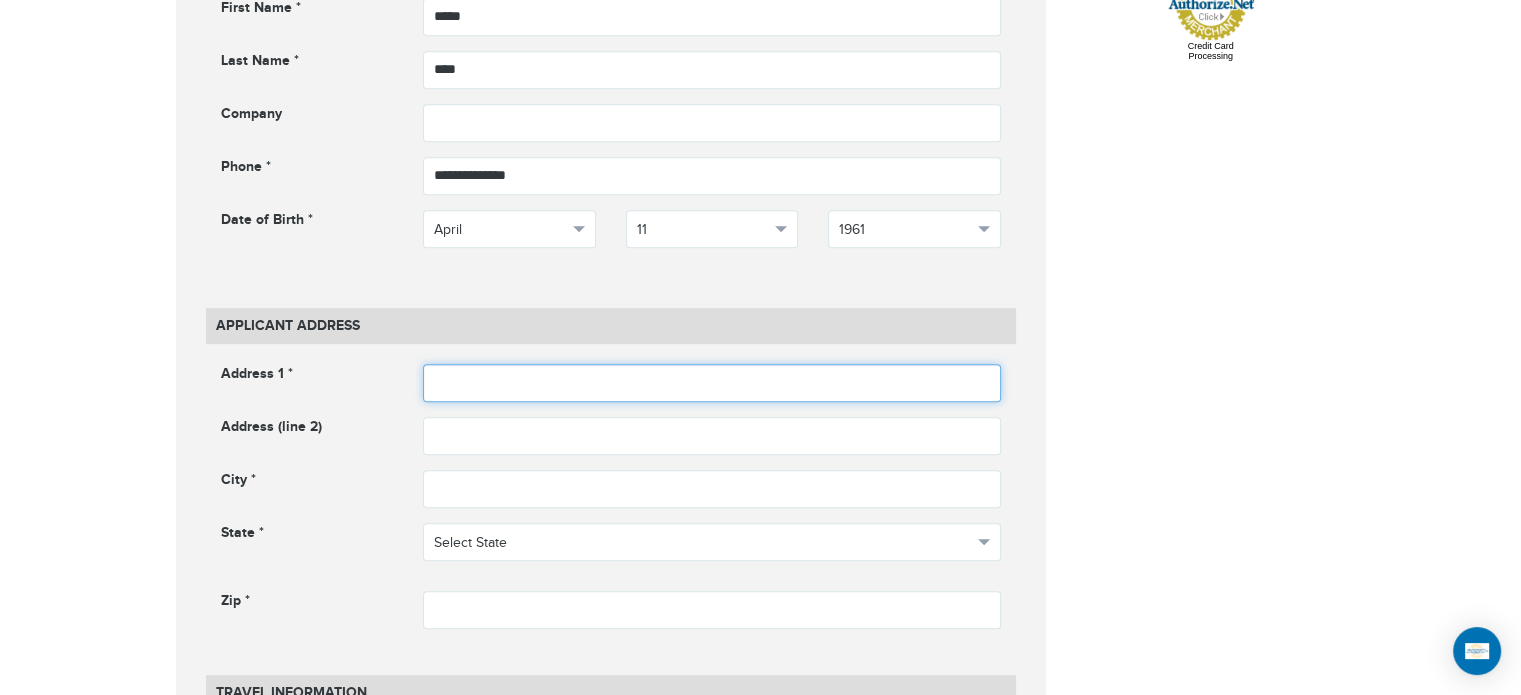 click at bounding box center (712, 383) 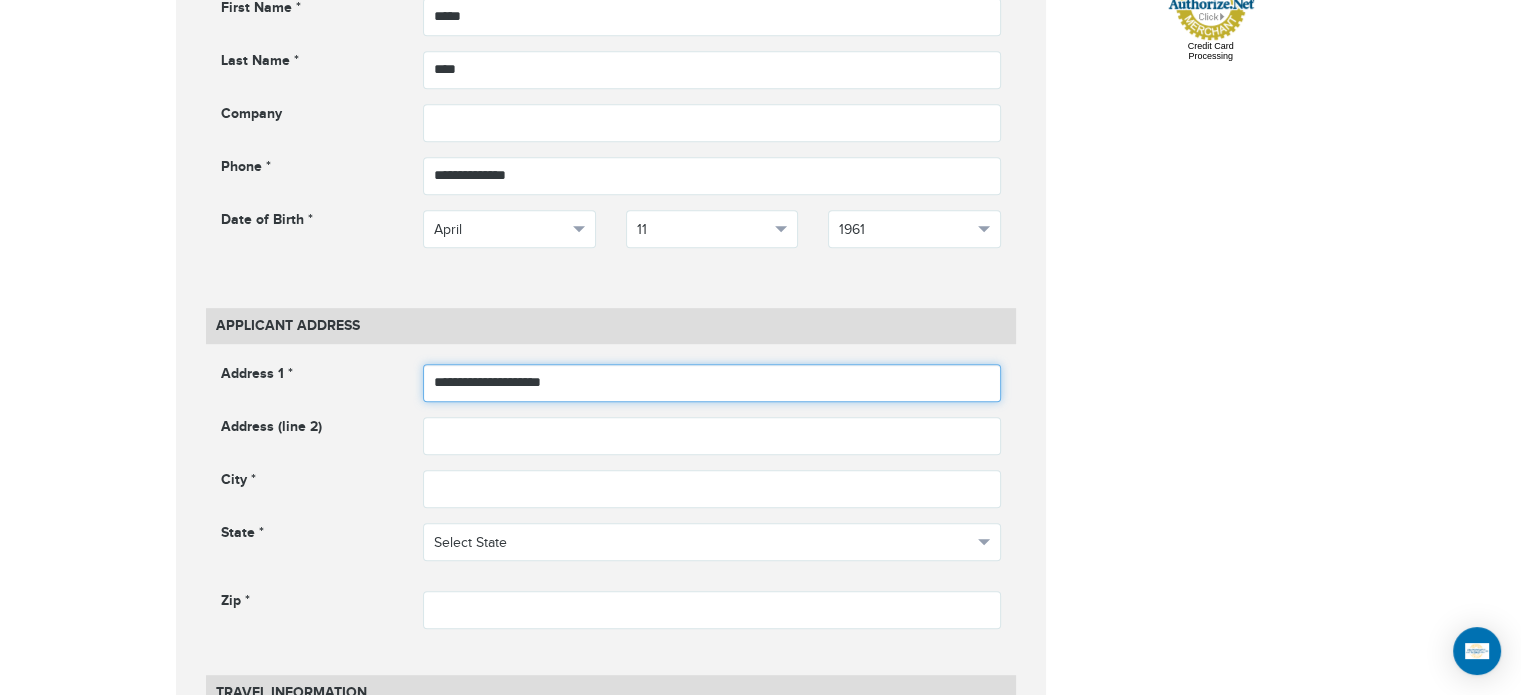 type on "**********" 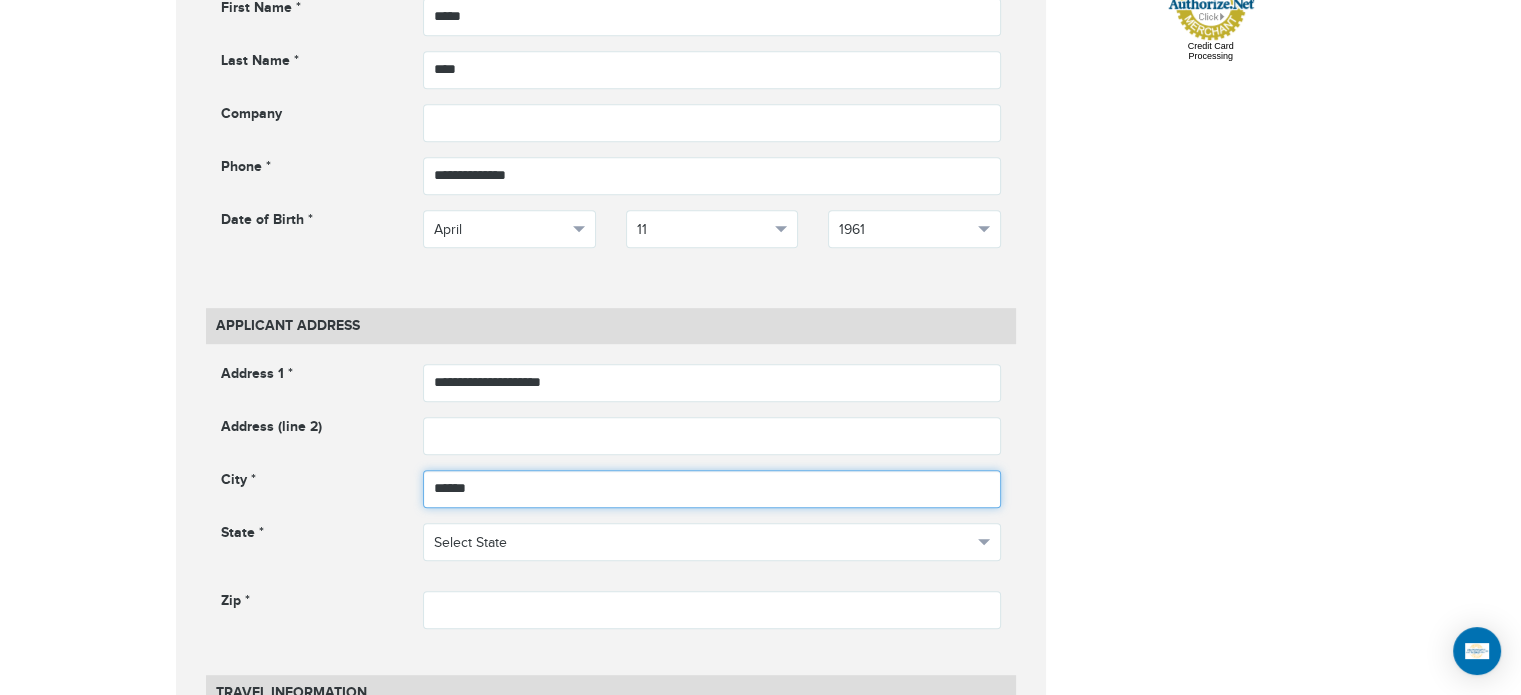 type on "******" 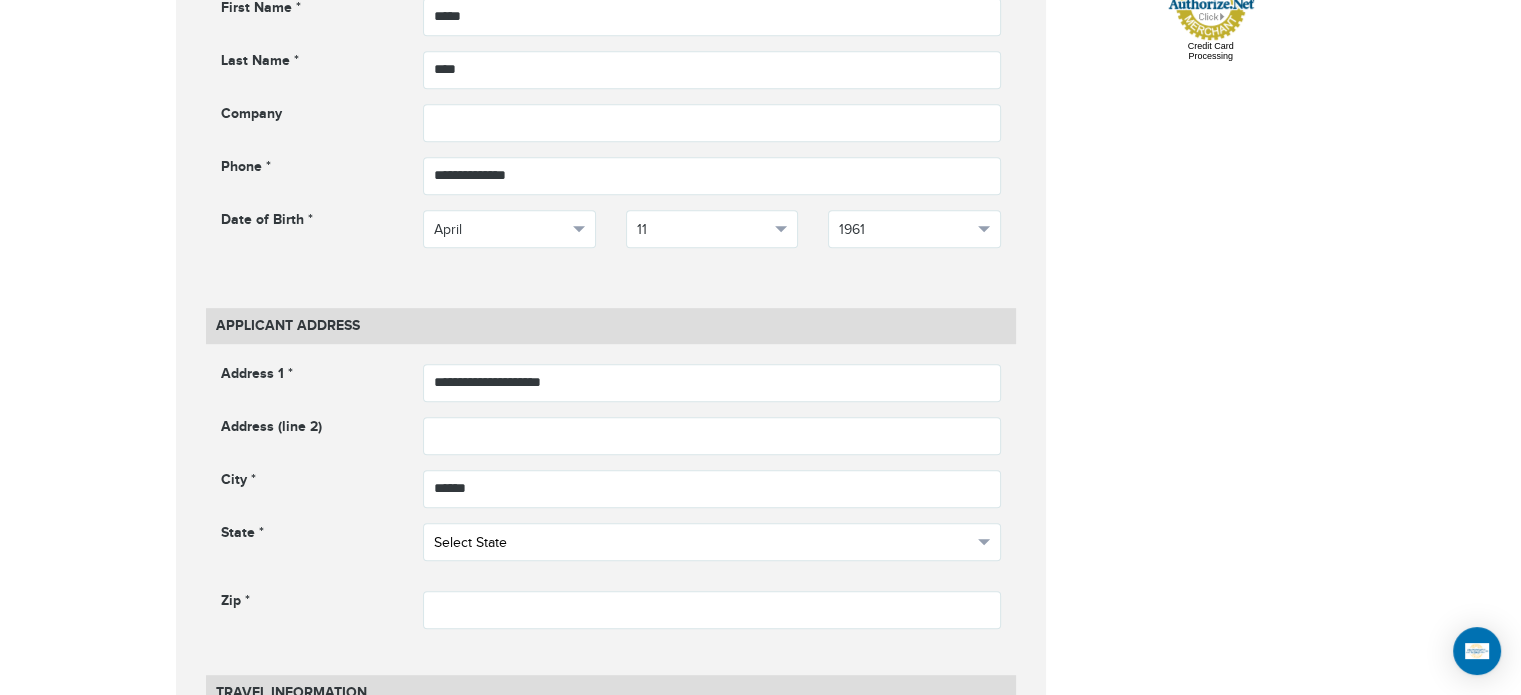 type 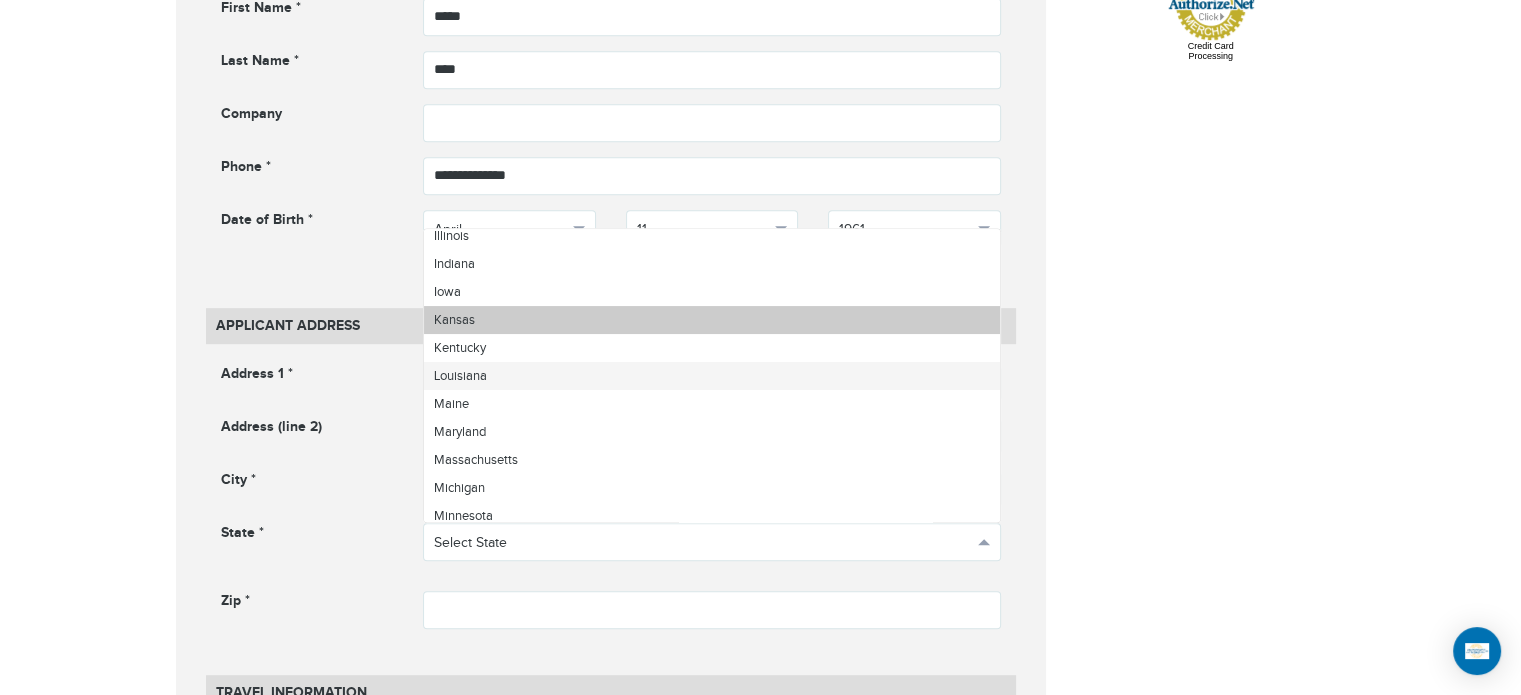 scroll, scrollTop: 0, scrollLeft: 0, axis: both 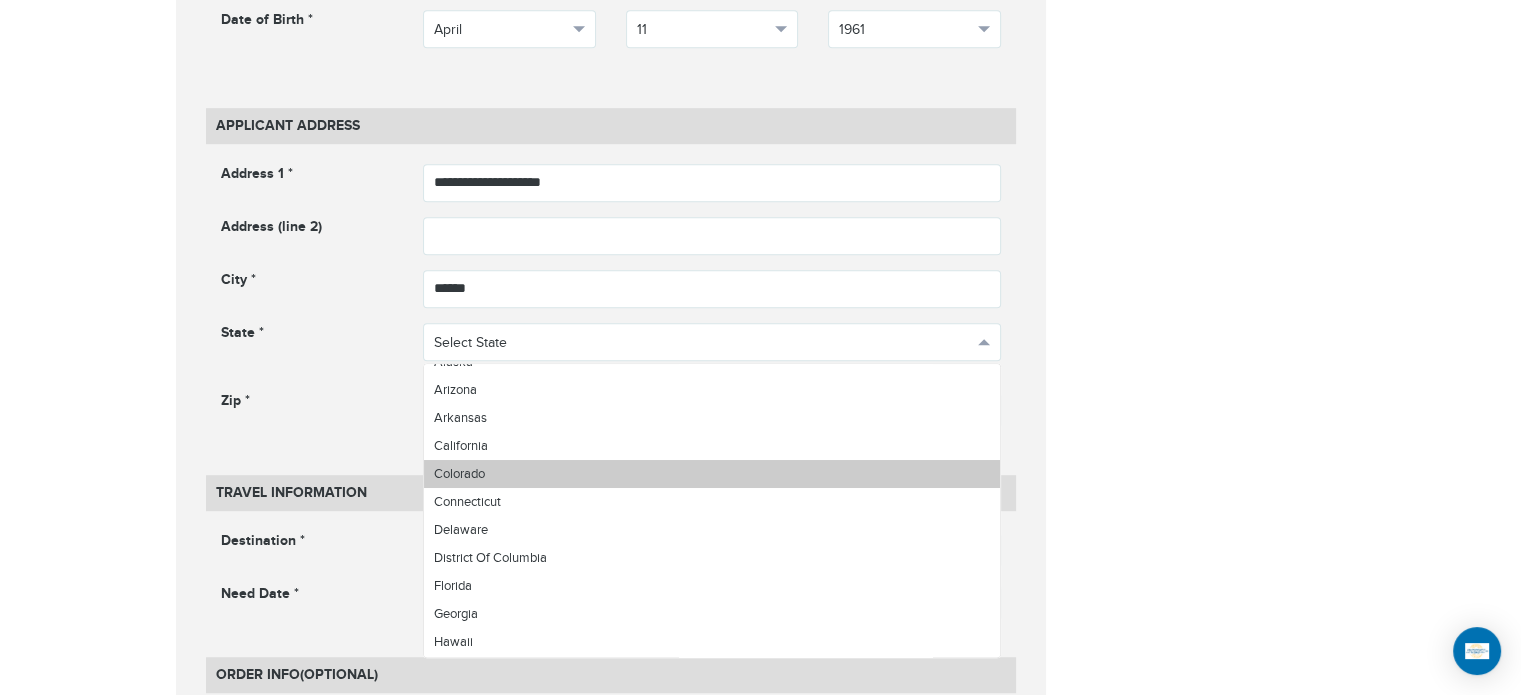 click on "Colorado" at bounding box center [712, 474] 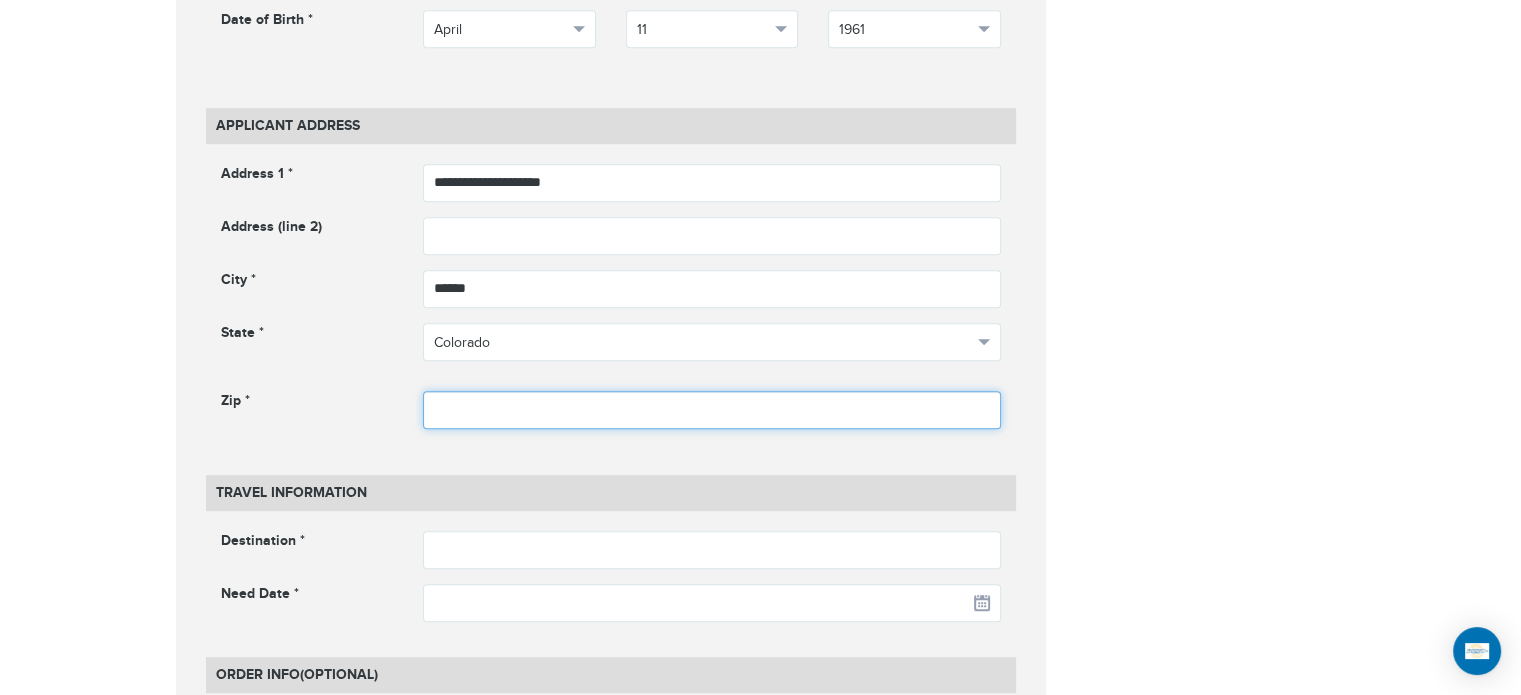 click at bounding box center [712, 410] 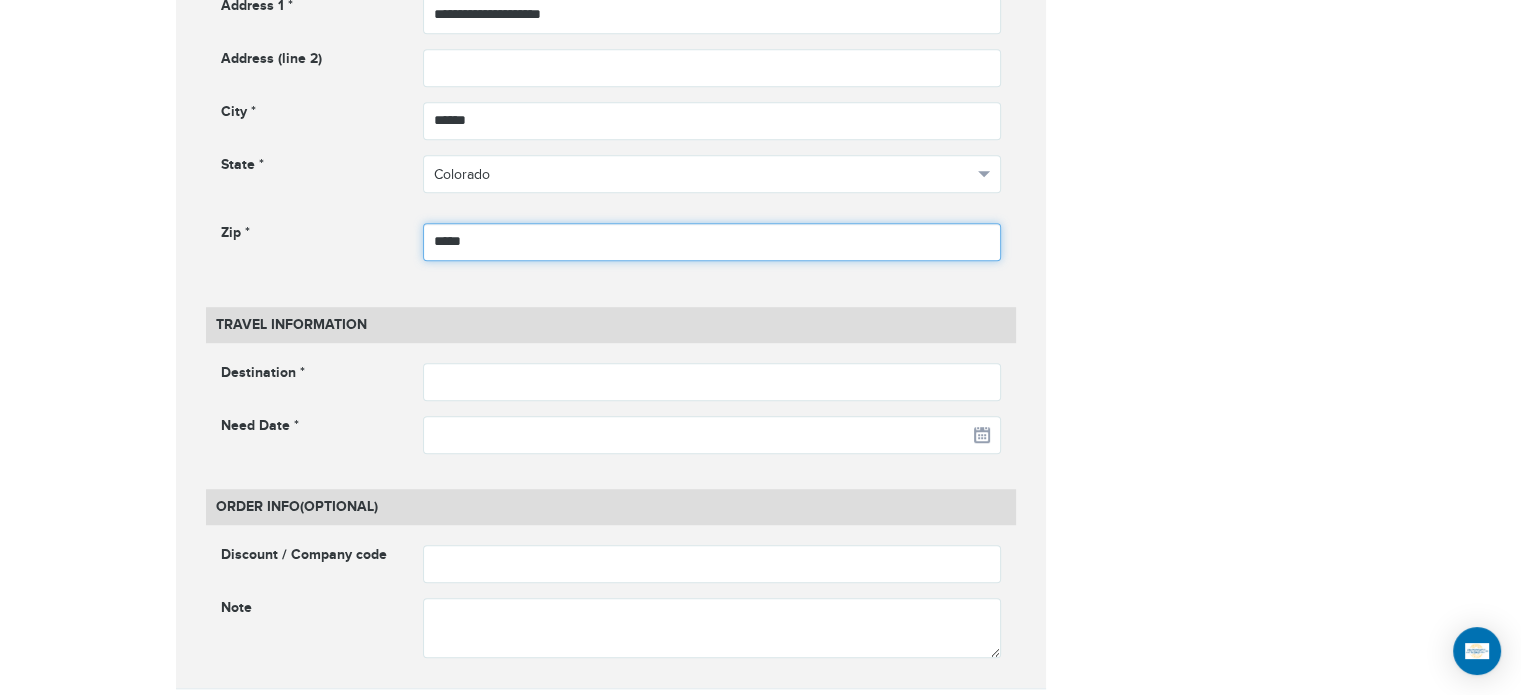 scroll, scrollTop: 1392, scrollLeft: 0, axis: vertical 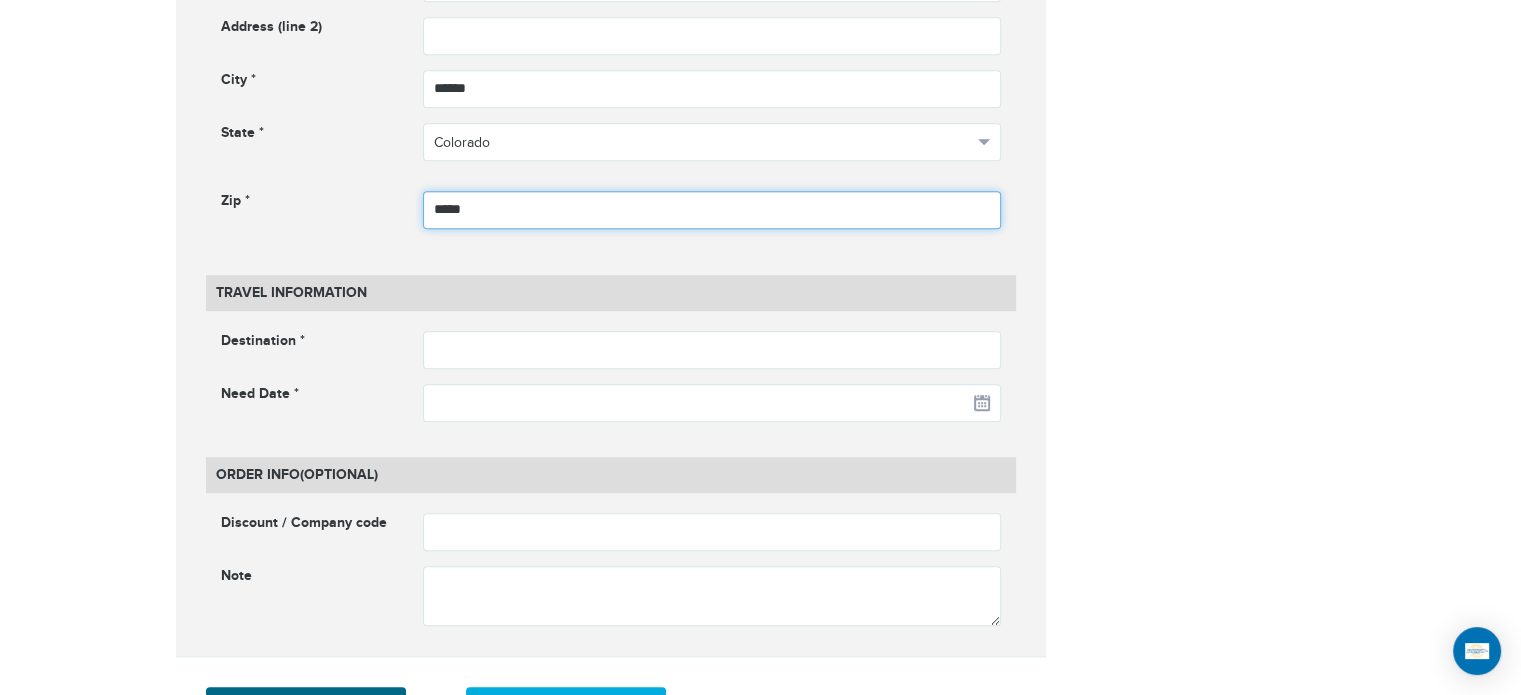 type on "*****" 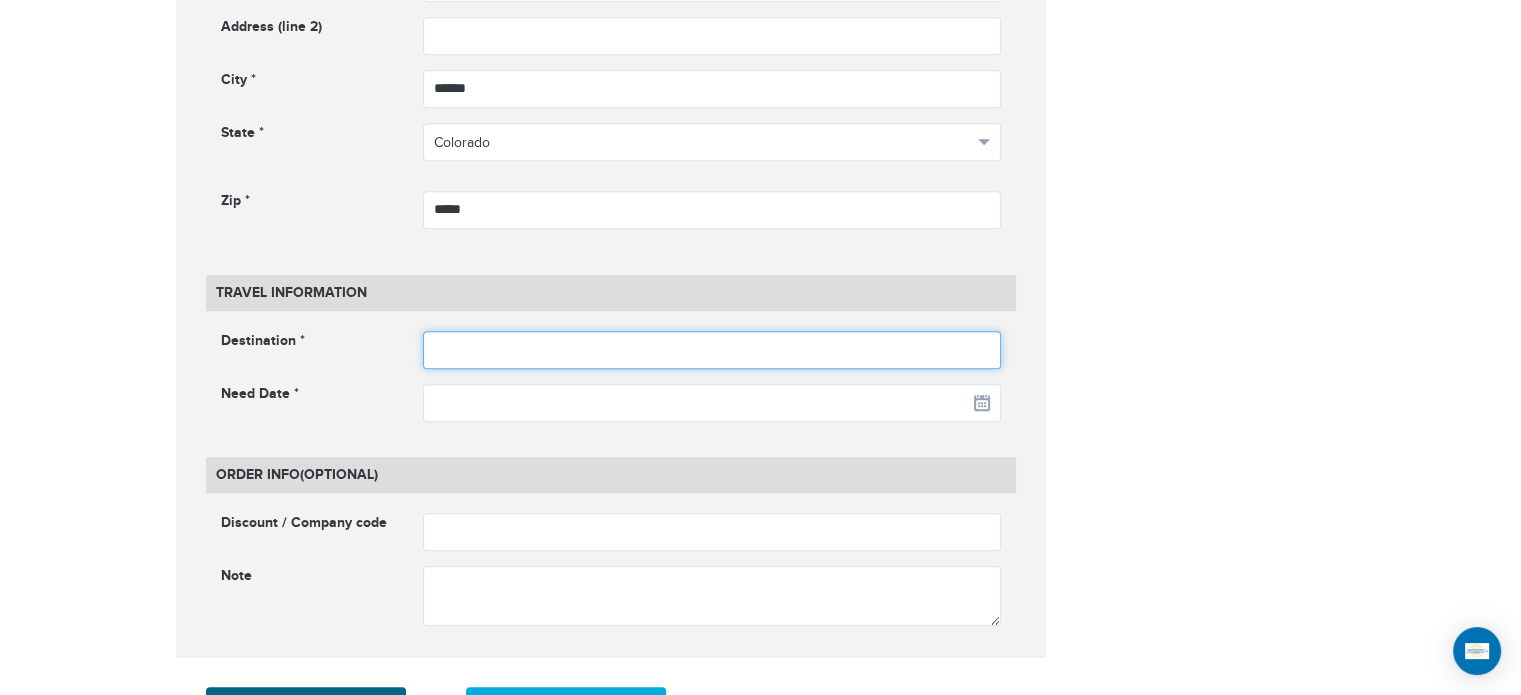 click at bounding box center (712, 350) 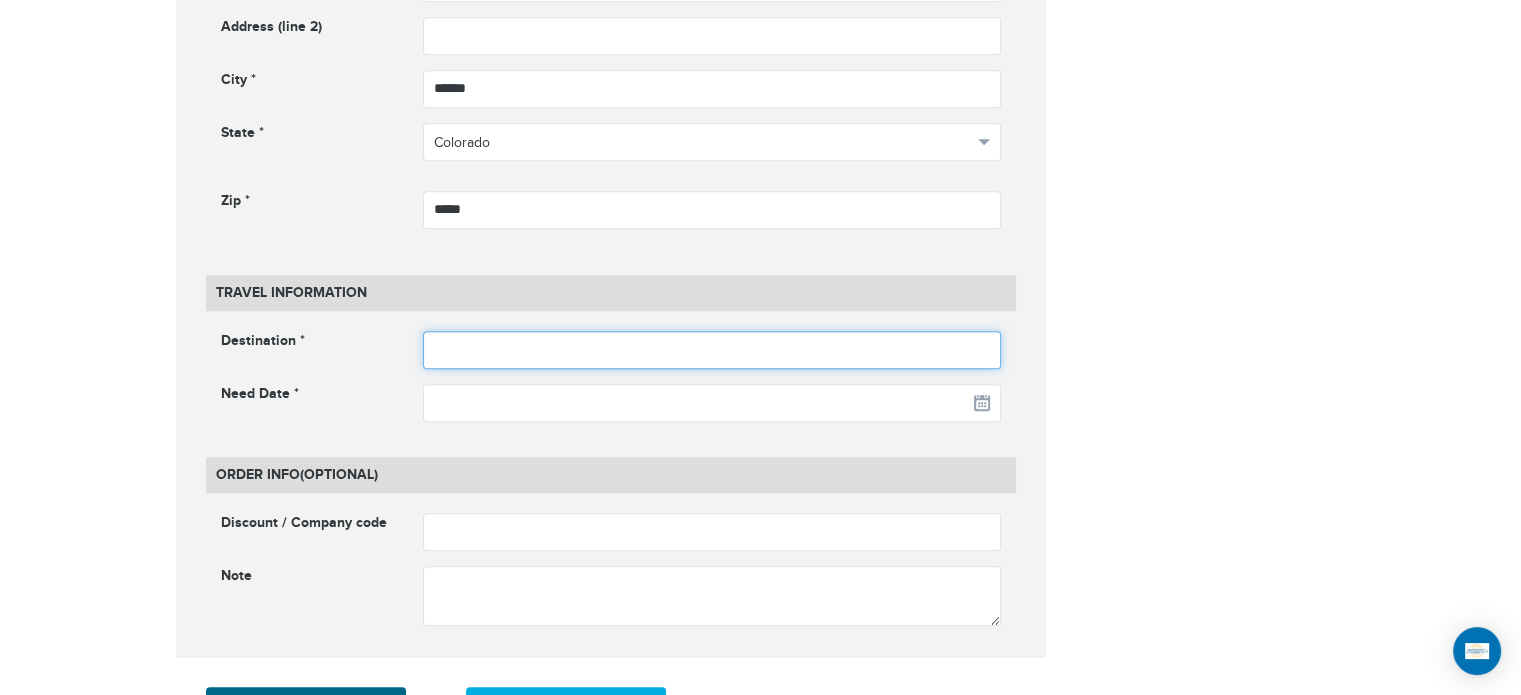 click at bounding box center [712, 350] 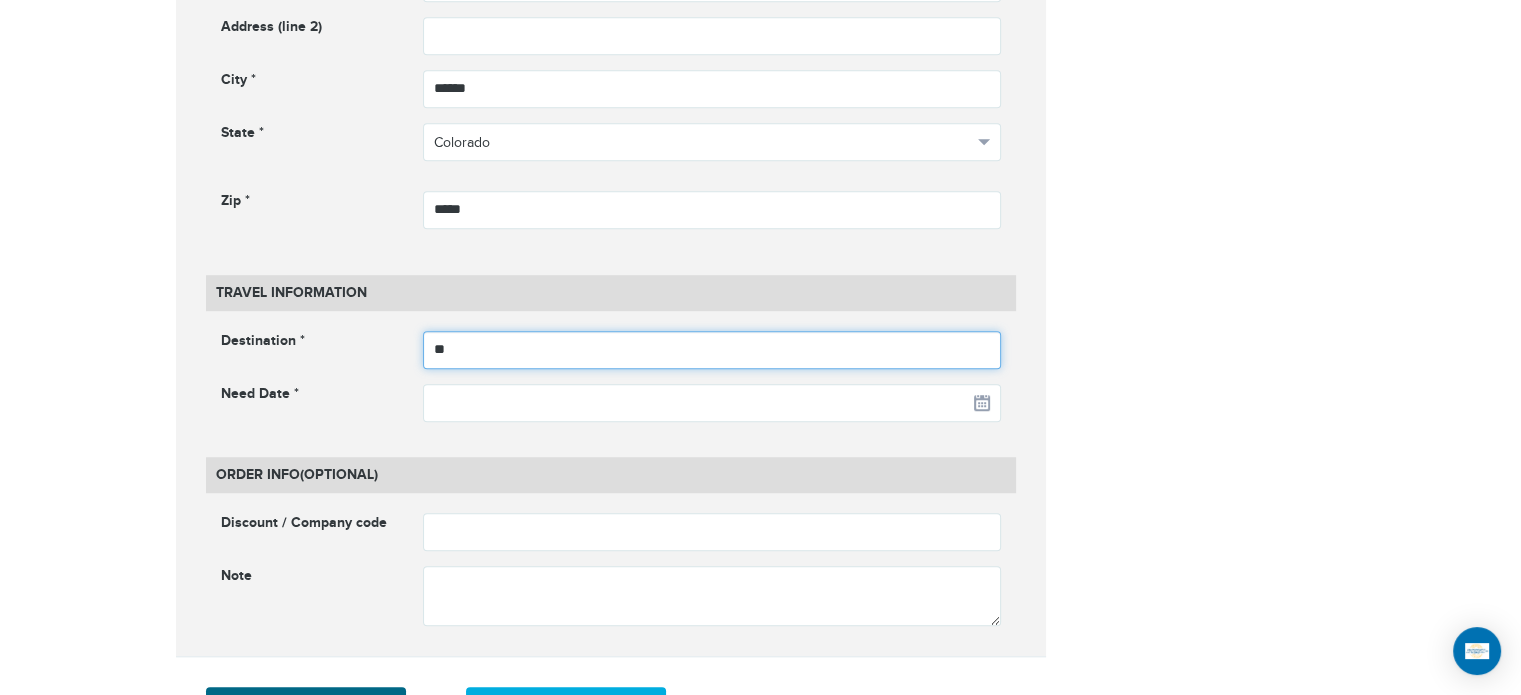 type on "*" 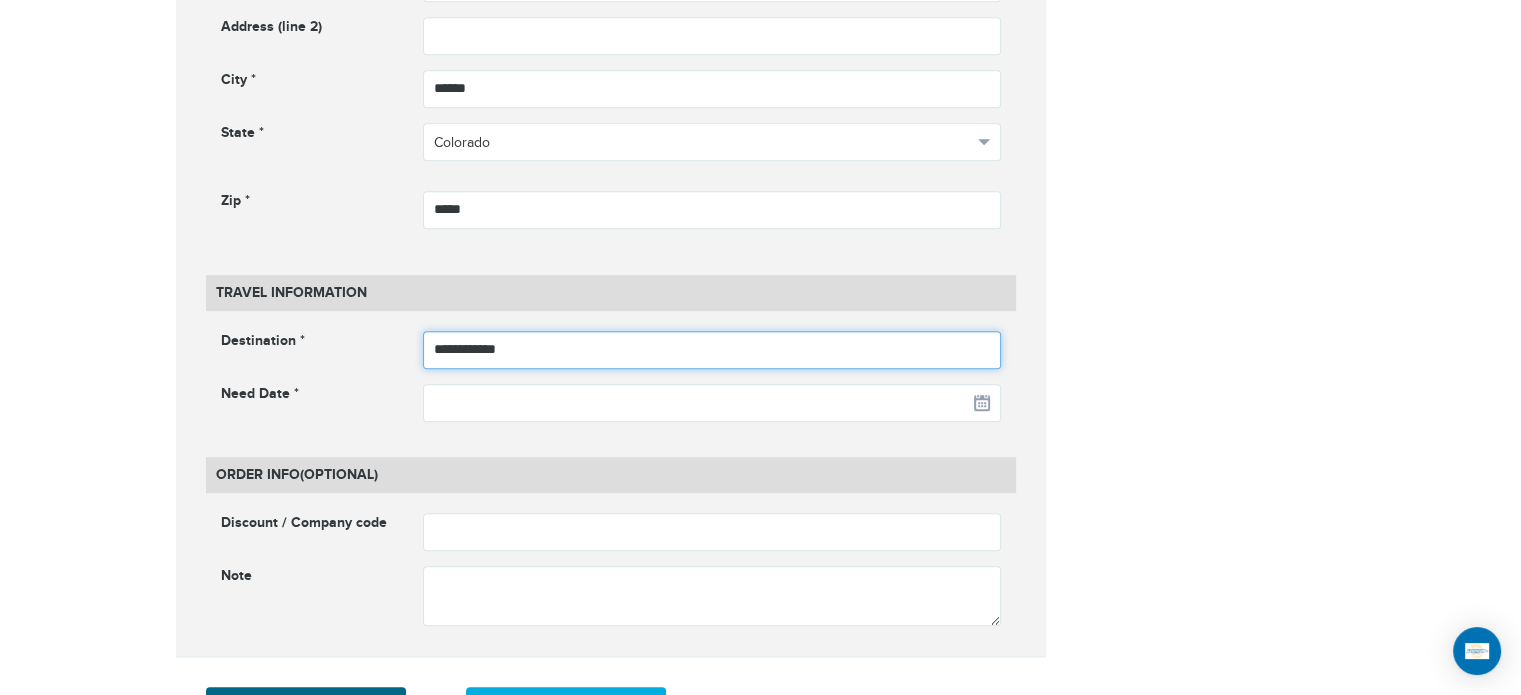 type on "**********" 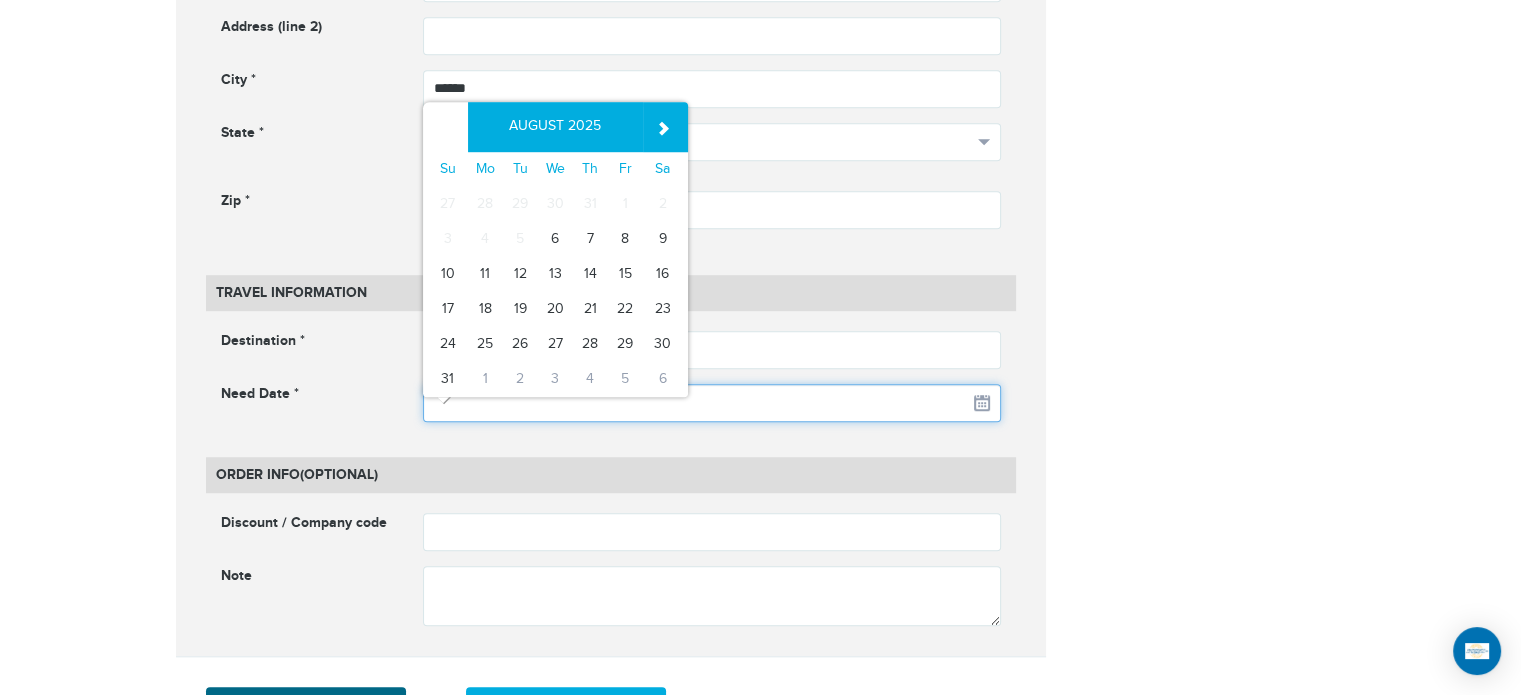 click at bounding box center (712, 403) 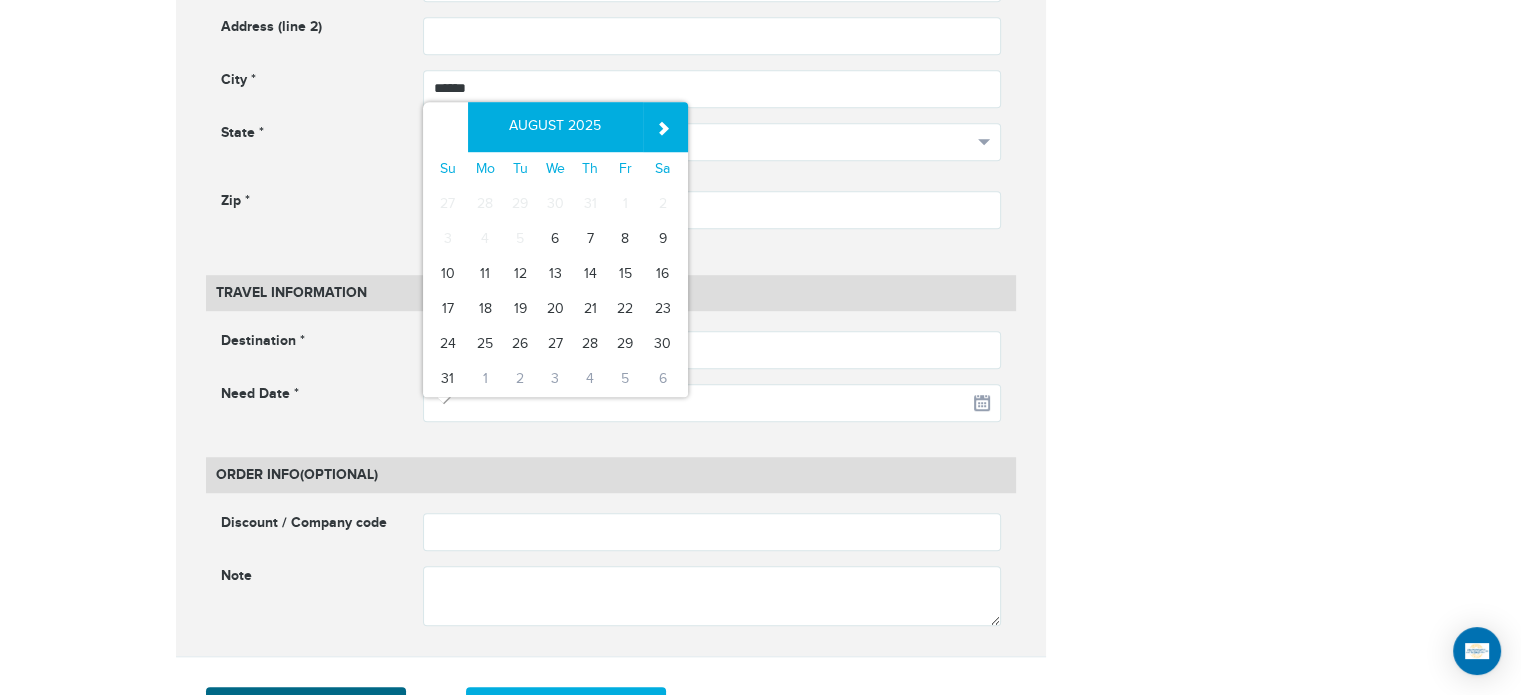click on "»" at bounding box center [665, 127] 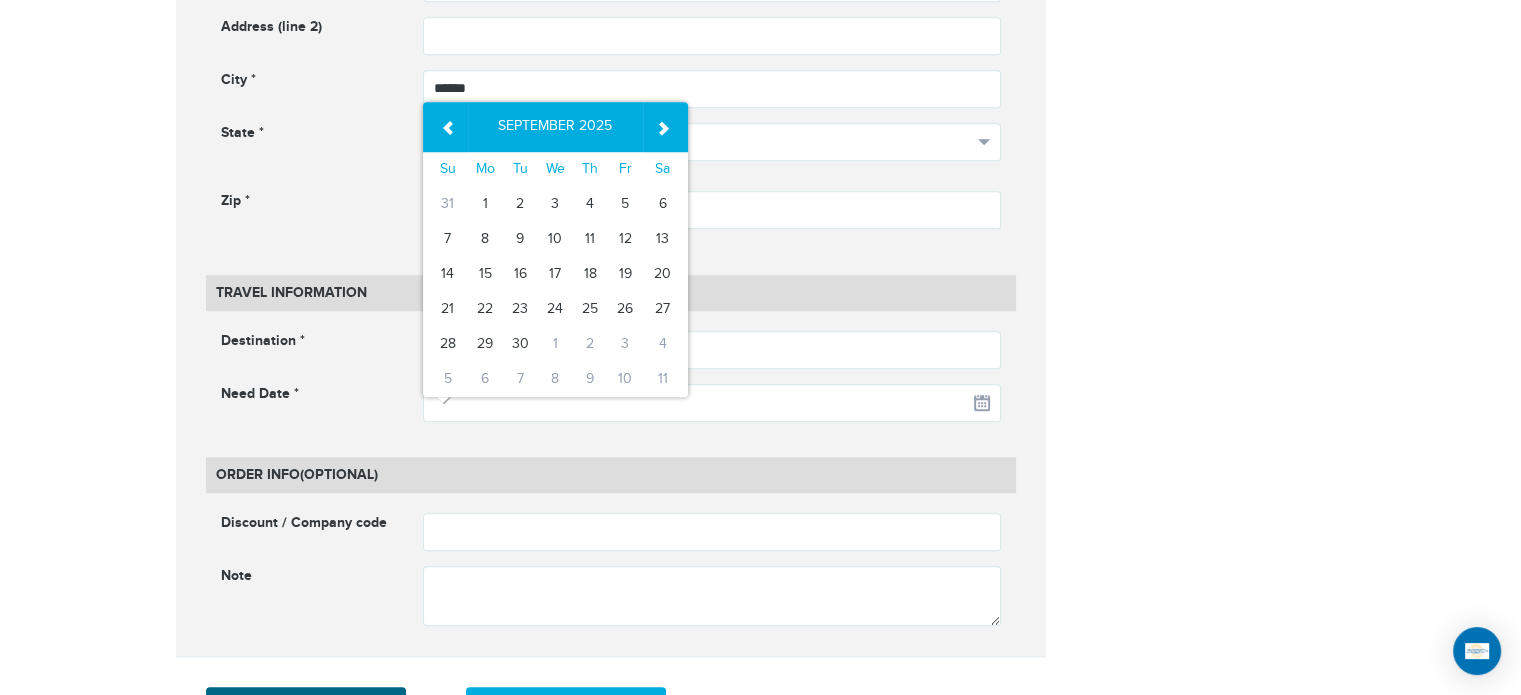 click on "»" at bounding box center (665, 127) 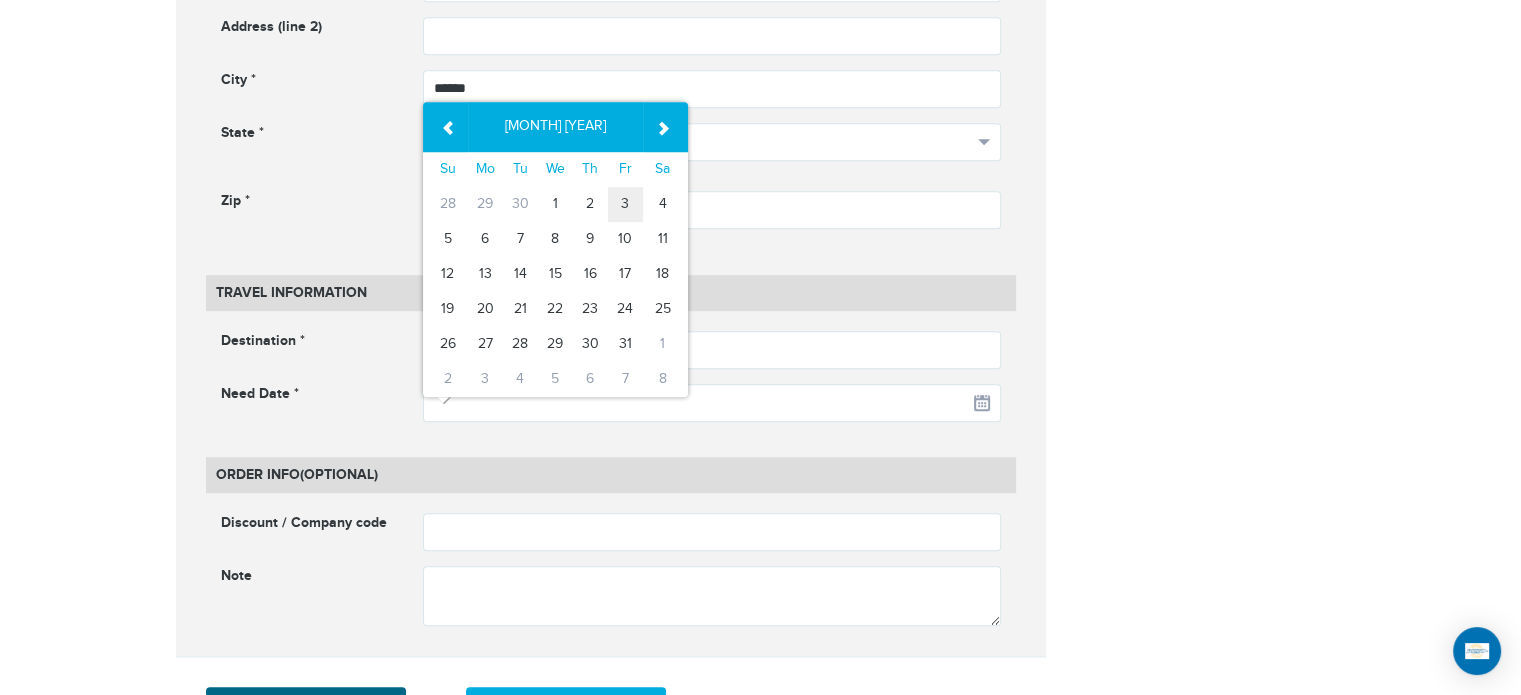 click on "3" at bounding box center (625, 204) 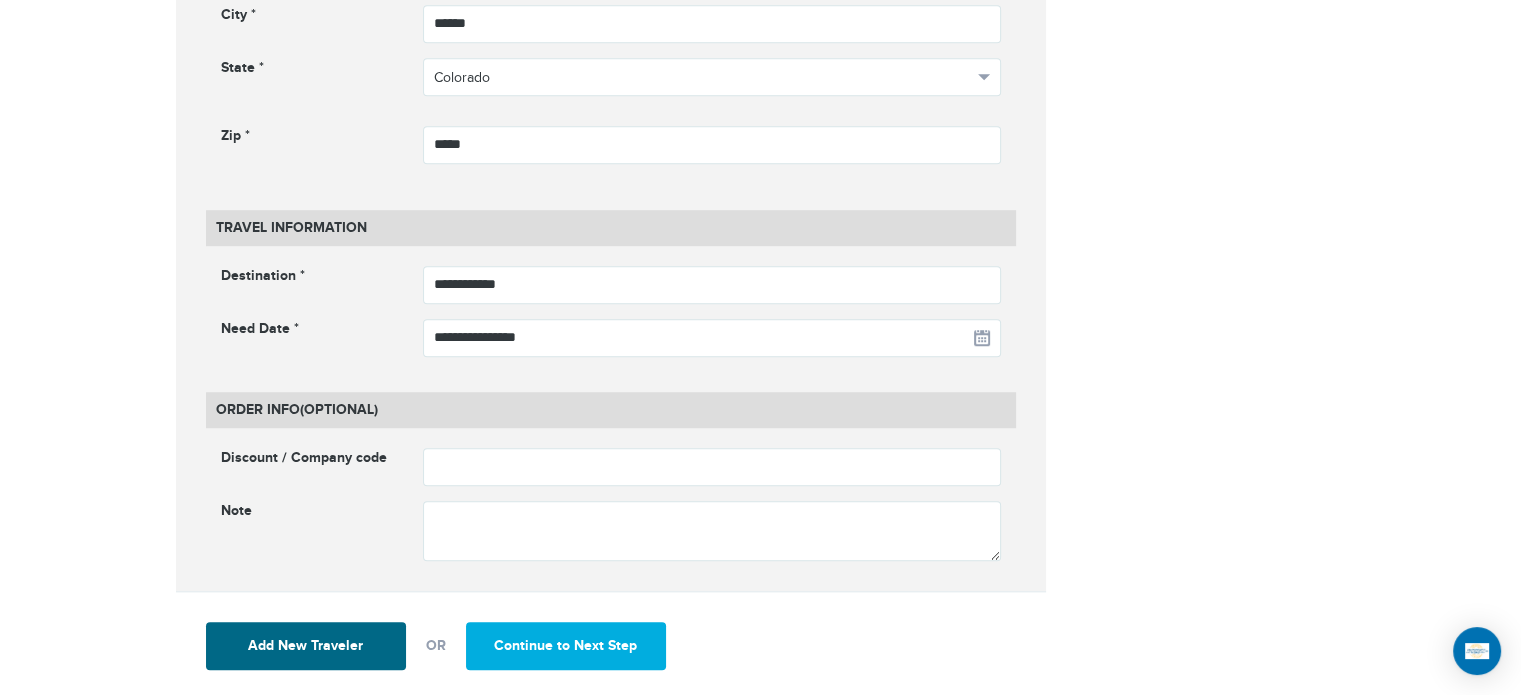 scroll, scrollTop: 1492, scrollLeft: 0, axis: vertical 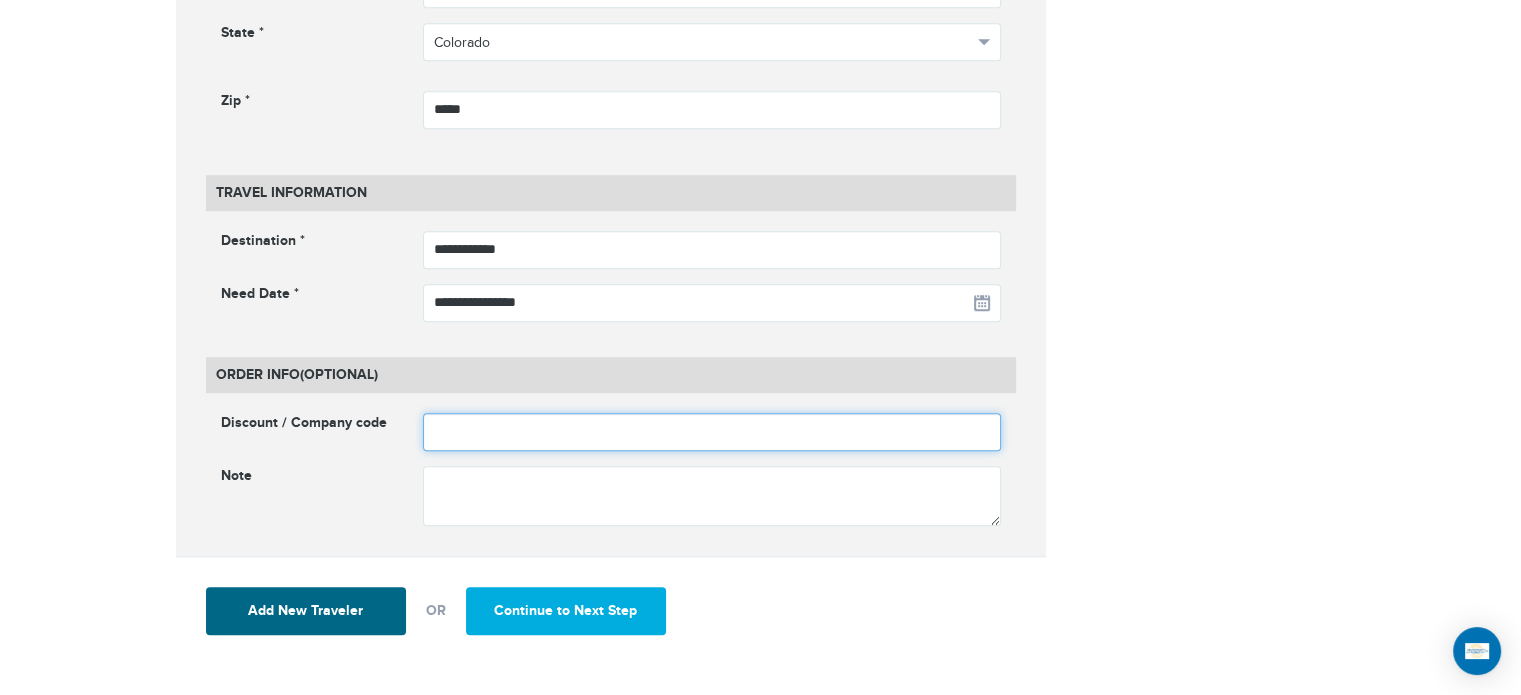 click at bounding box center [712, 432] 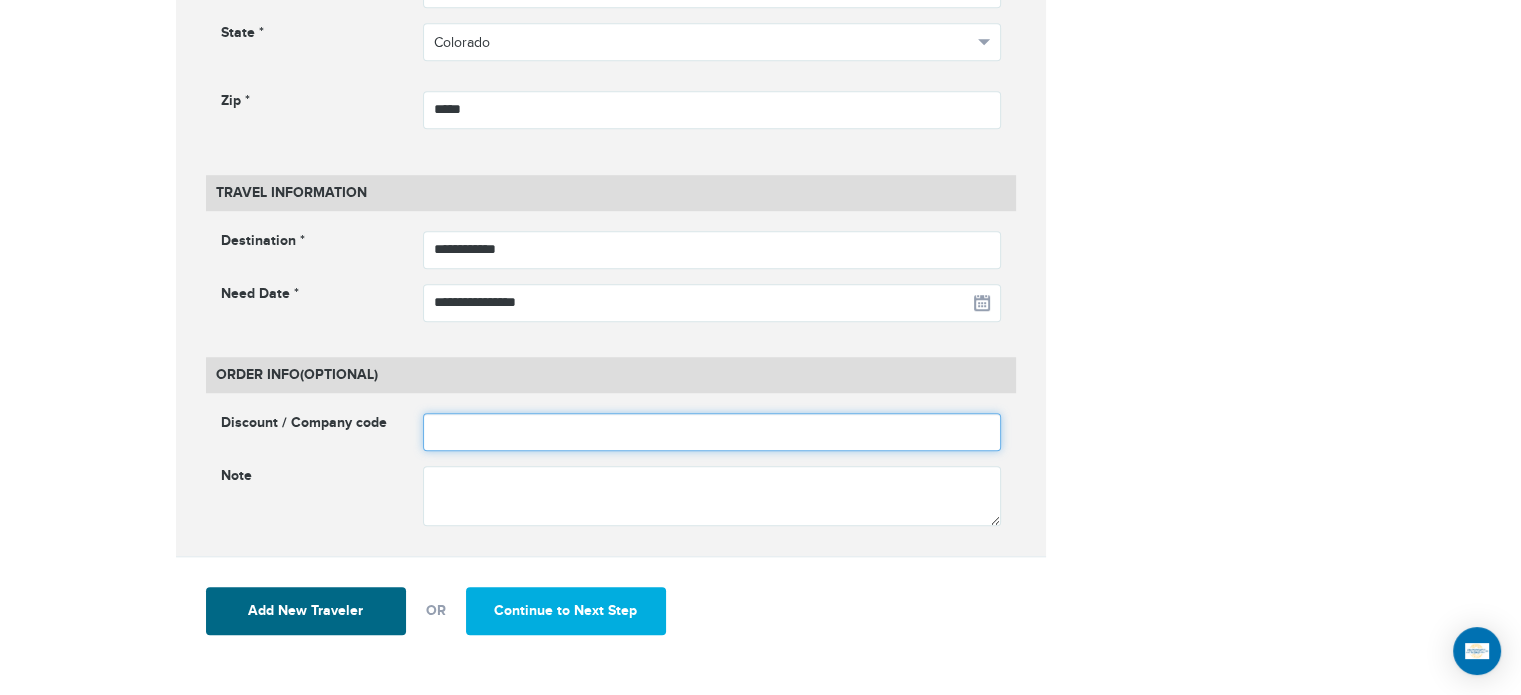 type on "********" 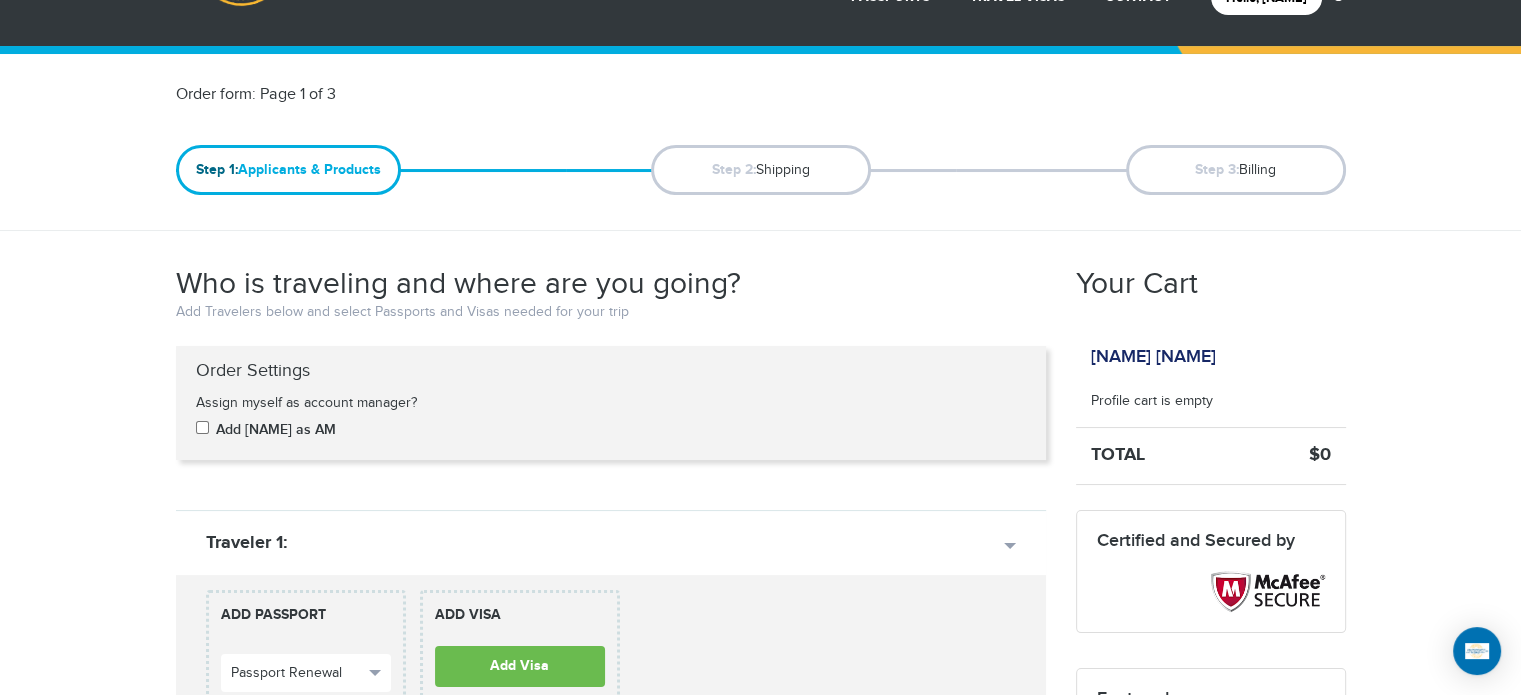 scroll, scrollTop: 300, scrollLeft: 0, axis: vertical 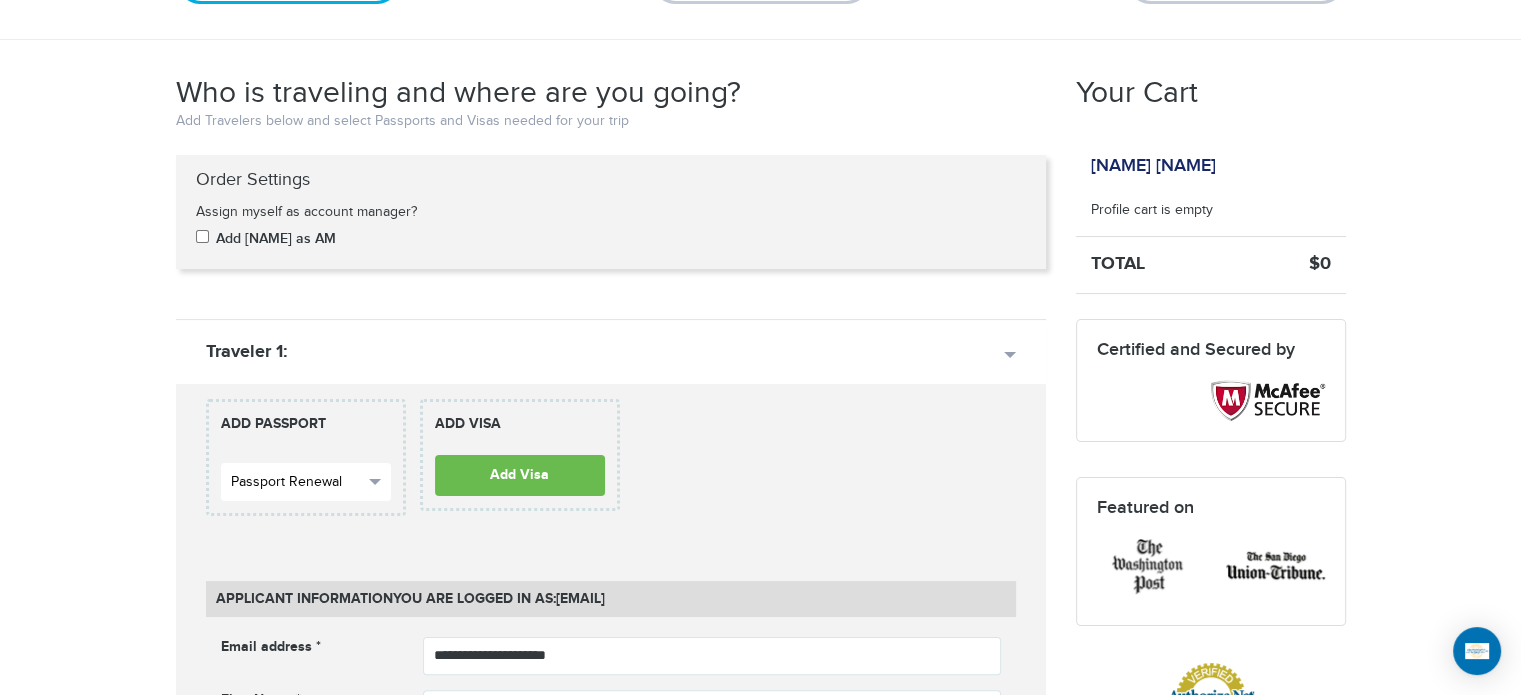 click on "Passport Renewal" at bounding box center (297, 482) 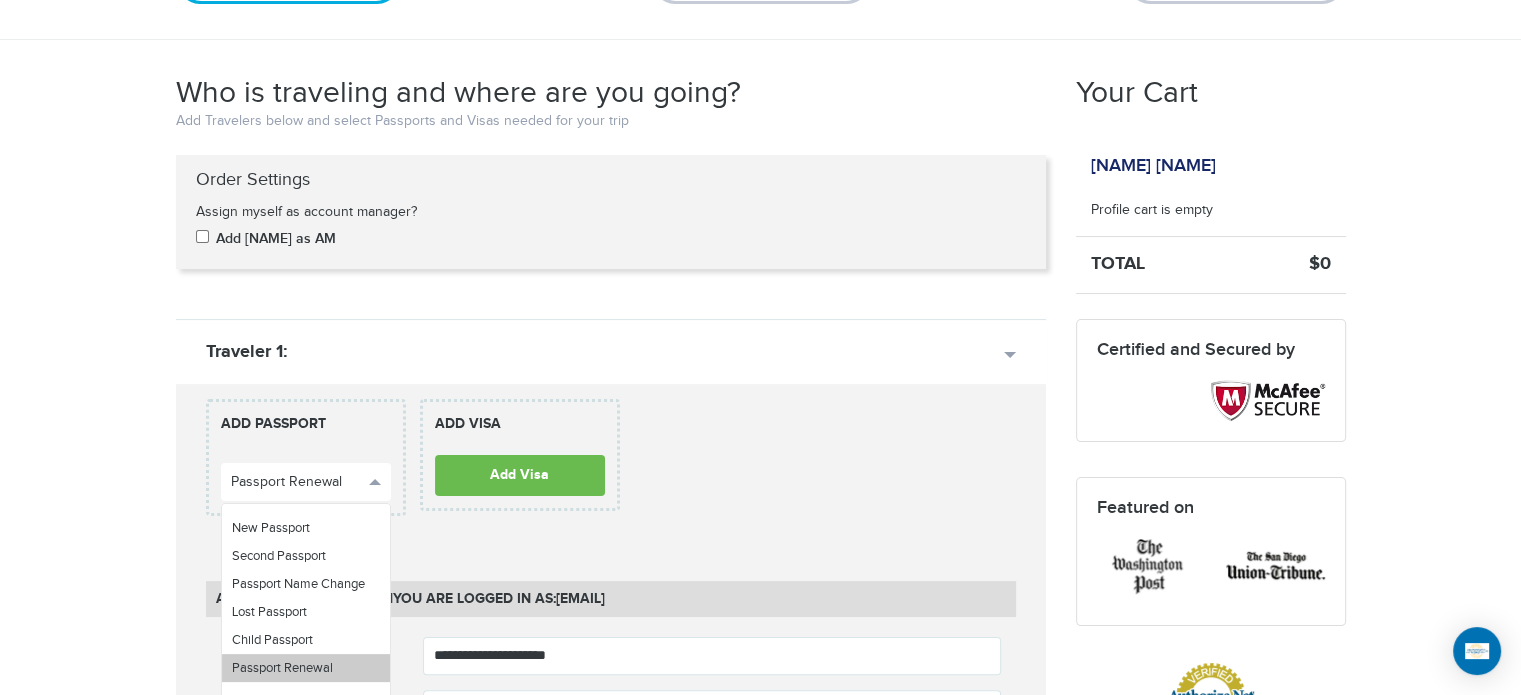 click on "Passport Renewal" at bounding box center [282, 668] 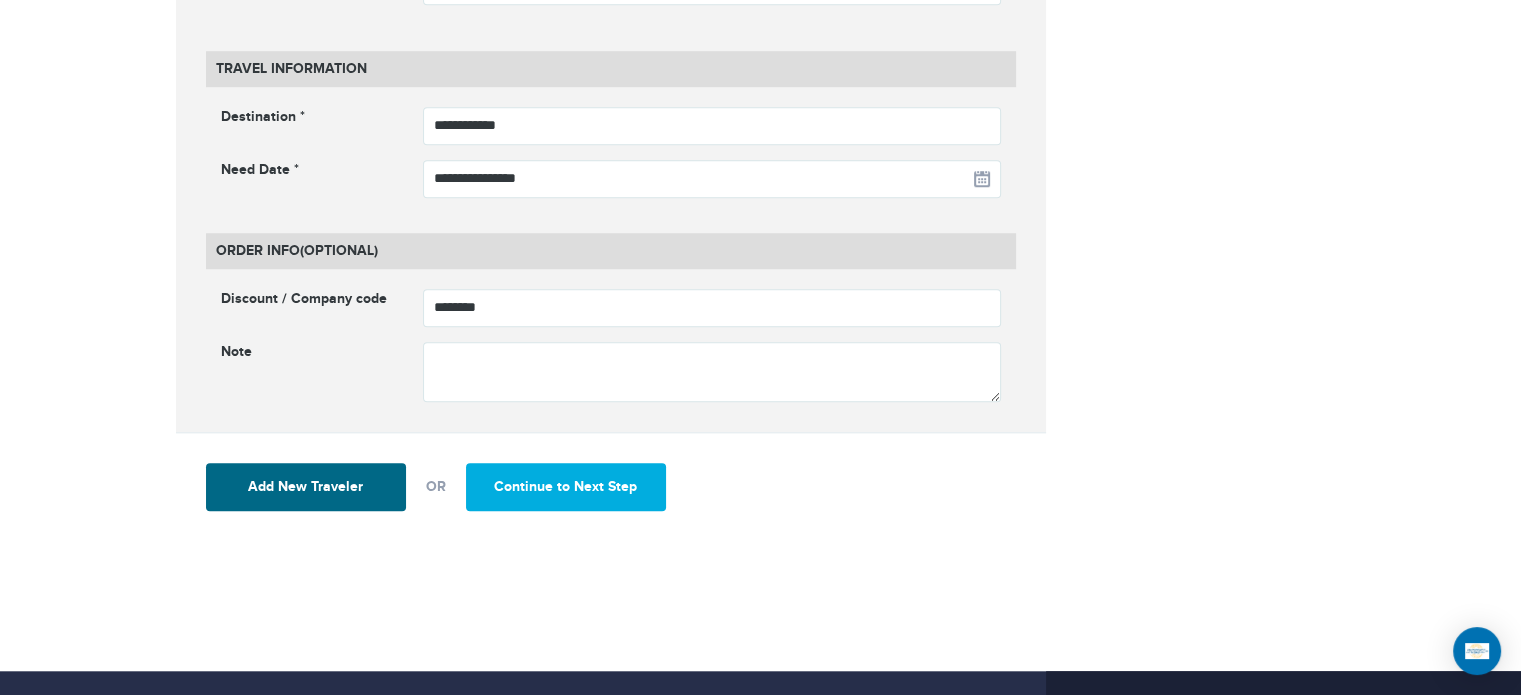 scroll, scrollTop: 1700, scrollLeft: 0, axis: vertical 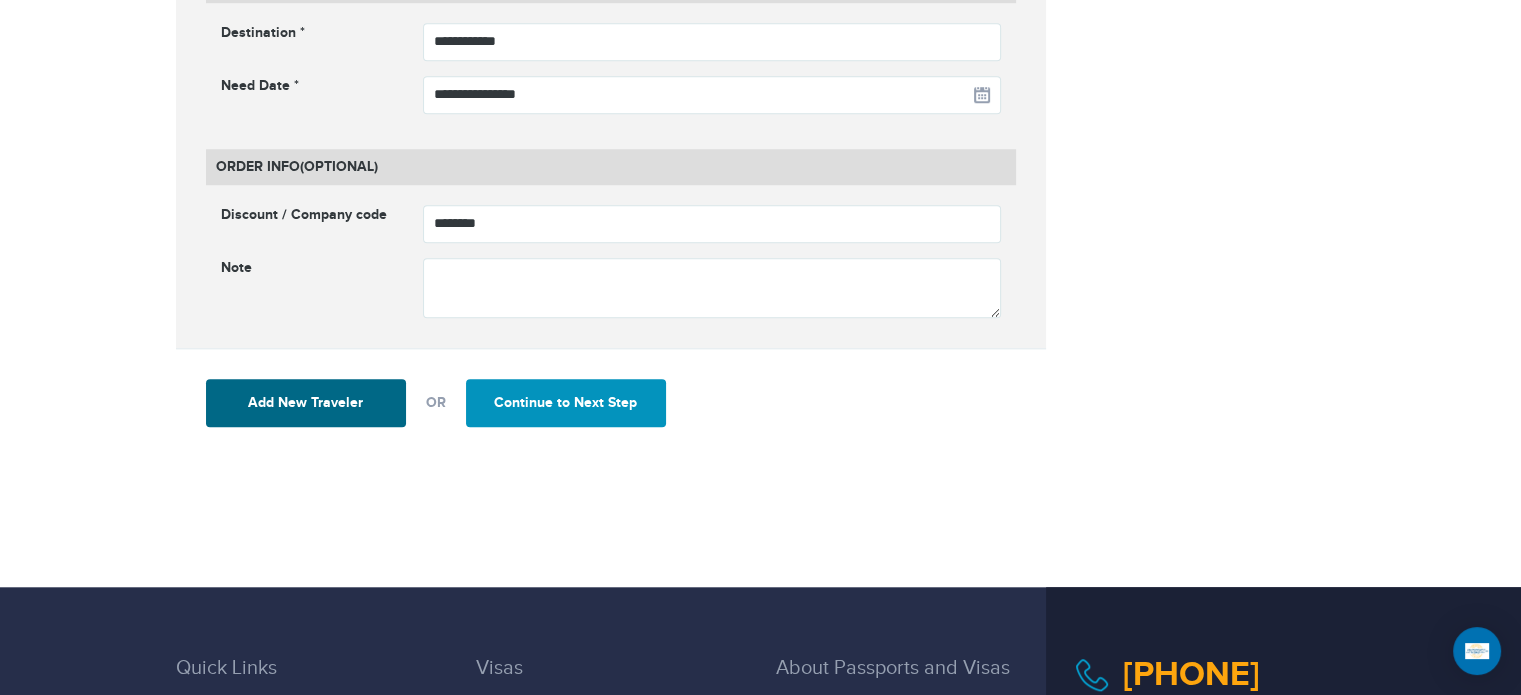 click on "Continue to Next Step" at bounding box center (566, 403) 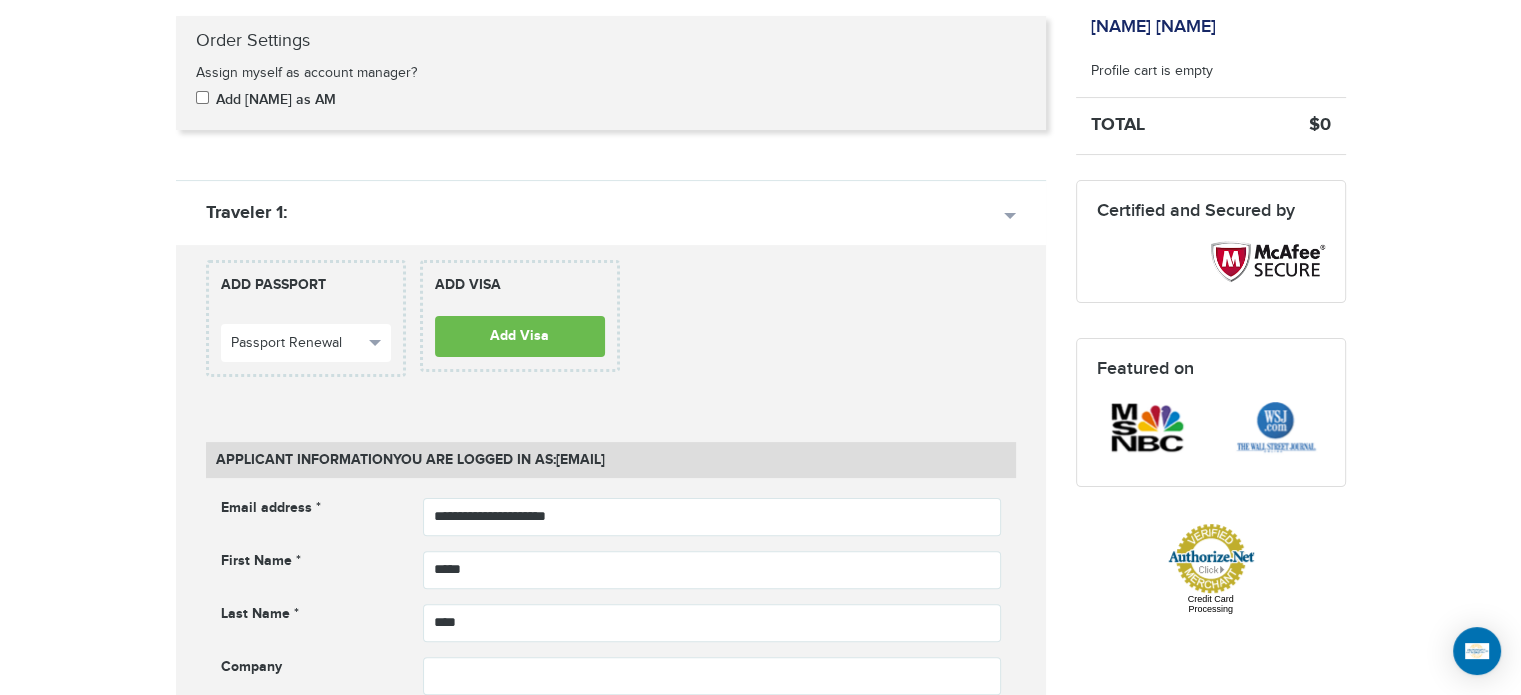 scroll, scrollTop: 500, scrollLeft: 0, axis: vertical 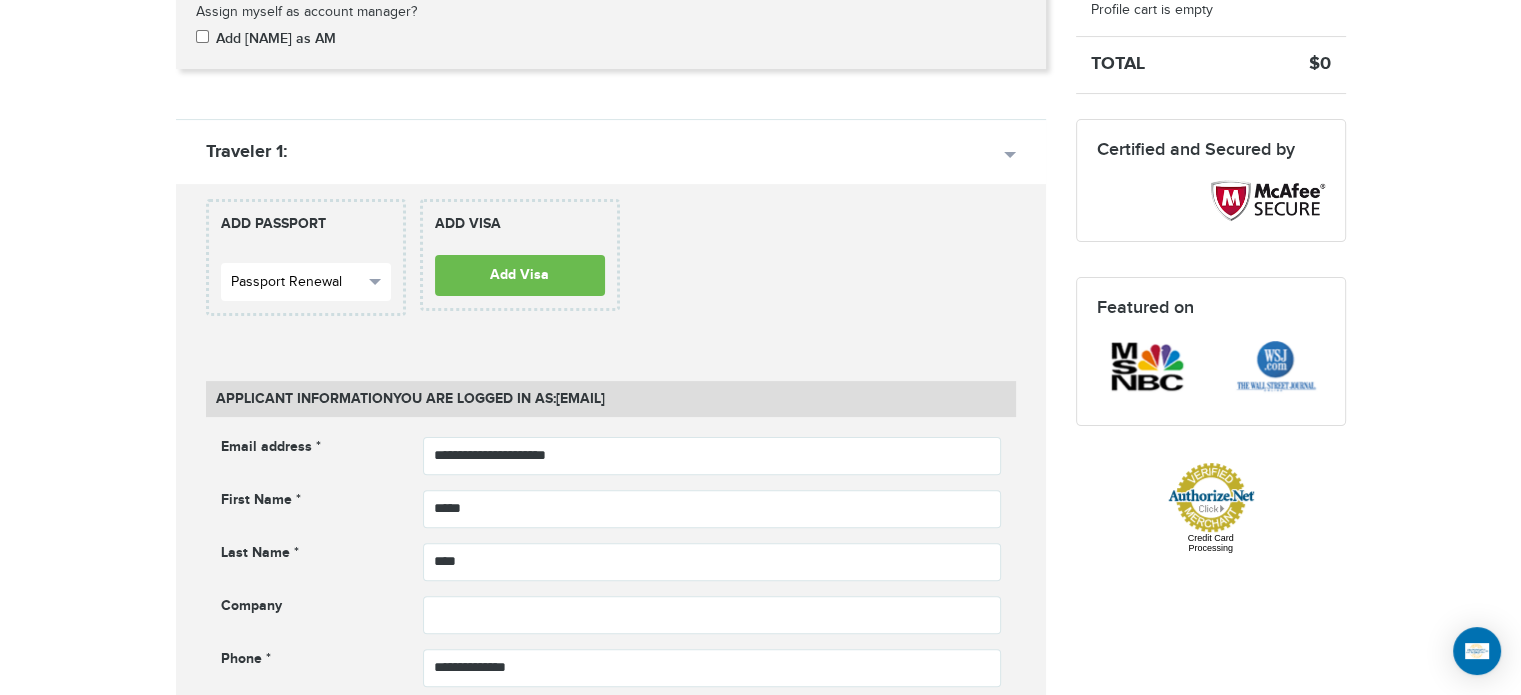 click at bounding box center [375, 282] 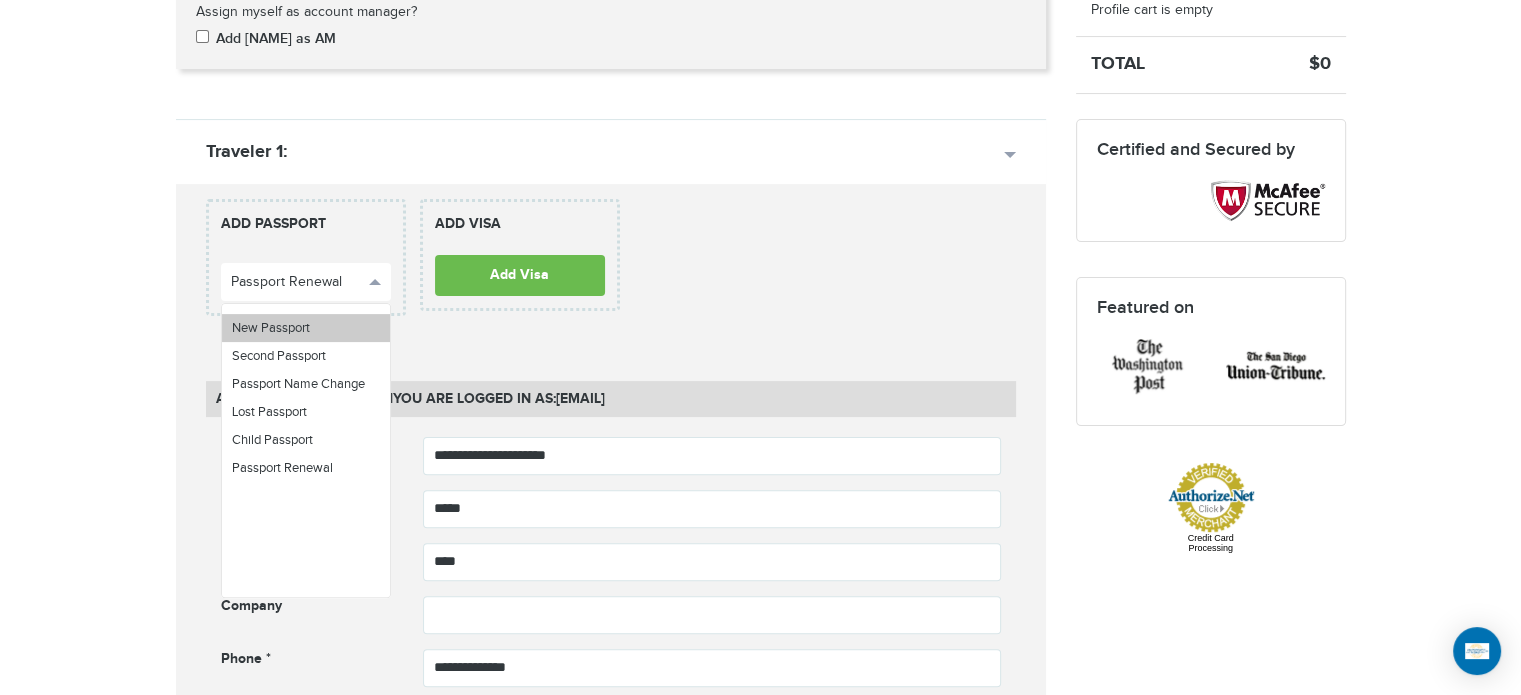 click on "New Passport" at bounding box center (271, 328) 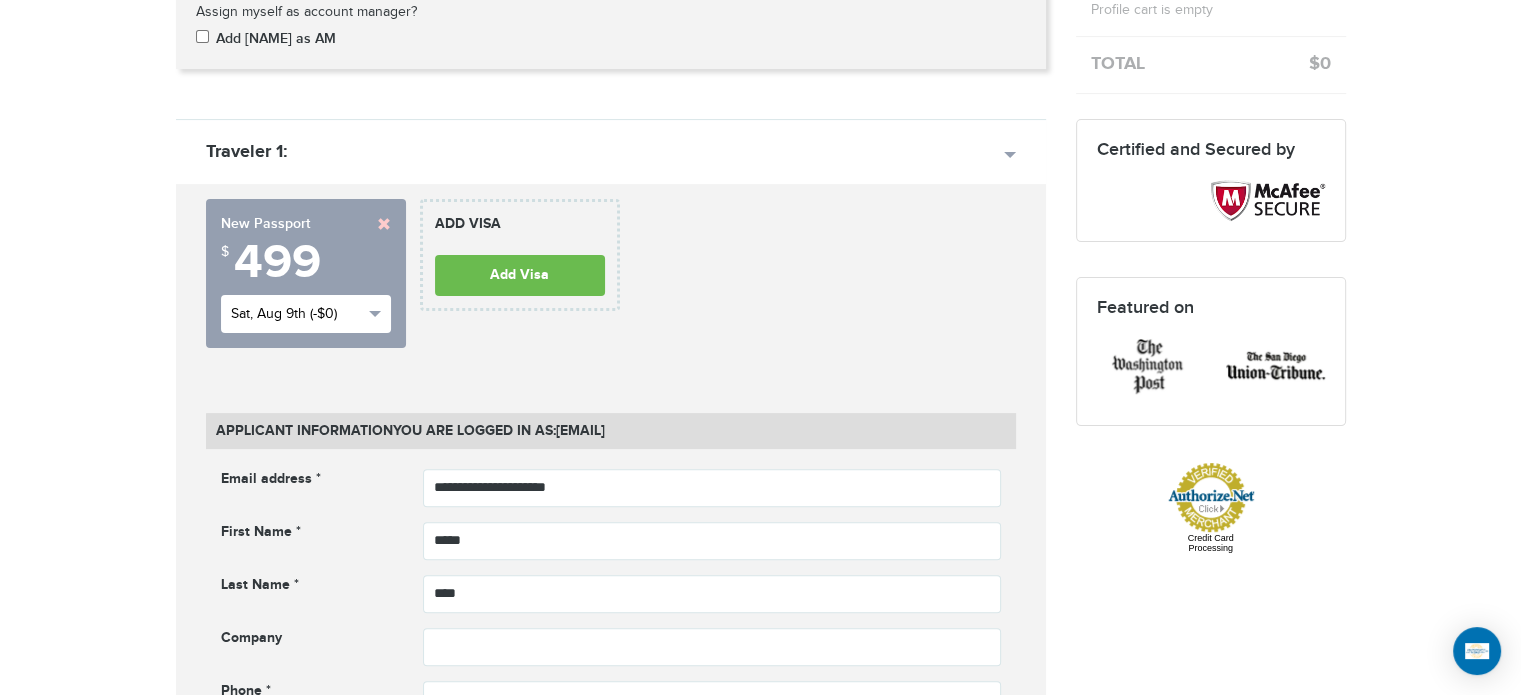 click on "Sat, Aug 9th (-$0)" at bounding box center [297, 314] 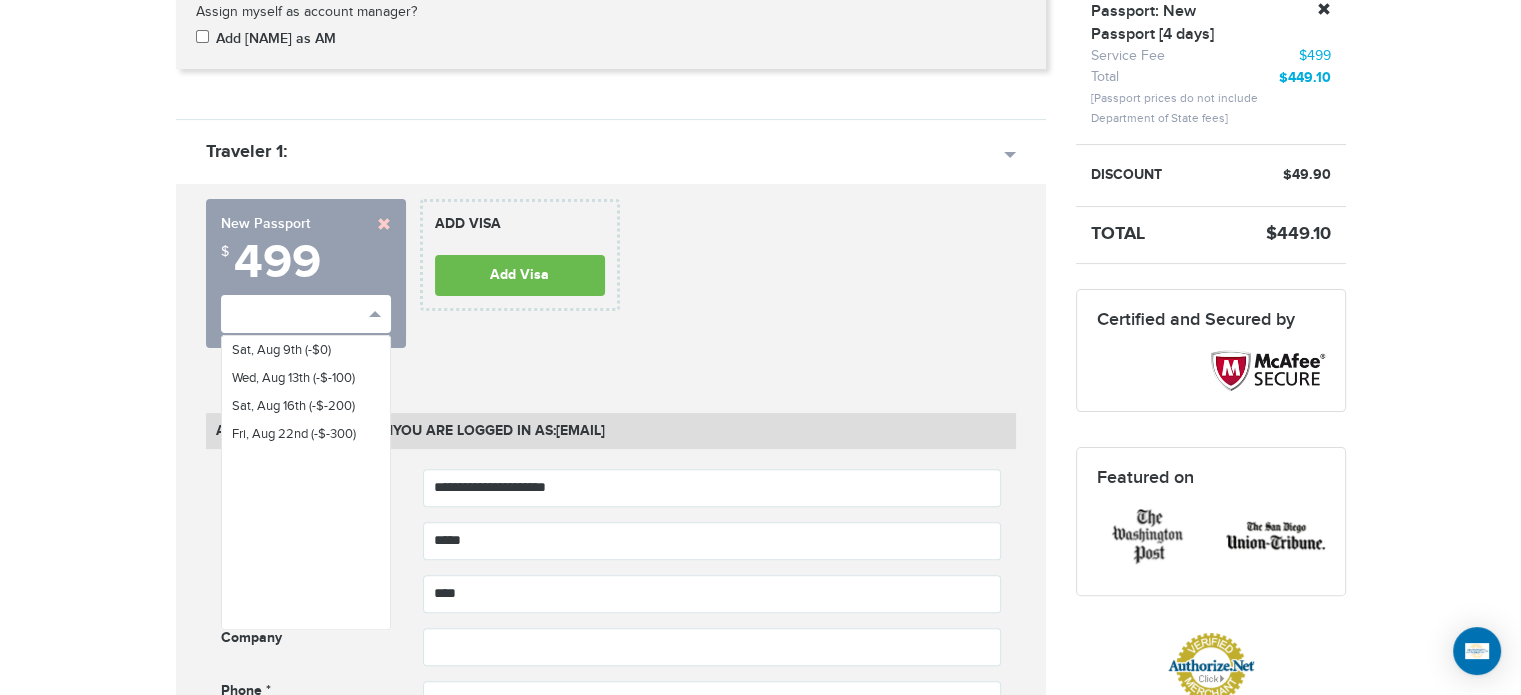 click at bounding box center (384, 224) 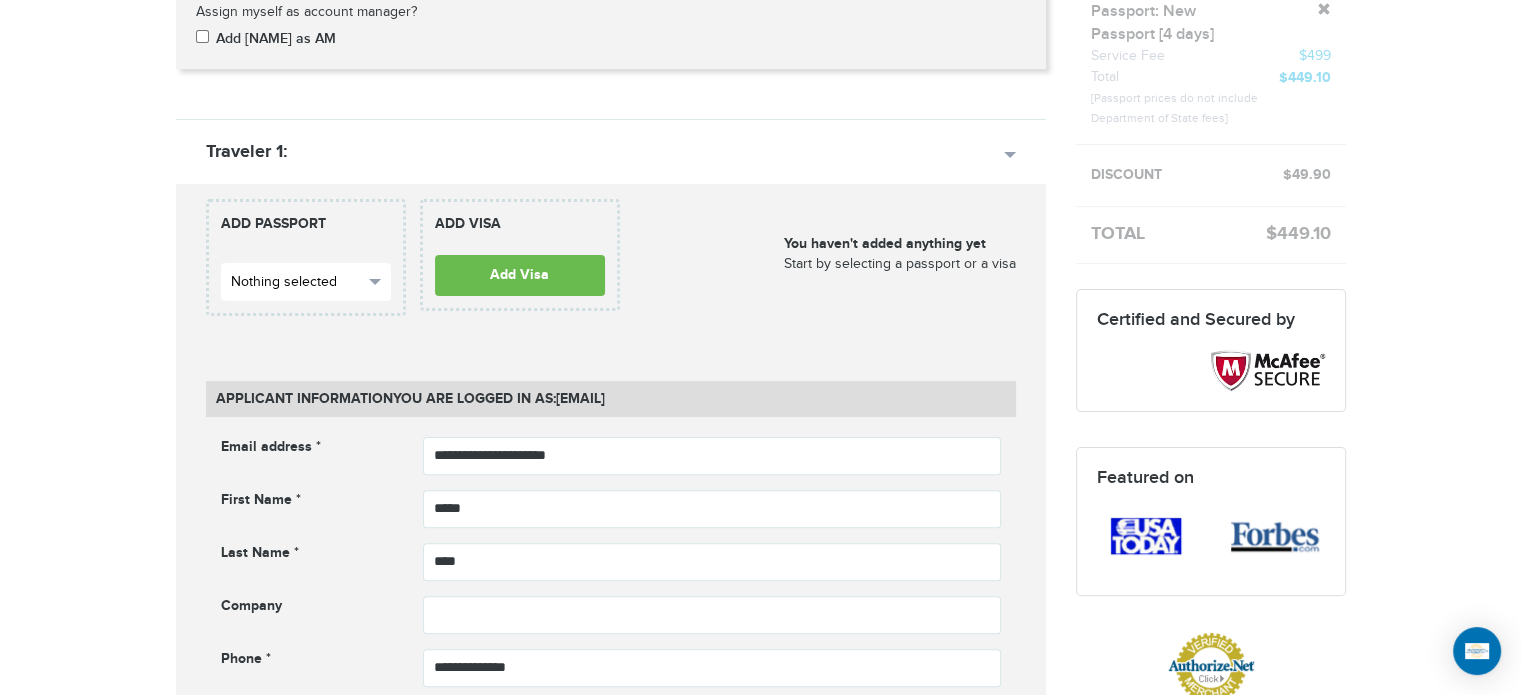 click on "Nothing selected" at bounding box center [297, 282] 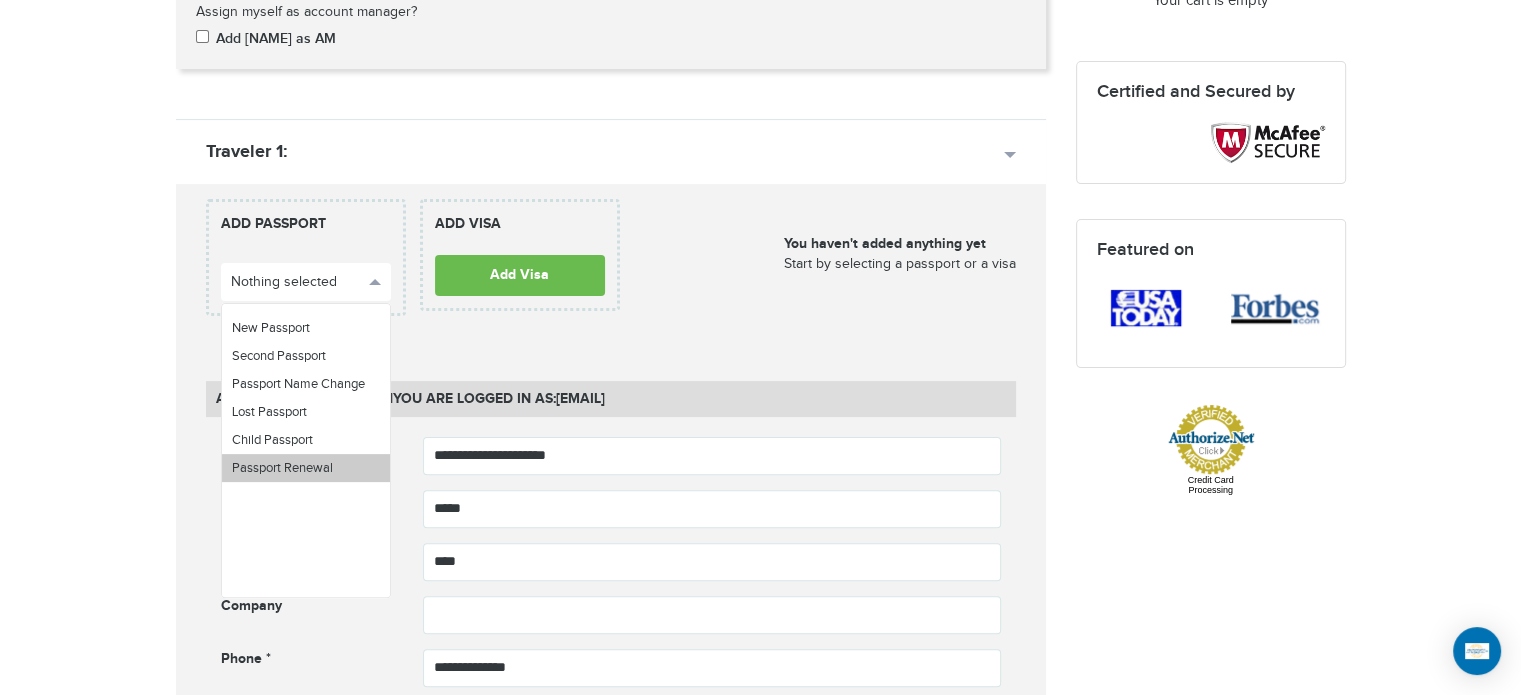 click on "Passport Renewal" at bounding box center (282, 468) 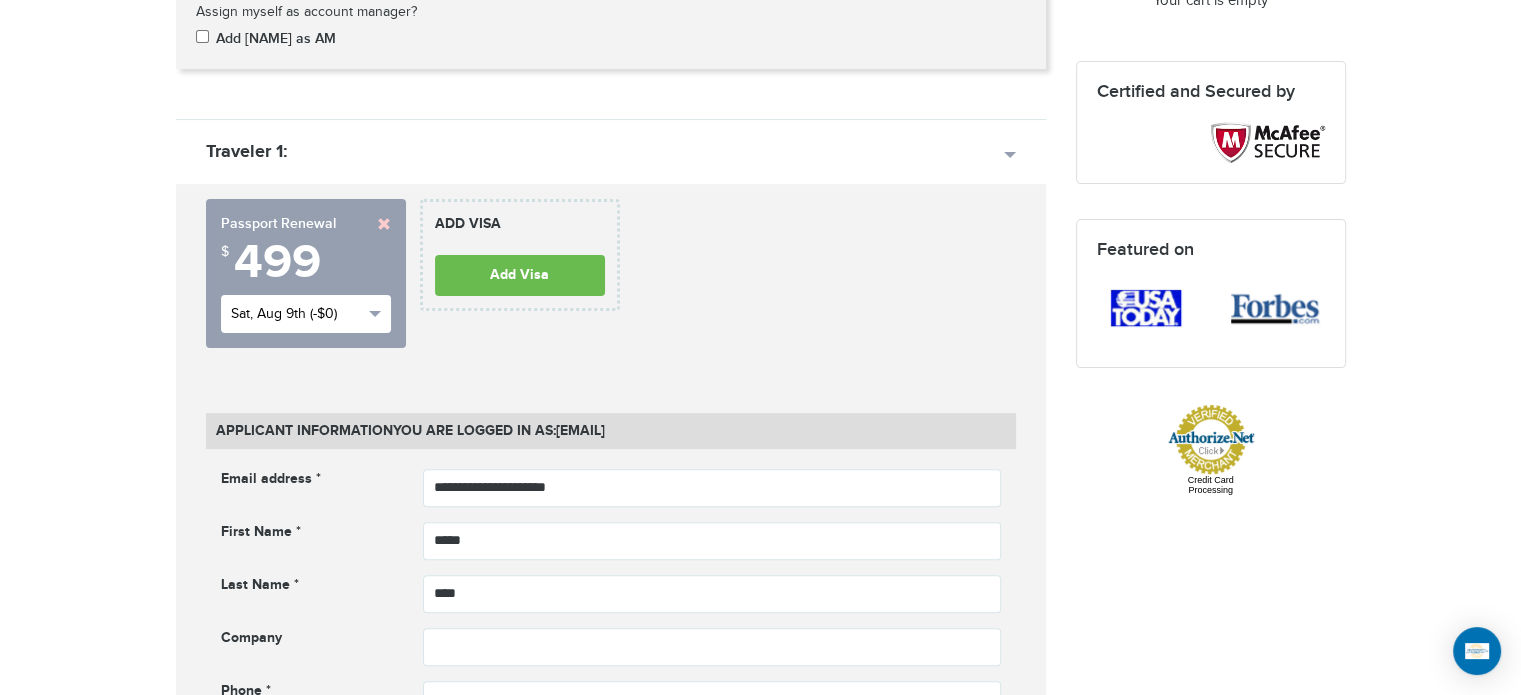 click on "Sat, Aug 9th (-$0)" at bounding box center [297, 314] 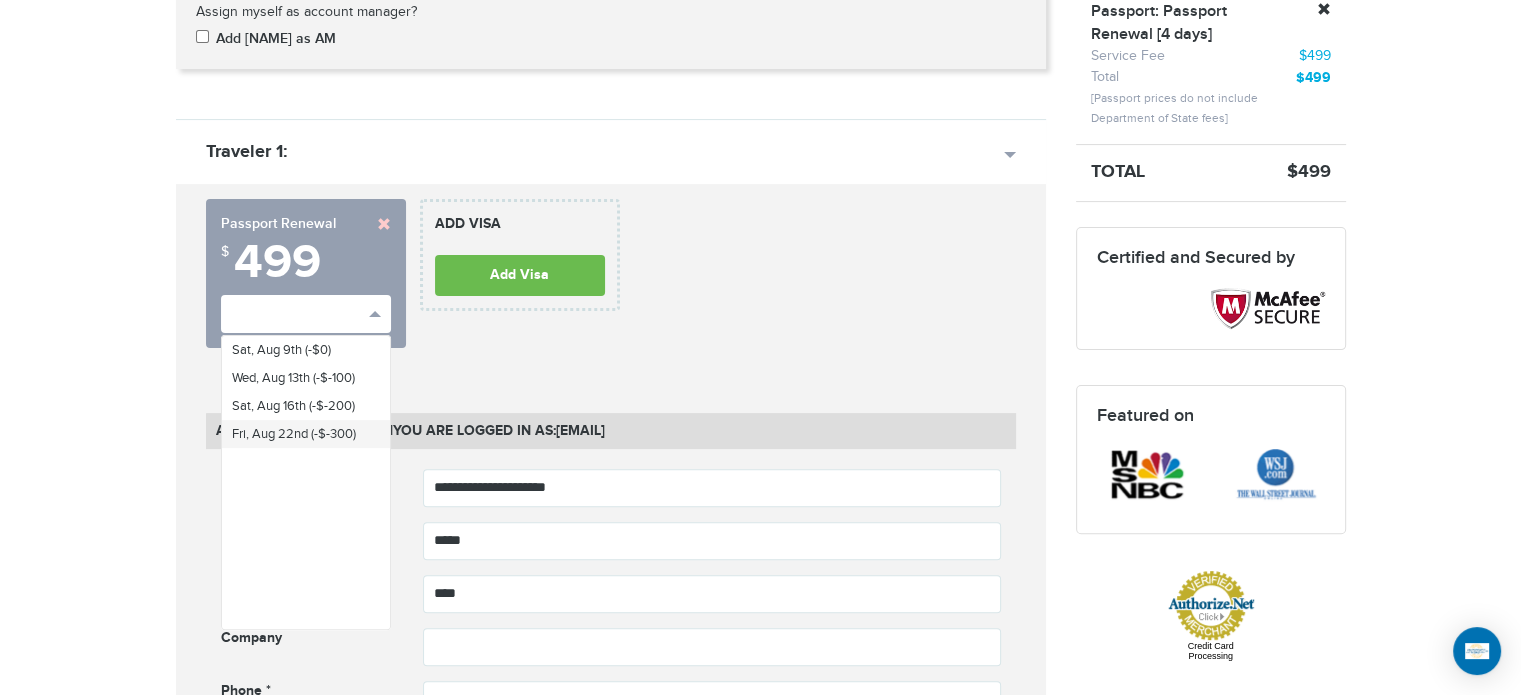 click on "Fri, Aug 22nd (-$-300)" at bounding box center [294, 434] 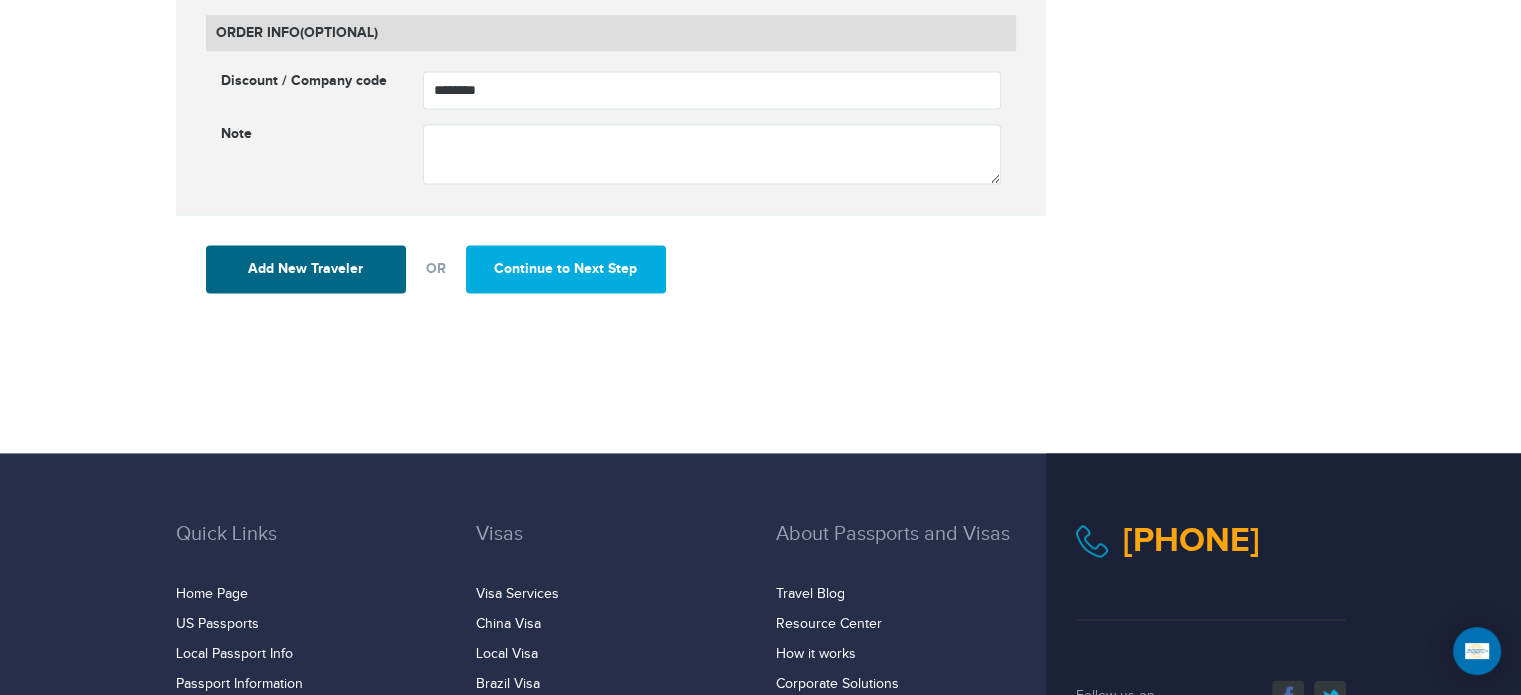 scroll, scrollTop: 2900, scrollLeft: 0, axis: vertical 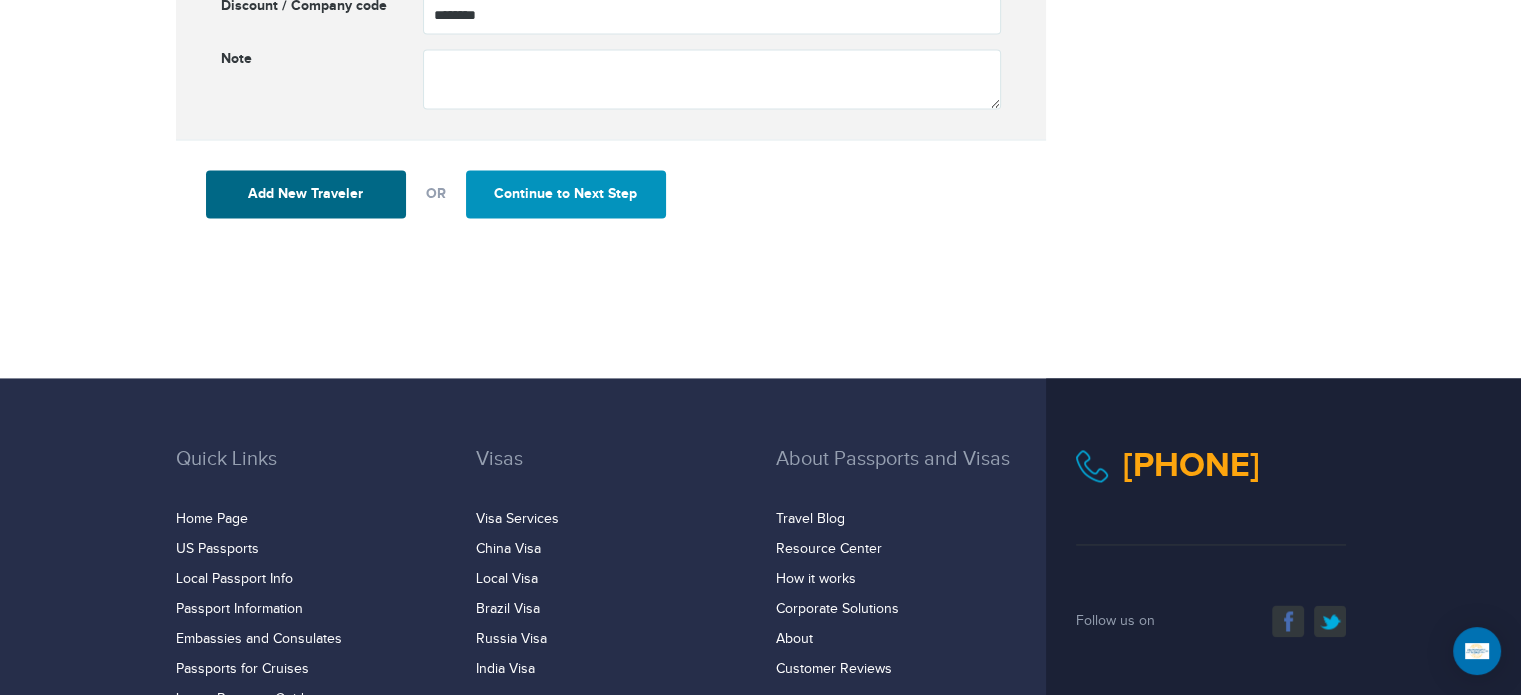 click on "Continue to Next Step" at bounding box center (566, 194) 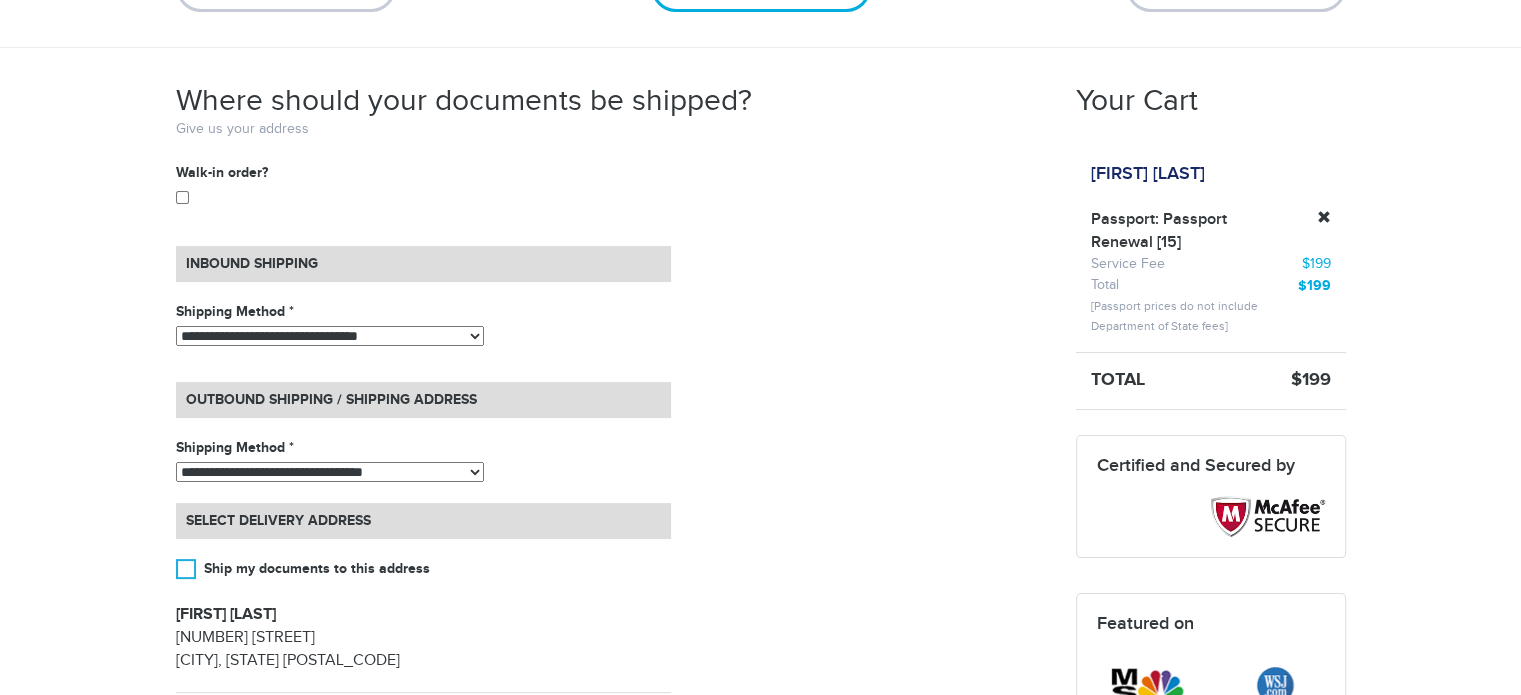 scroll, scrollTop: 300, scrollLeft: 0, axis: vertical 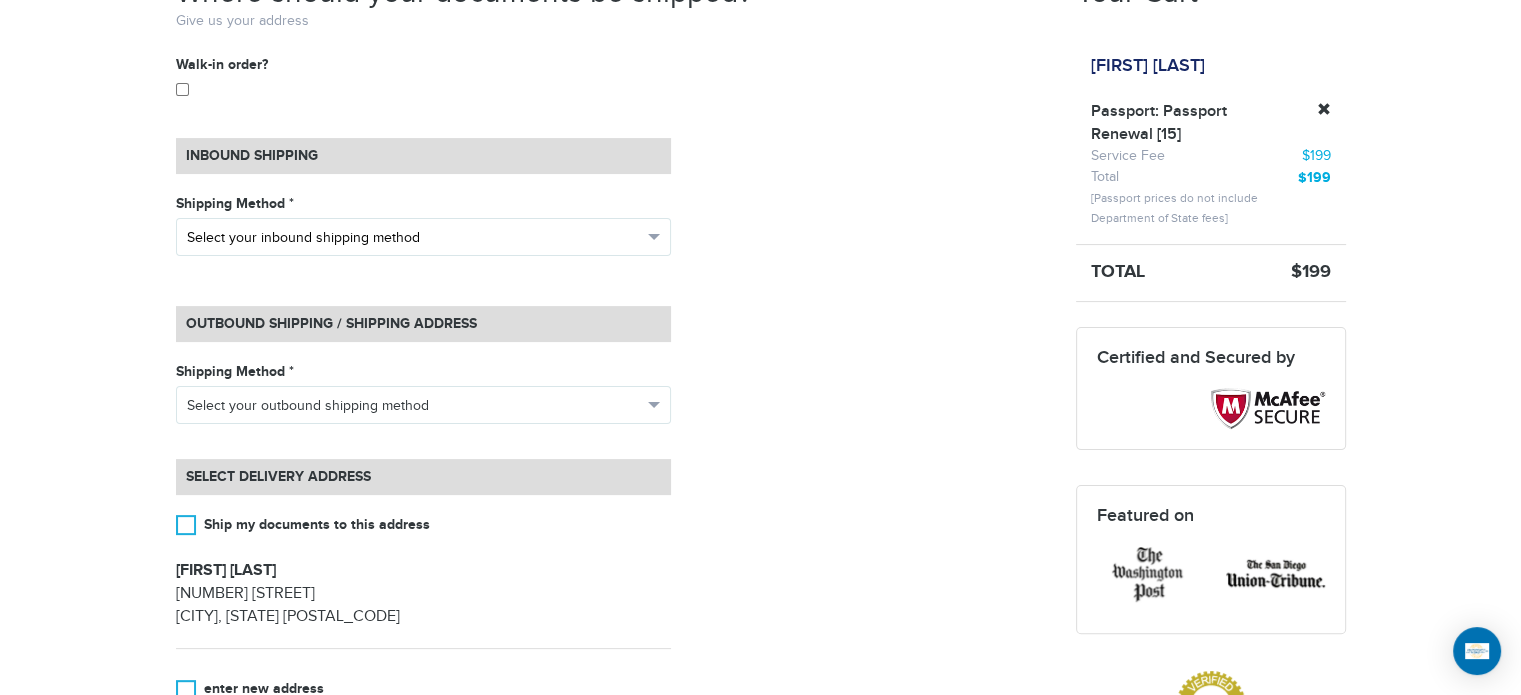 click on "Select your inbound shipping method" at bounding box center [414, 238] 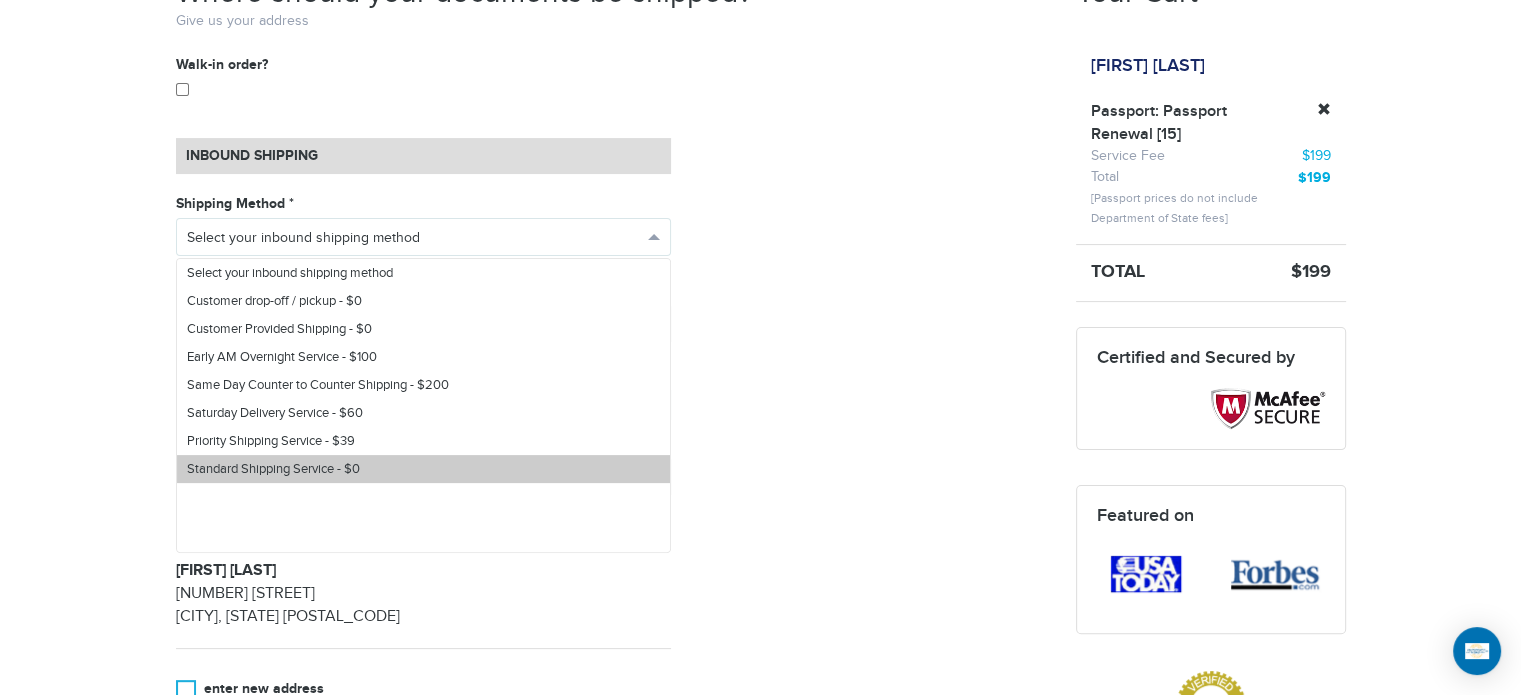 click on "Standard Shipping Service - $0" at bounding box center [273, 469] 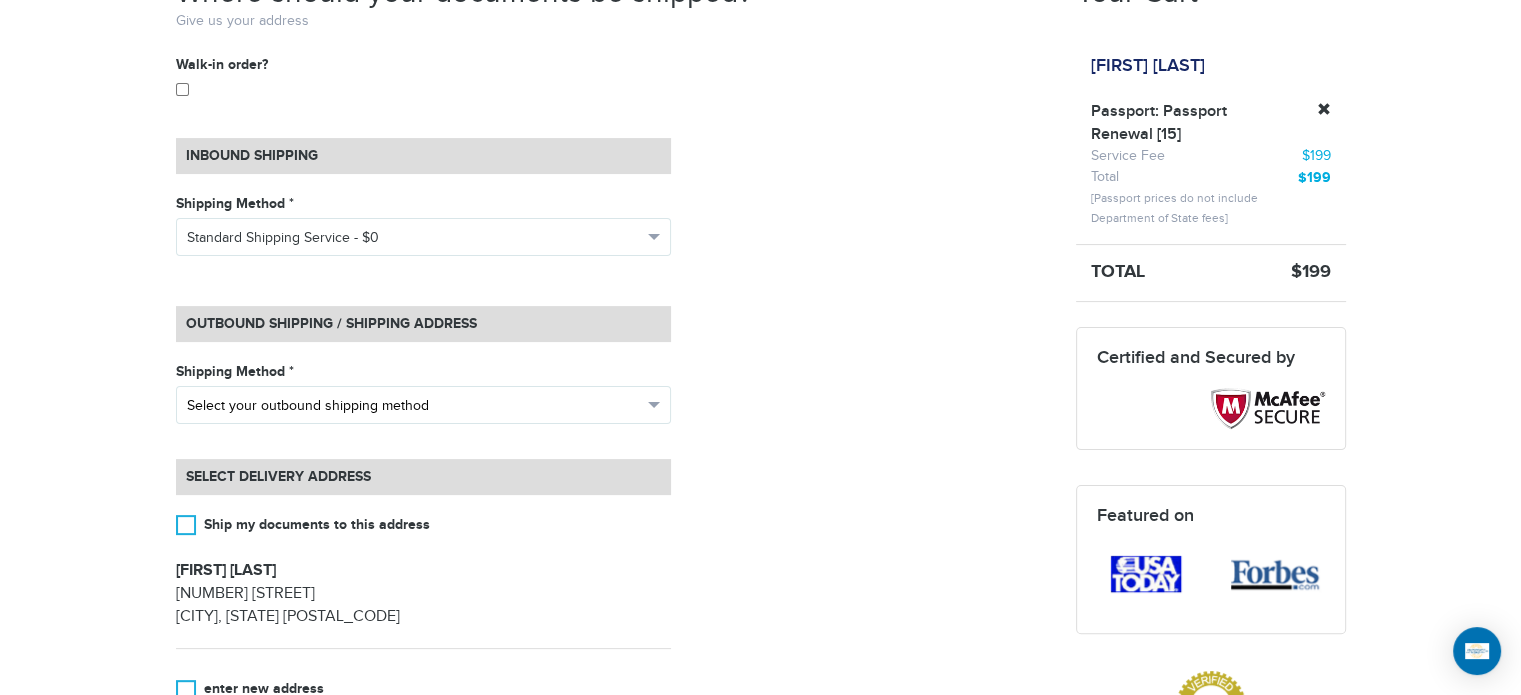 click on "Select your outbound shipping method" at bounding box center (423, 405) 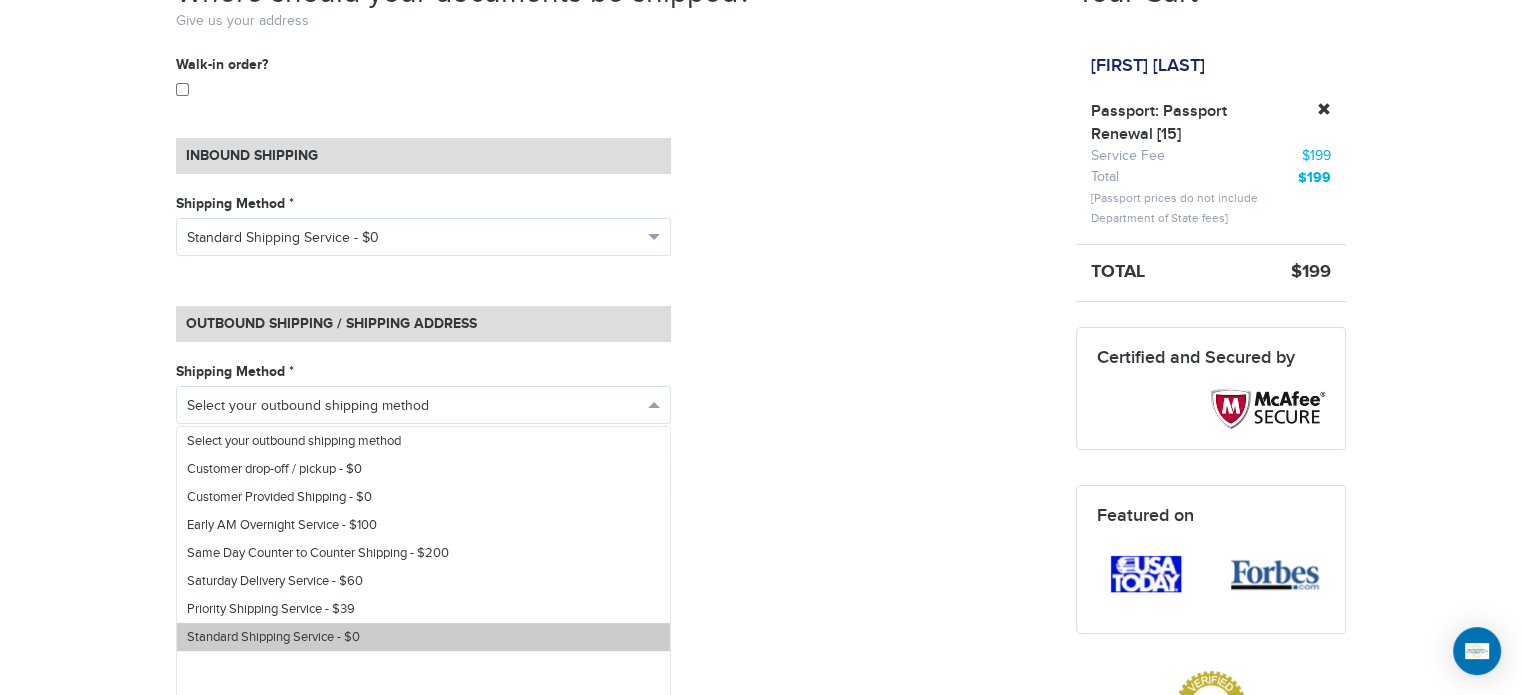 click on "Standard Shipping Service - $0" at bounding box center (423, 637) 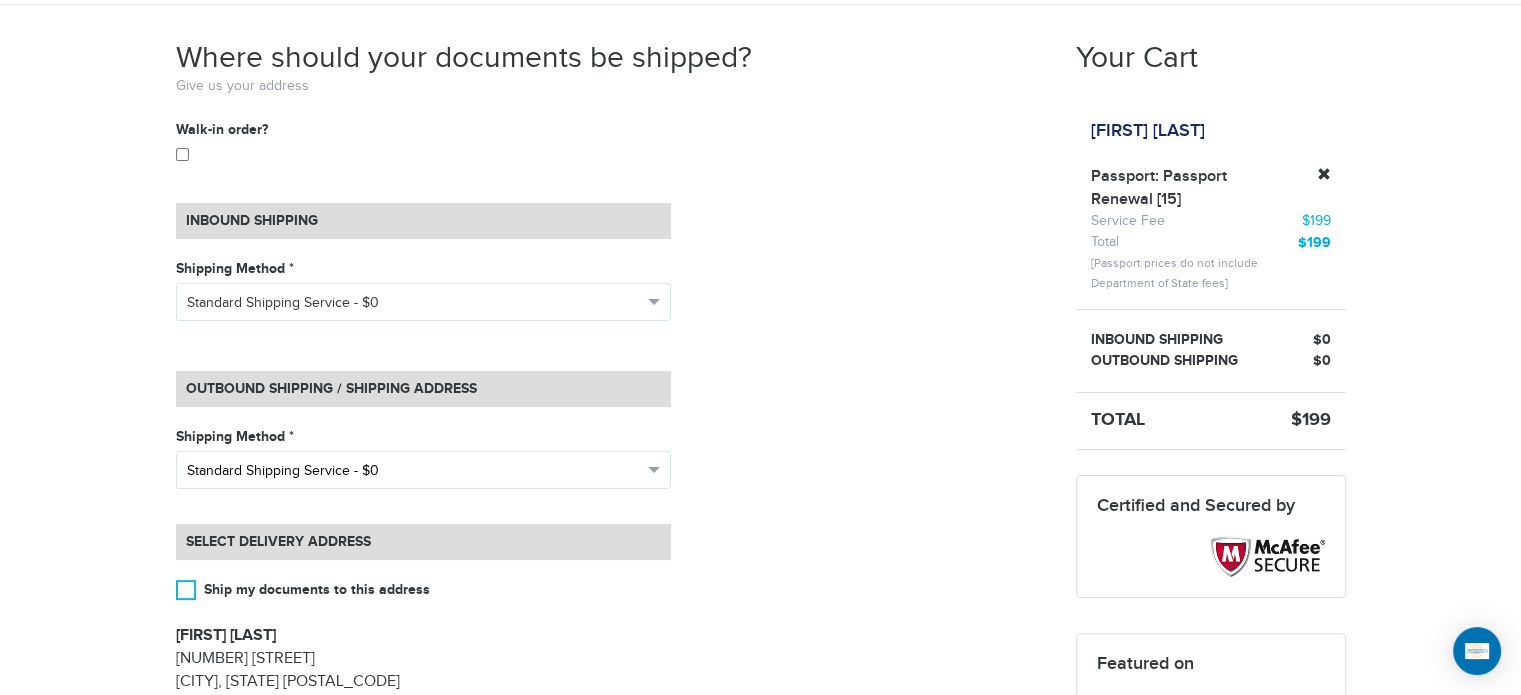 scroll, scrollTop: 300, scrollLeft: 0, axis: vertical 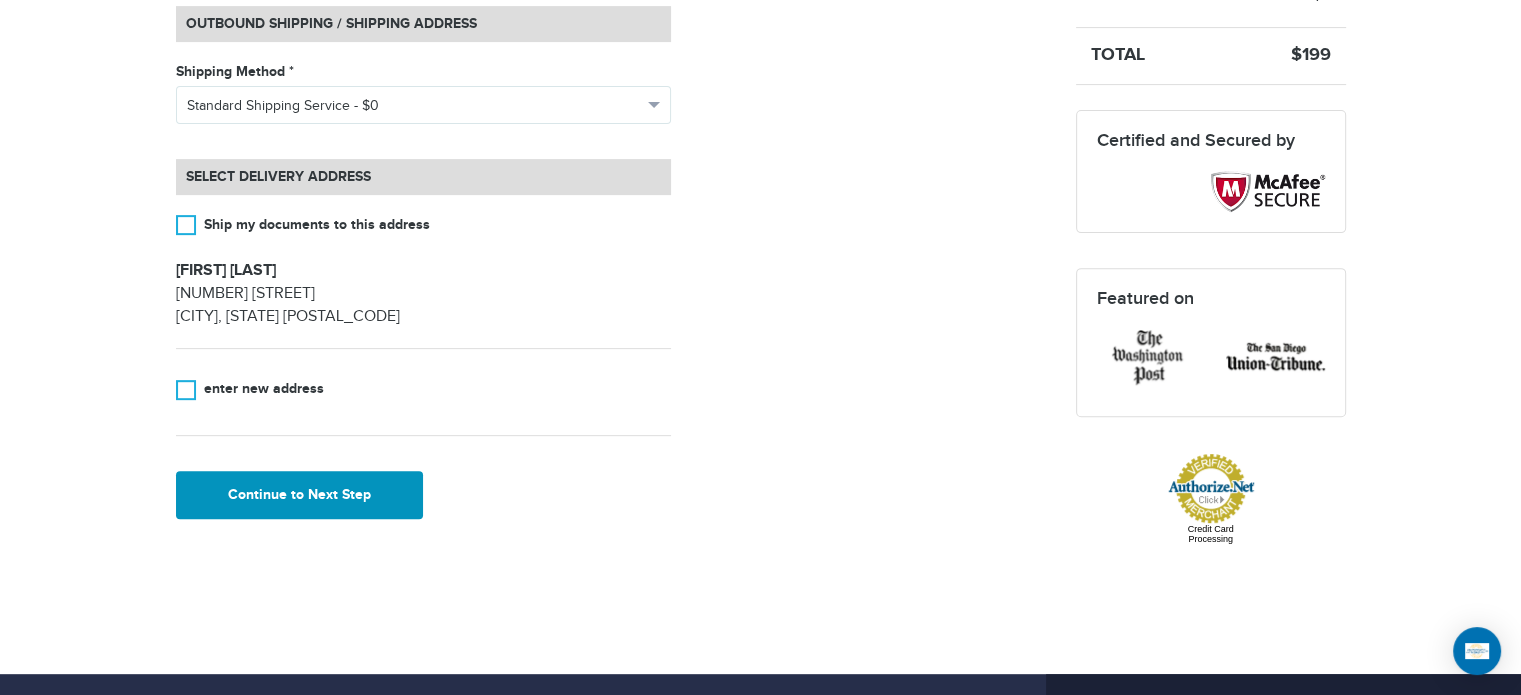 click on "Continue to Next Step" at bounding box center (300, 495) 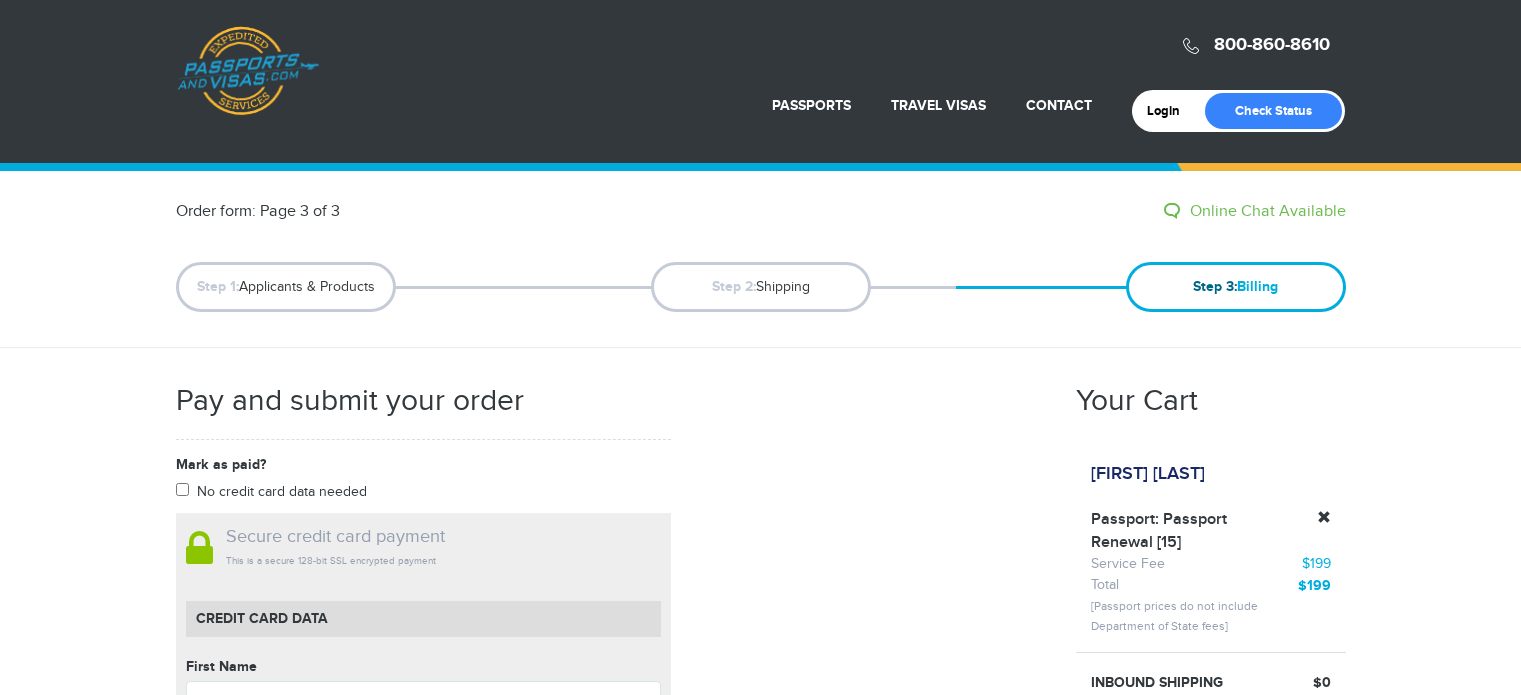 scroll, scrollTop: 0, scrollLeft: 0, axis: both 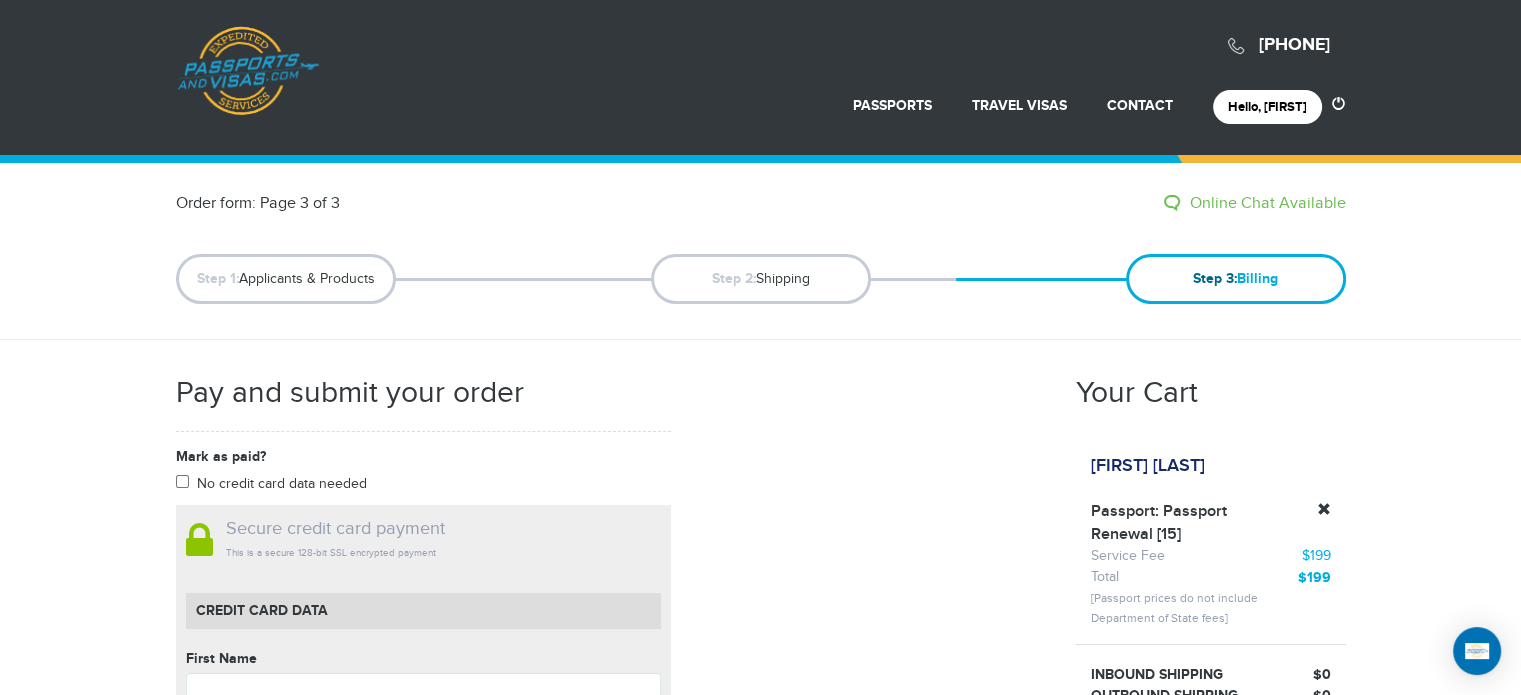 click on "No credit card data needed" at bounding box center (282, 484) 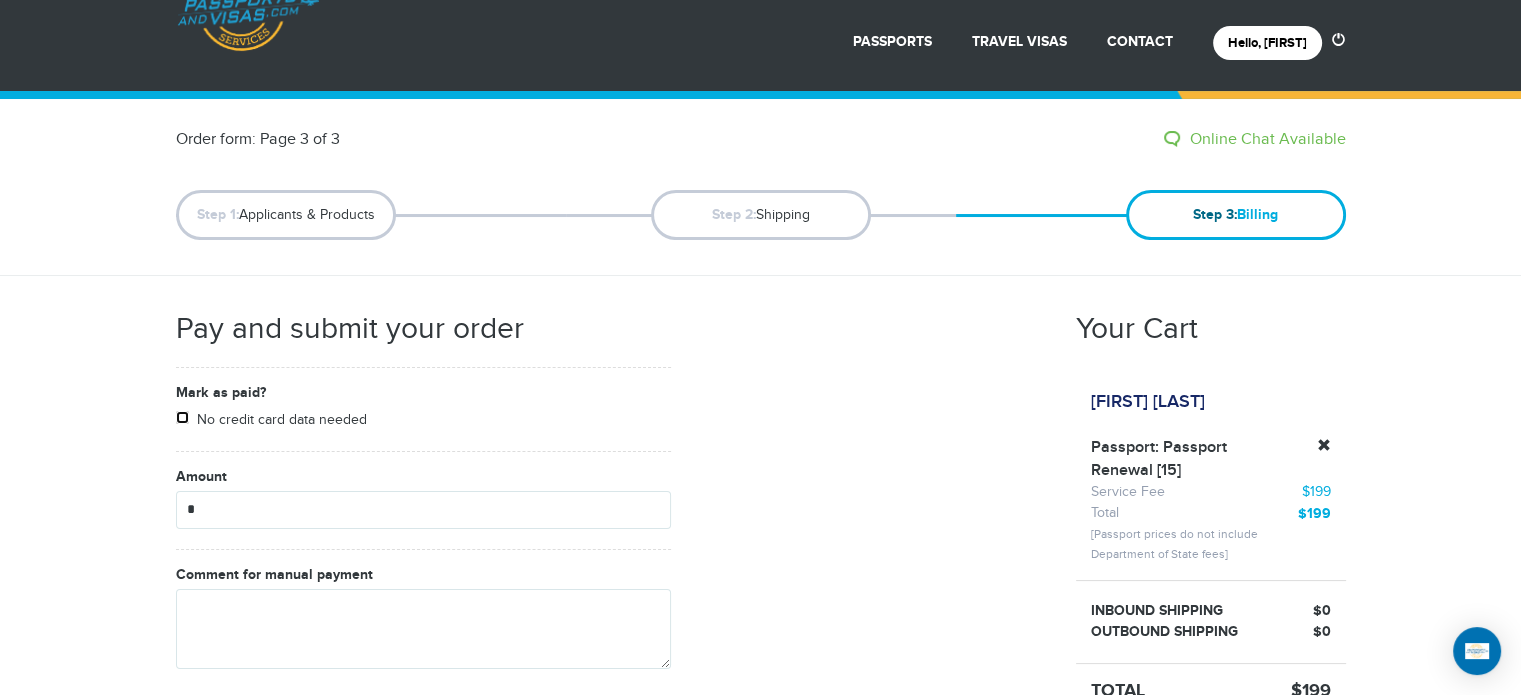 scroll, scrollTop: 100, scrollLeft: 0, axis: vertical 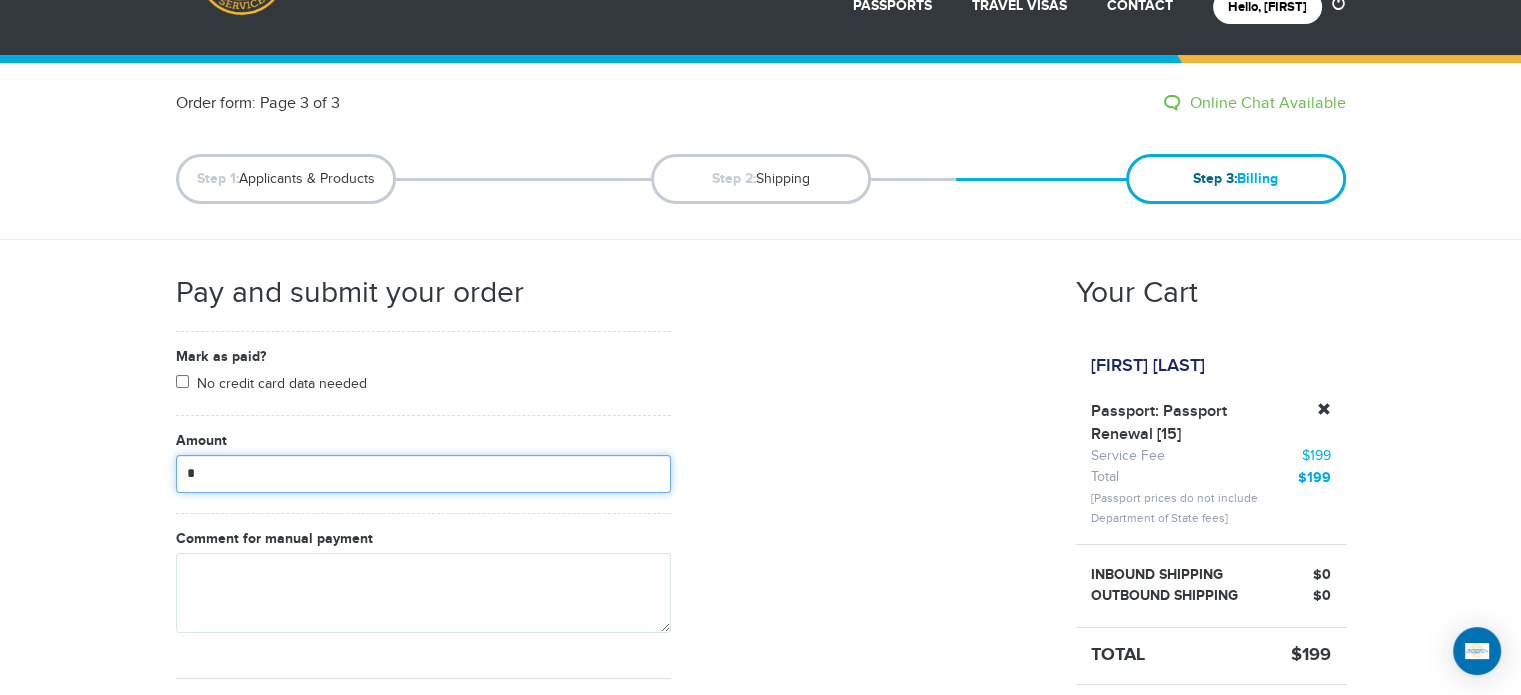drag, startPoint x: 235, startPoint y: 465, endPoint x: 160, endPoint y: 465, distance: 75 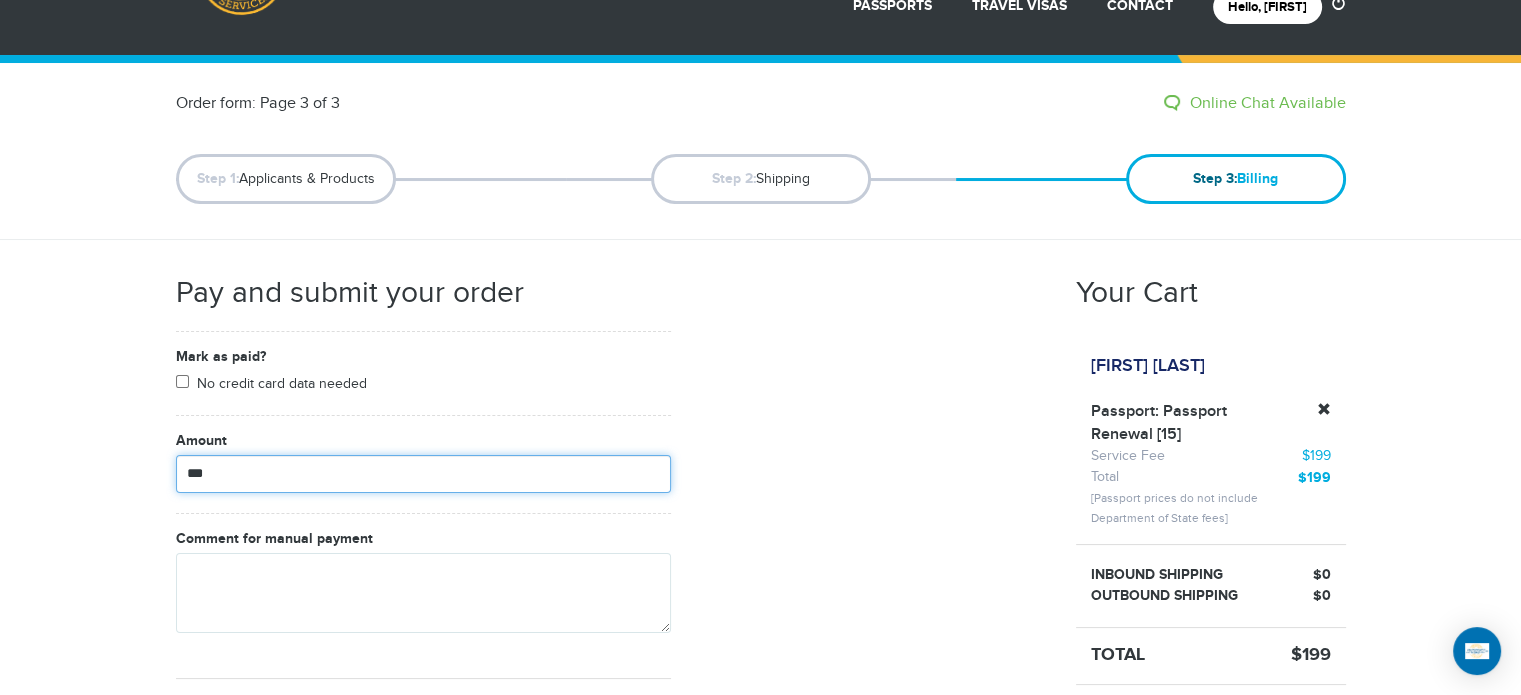 type on "***" 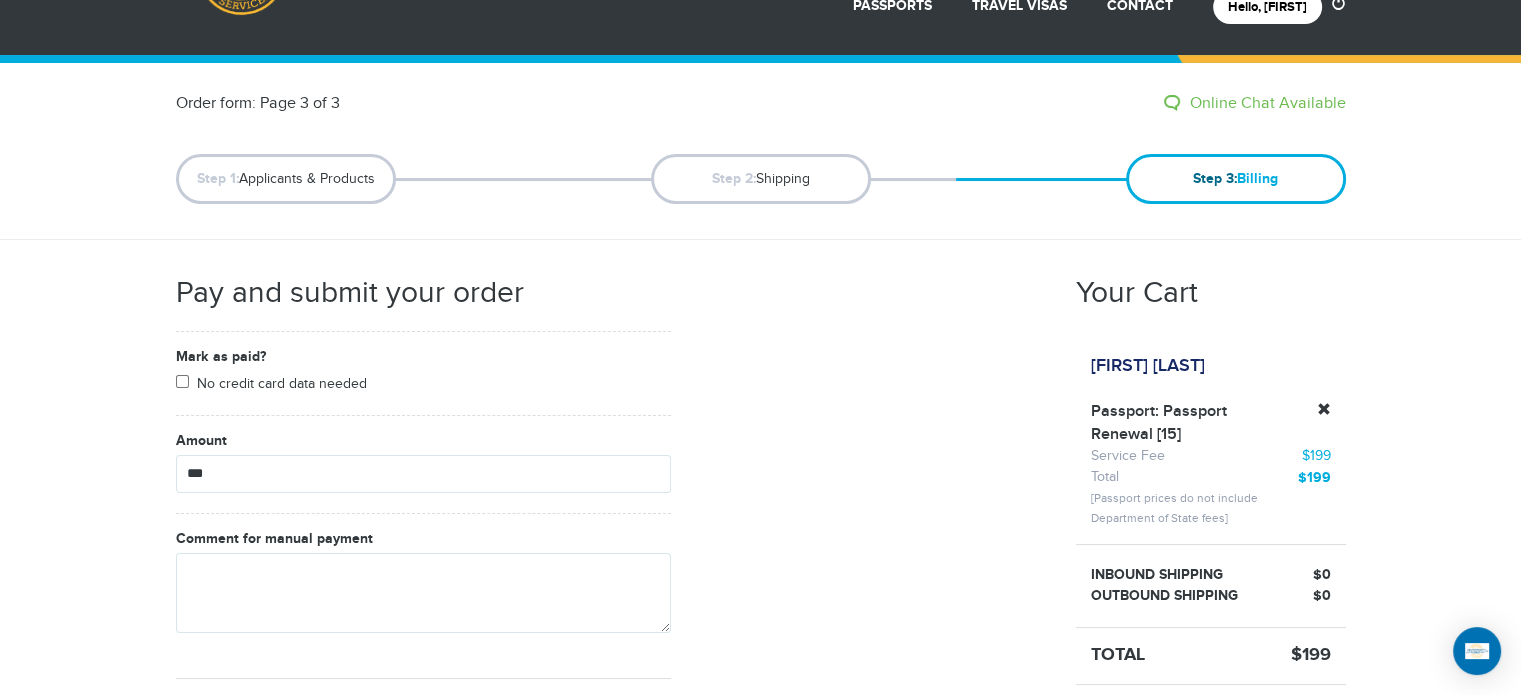 click on "Mark as paid?
No credit card data needed
Amount
***
Comment for manual payment
Secure credit card payment This is a secure 128-bit SSL encrypted payment
Credit Card data
First Name
First Name cannot be empty
Last Name
Last Name cannot be empty
Card Number
Card Number cannot be empty
Expiry Month
Select Month   Select Month January March" at bounding box center [611, 554] 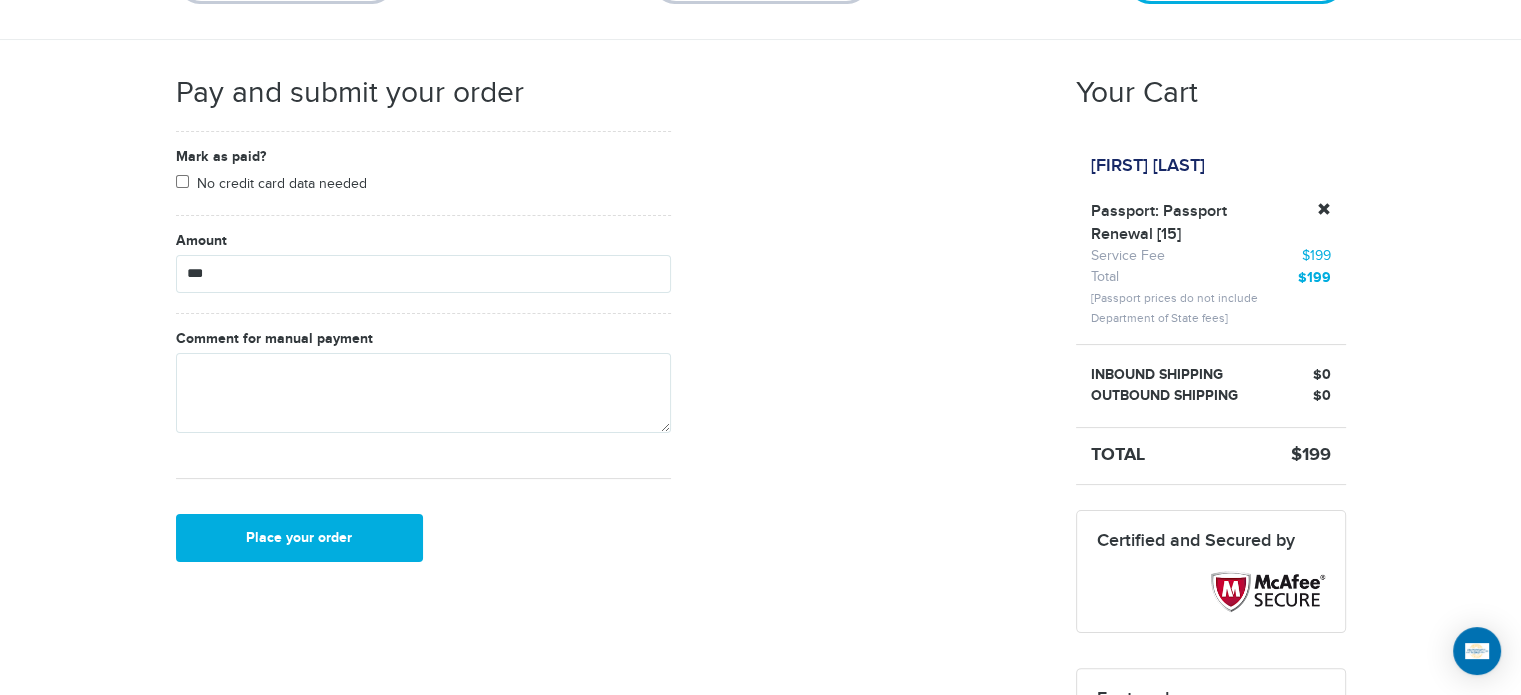 scroll, scrollTop: 400, scrollLeft: 0, axis: vertical 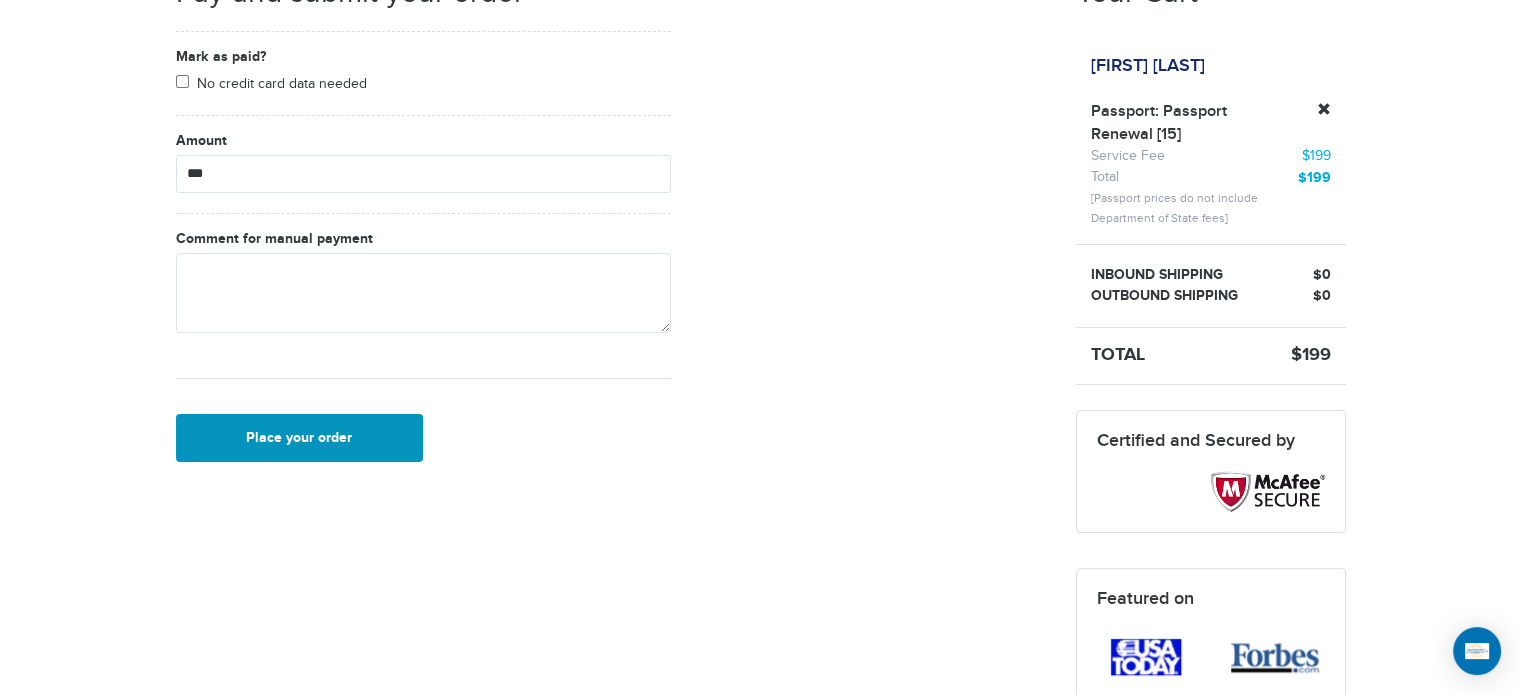 click on "Place your order" at bounding box center [300, 438] 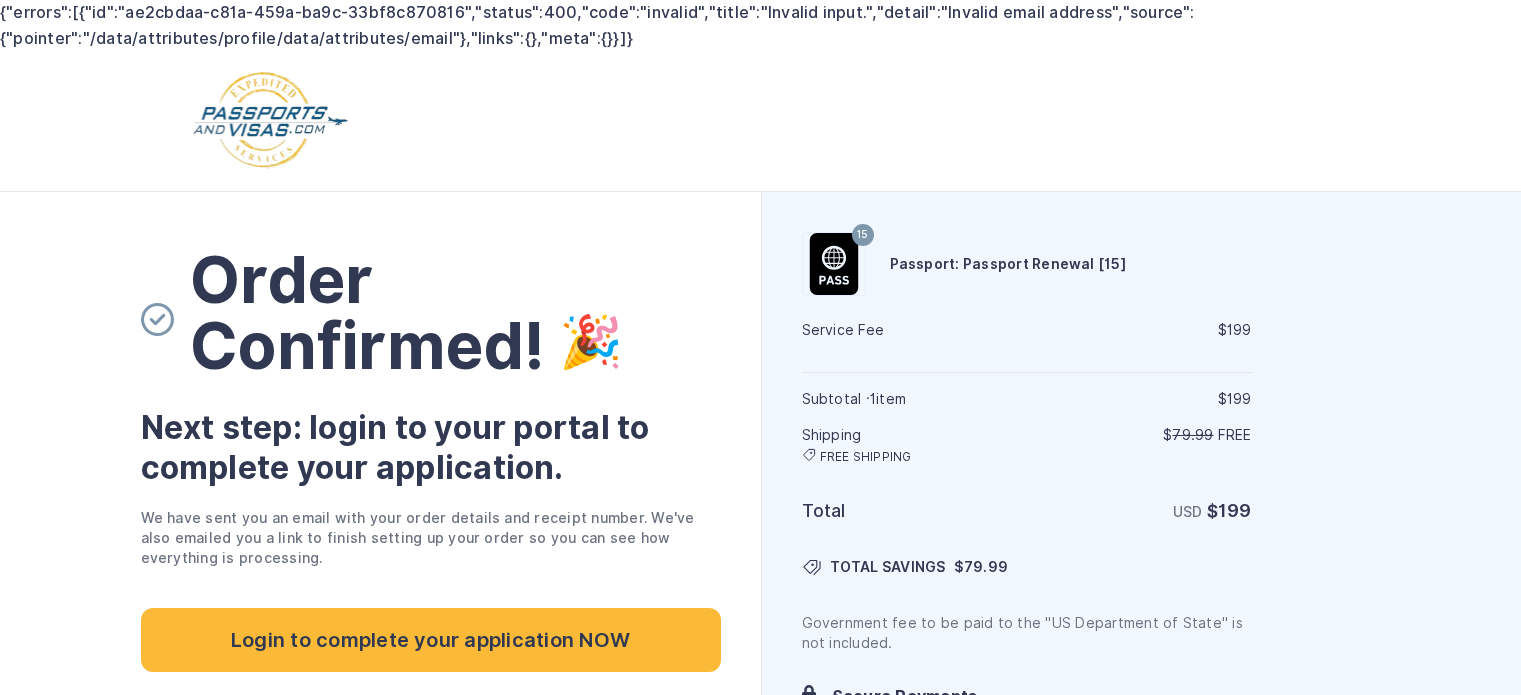 scroll, scrollTop: 0, scrollLeft: 0, axis: both 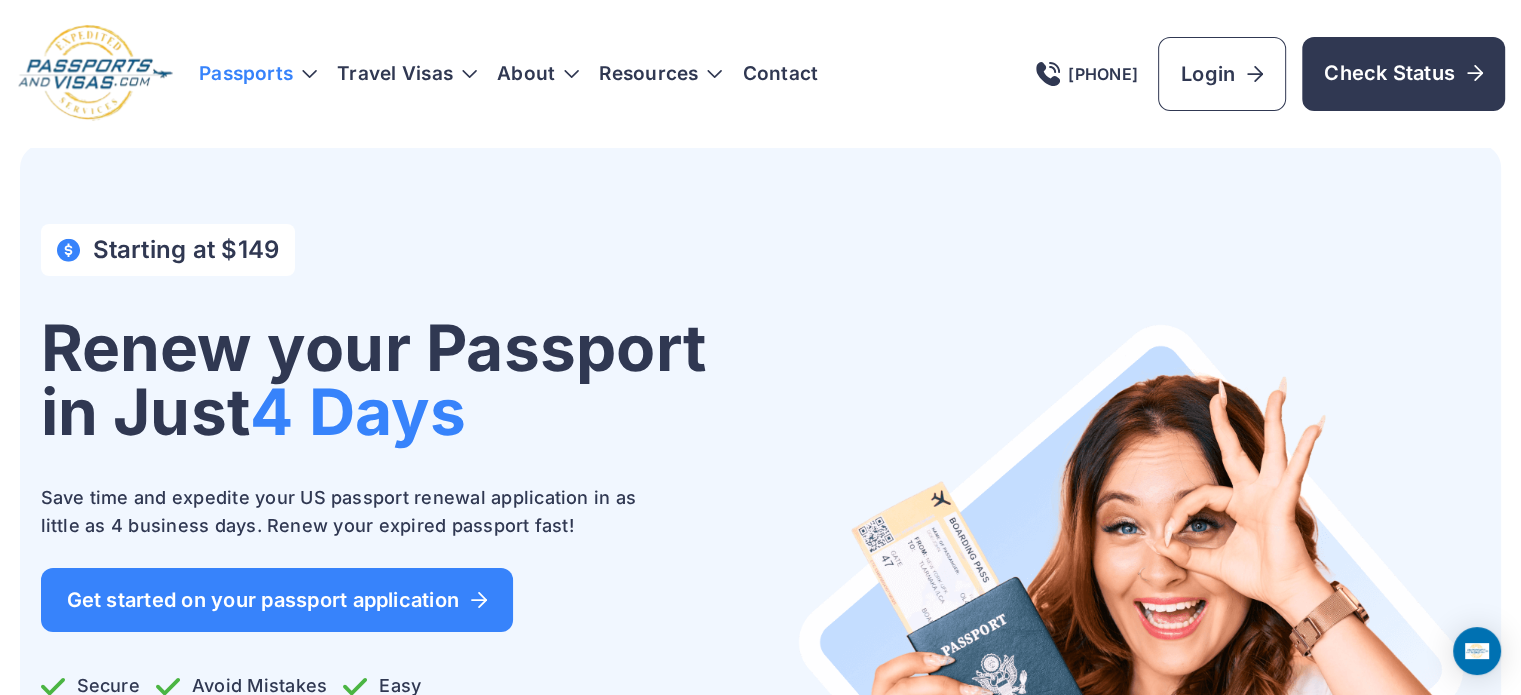 click on "Passports" at bounding box center [258, 74] 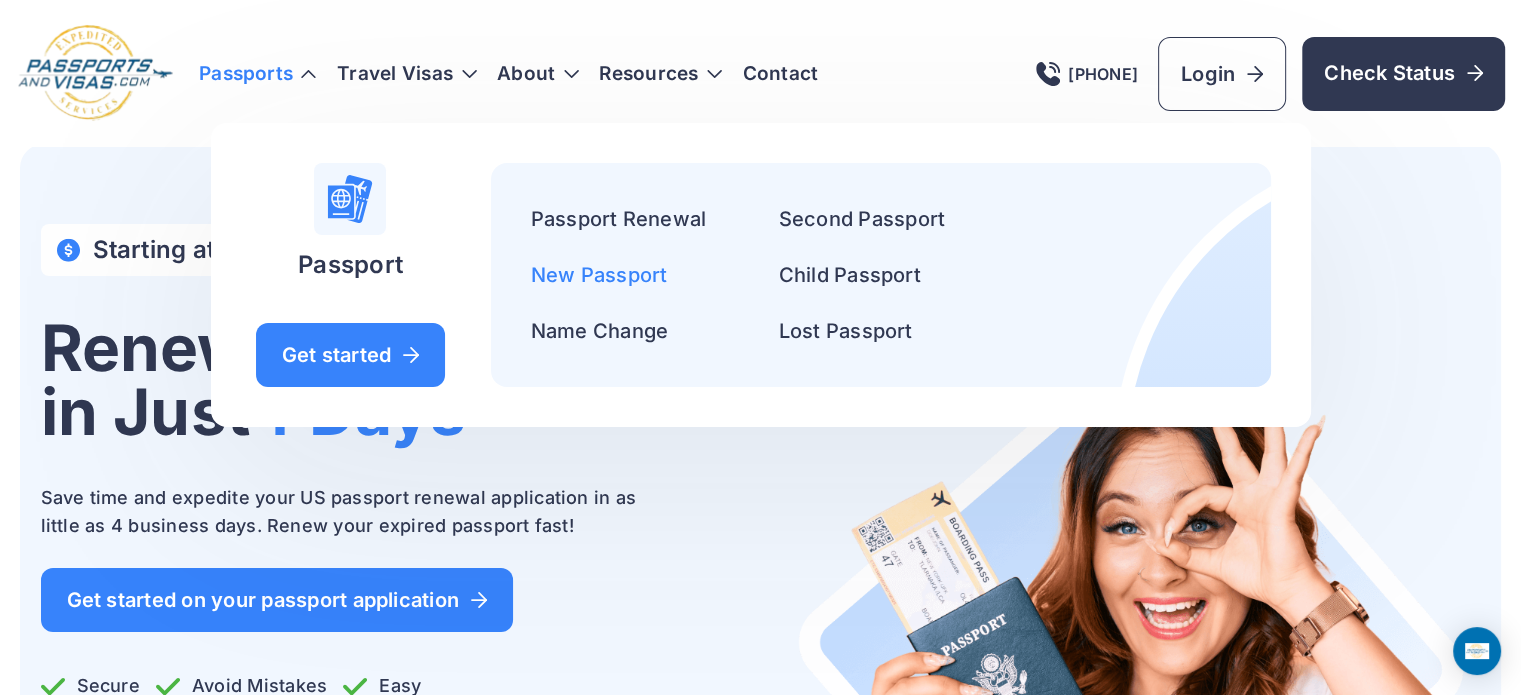 click on "New Passport" at bounding box center [599, 275] 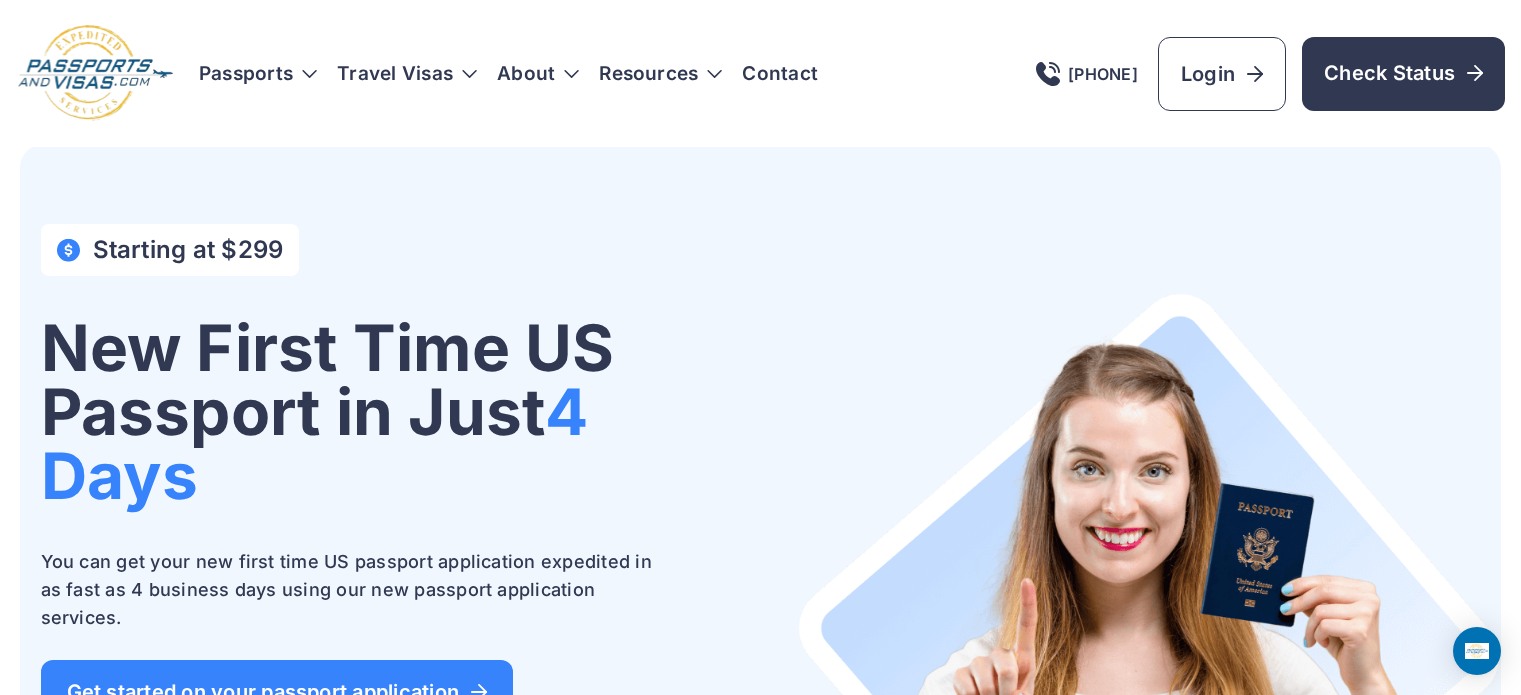 scroll, scrollTop: 0, scrollLeft: 0, axis: both 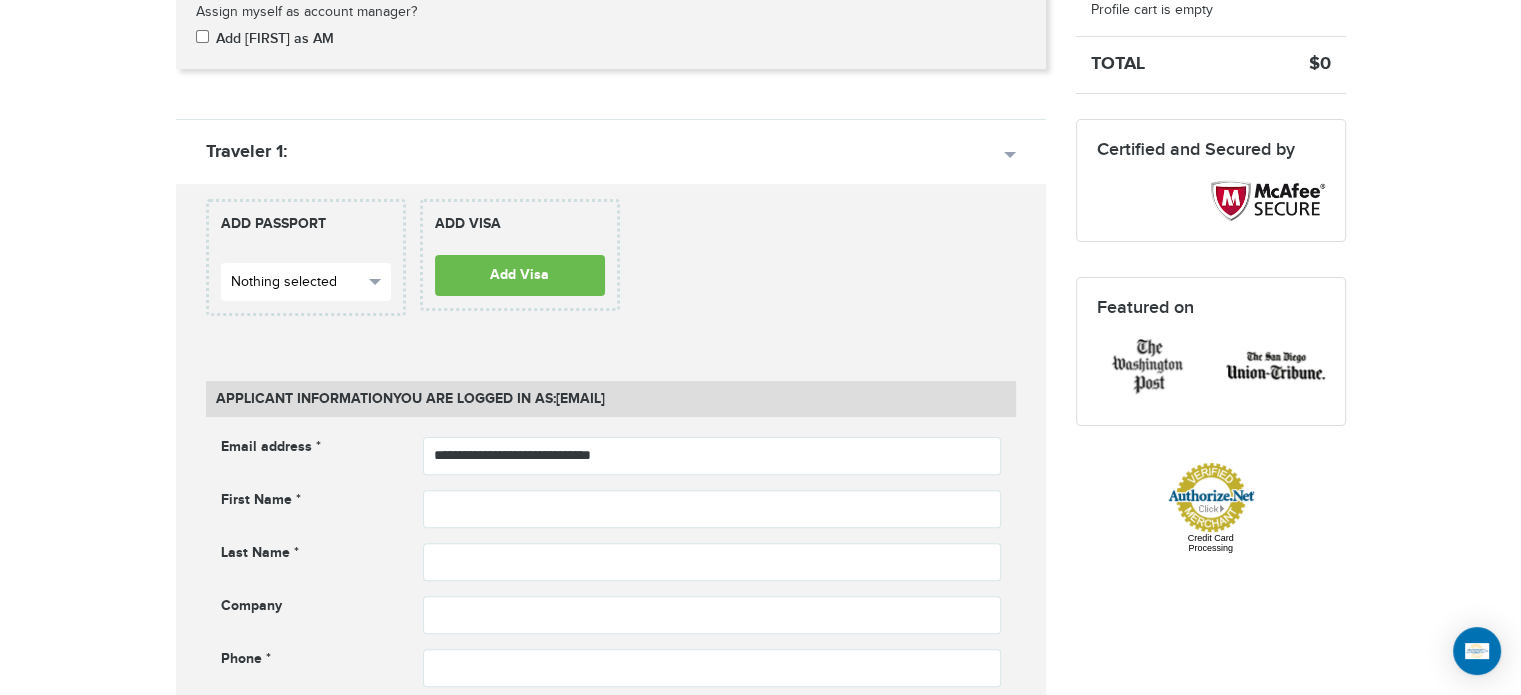 click on "Nothing selected" at bounding box center [297, 282] 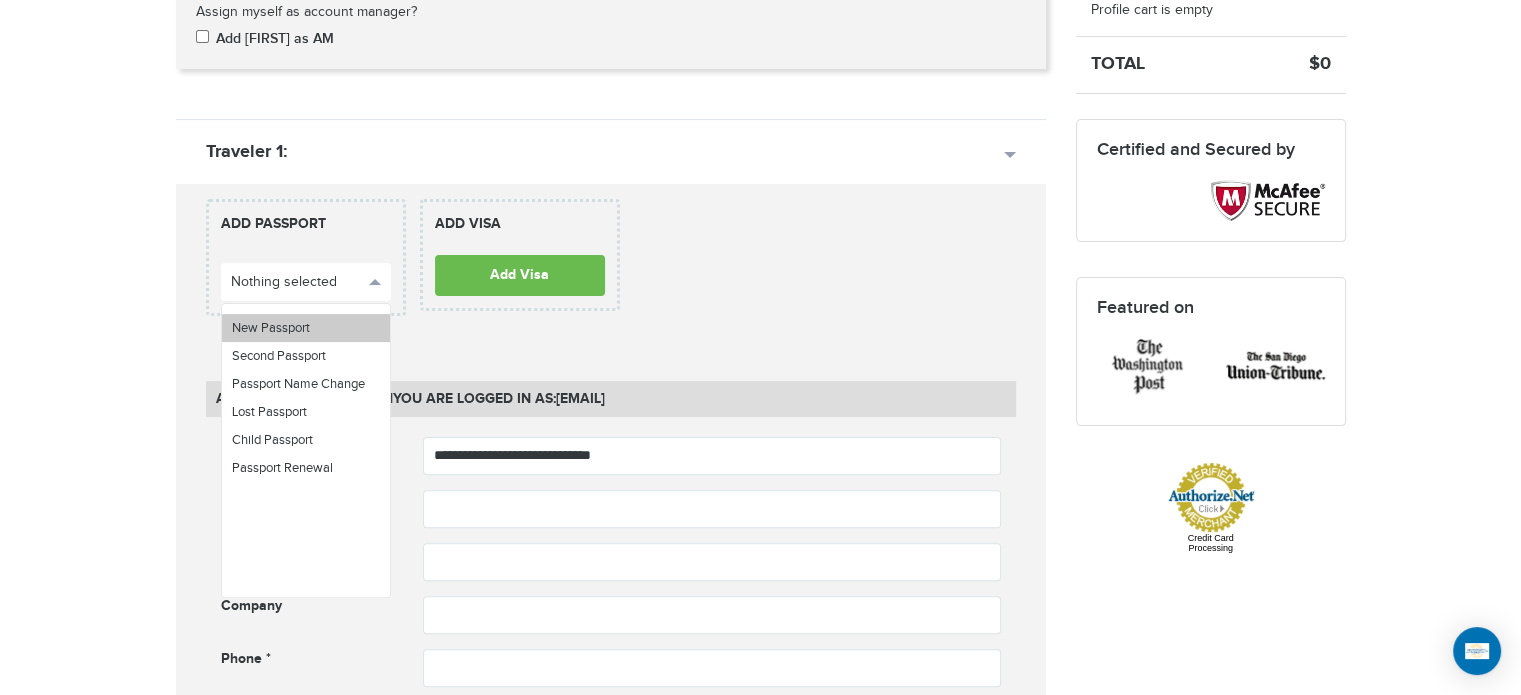 click on "New Passport" at bounding box center (271, 328) 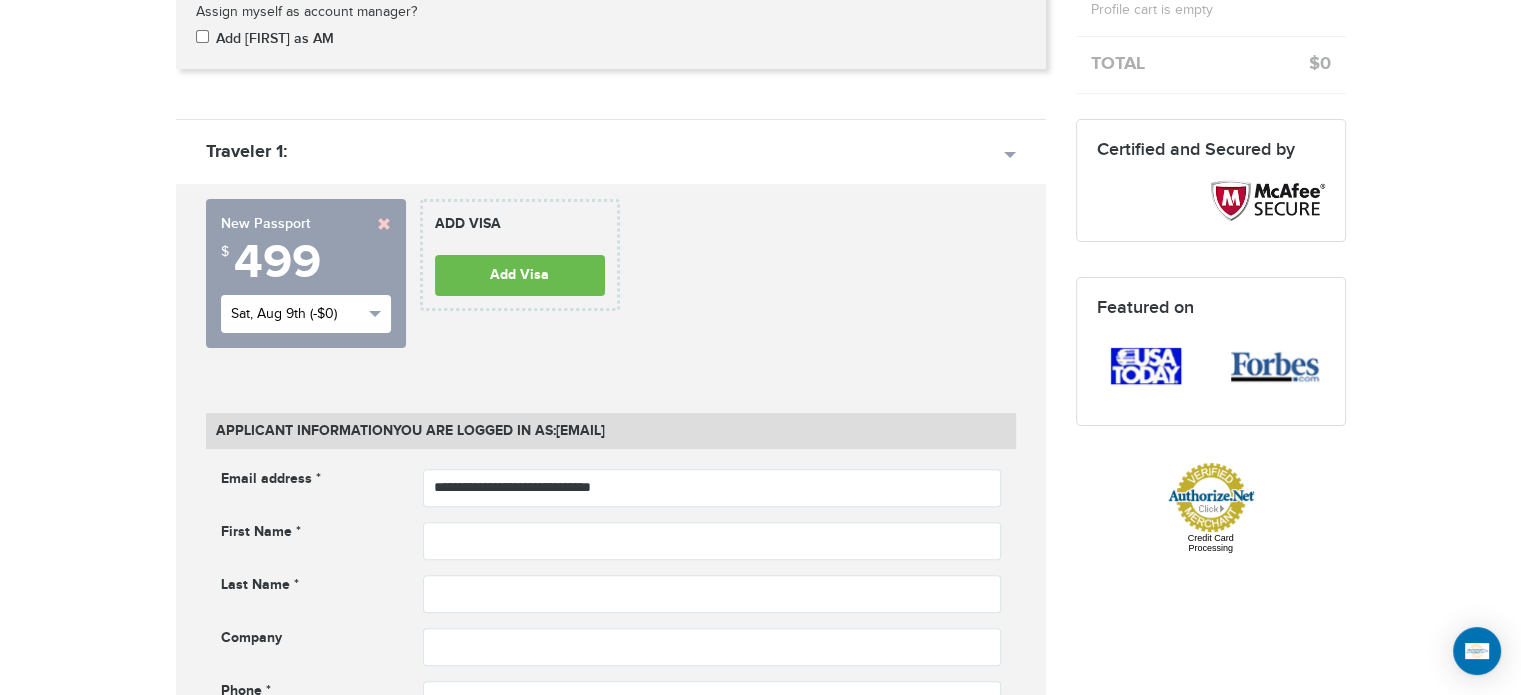 click on "Sat, Aug 9th (-$0)" at bounding box center (297, 314) 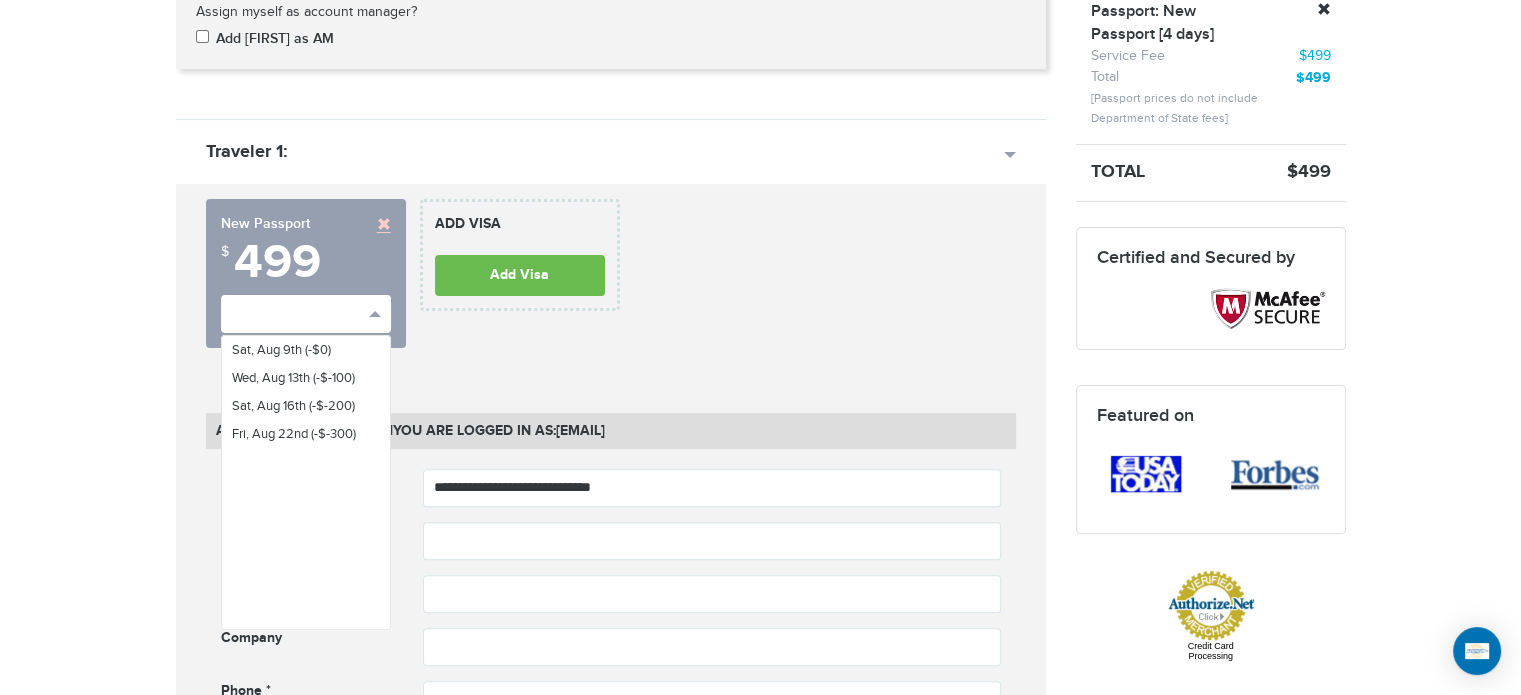 click at bounding box center (384, 224) 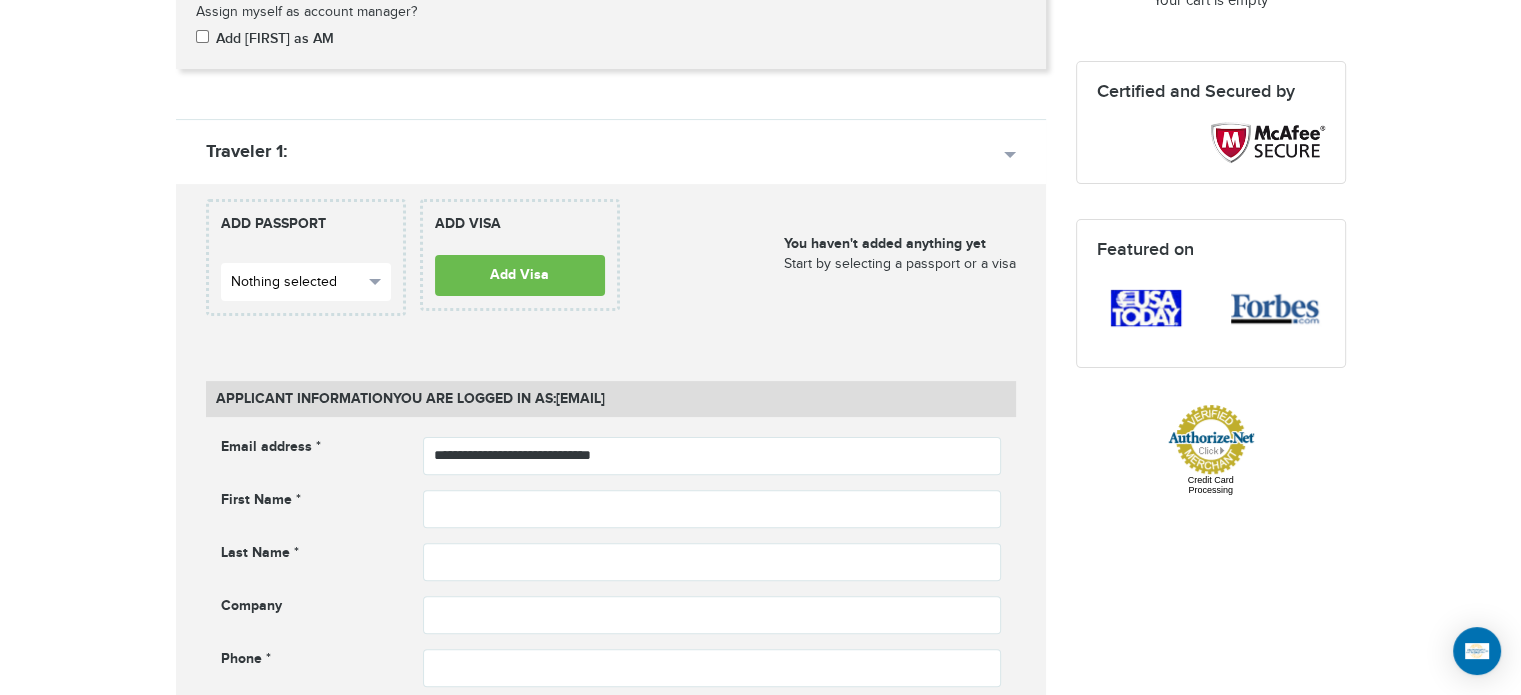 click on "Nothing selected" at bounding box center [297, 282] 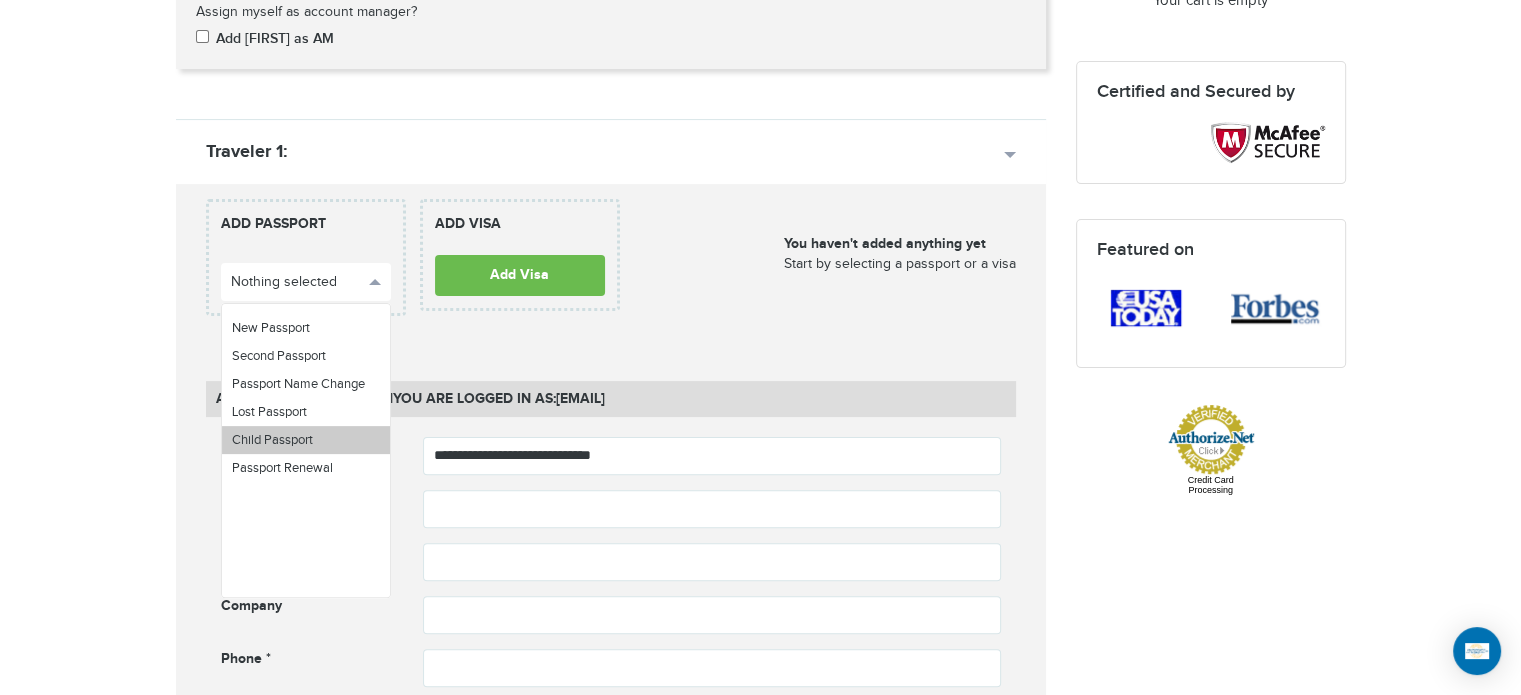 click on "Child Passport" at bounding box center [306, 440] 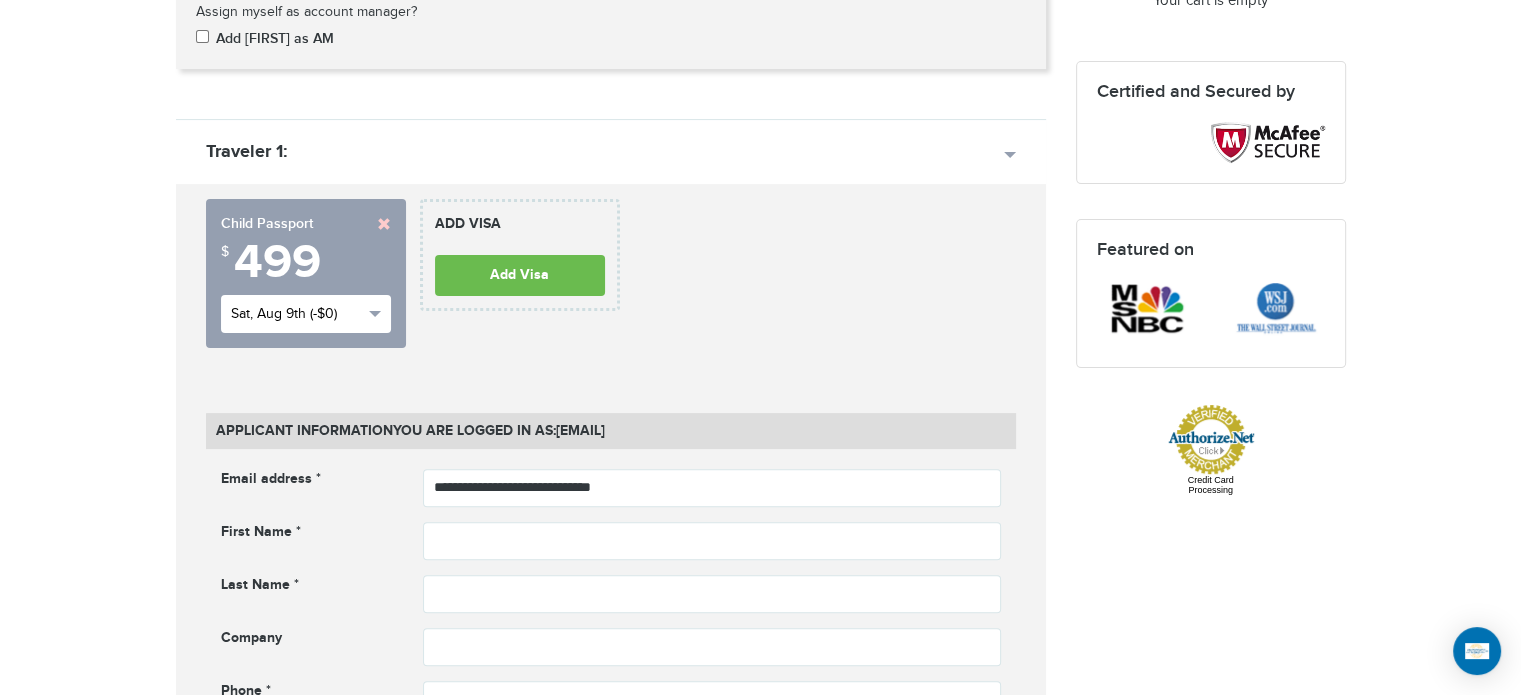click on "Sat, Aug 9th (-$0)" at bounding box center [297, 314] 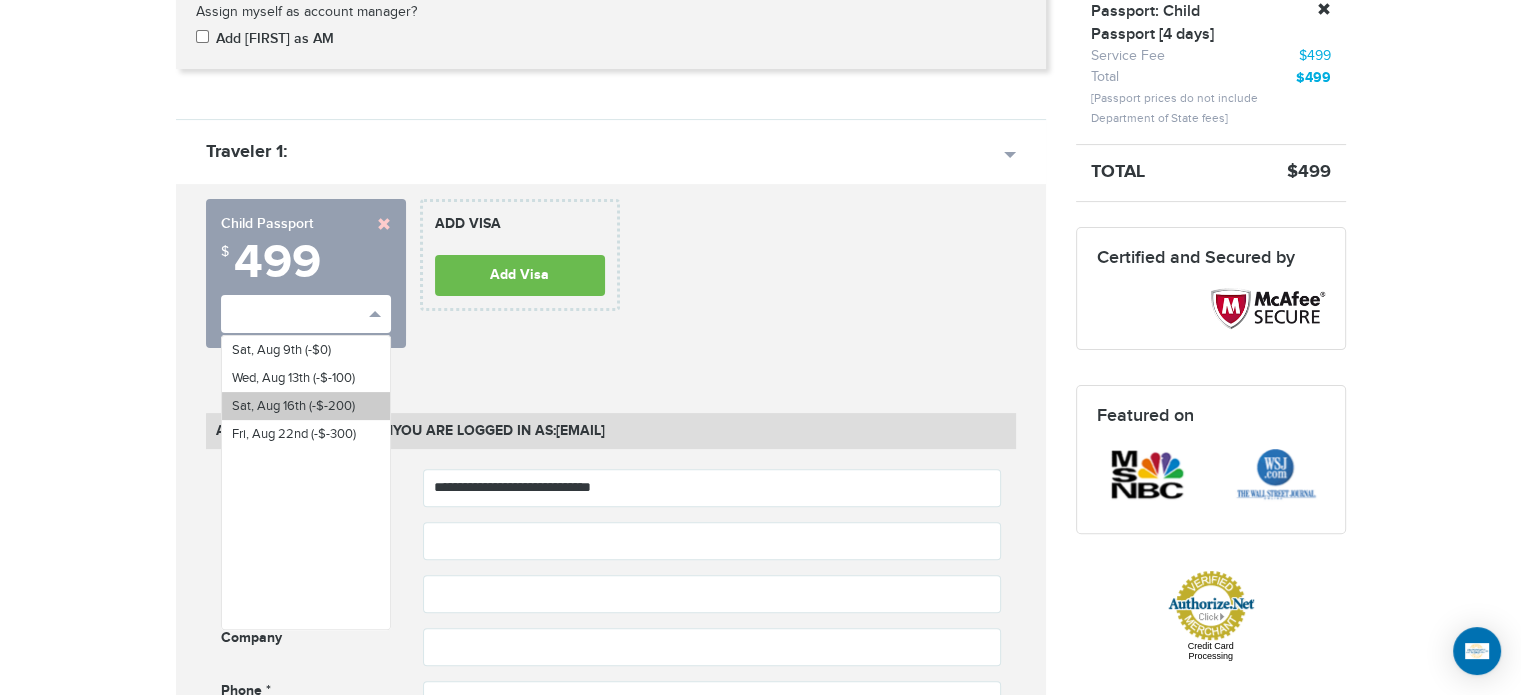 click on "Sat, Aug 16th (-$-200)" at bounding box center [306, 406] 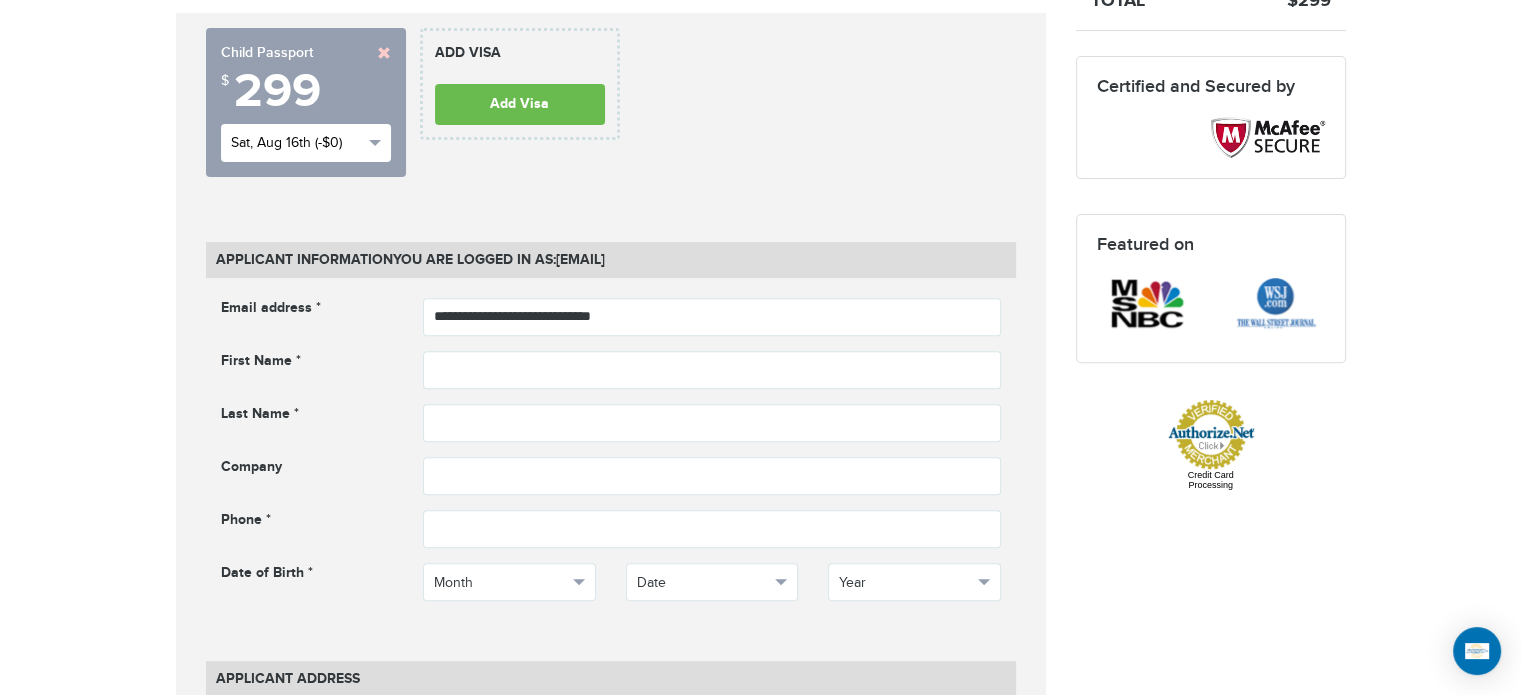 scroll, scrollTop: 700, scrollLeft: 0, axis: vertical 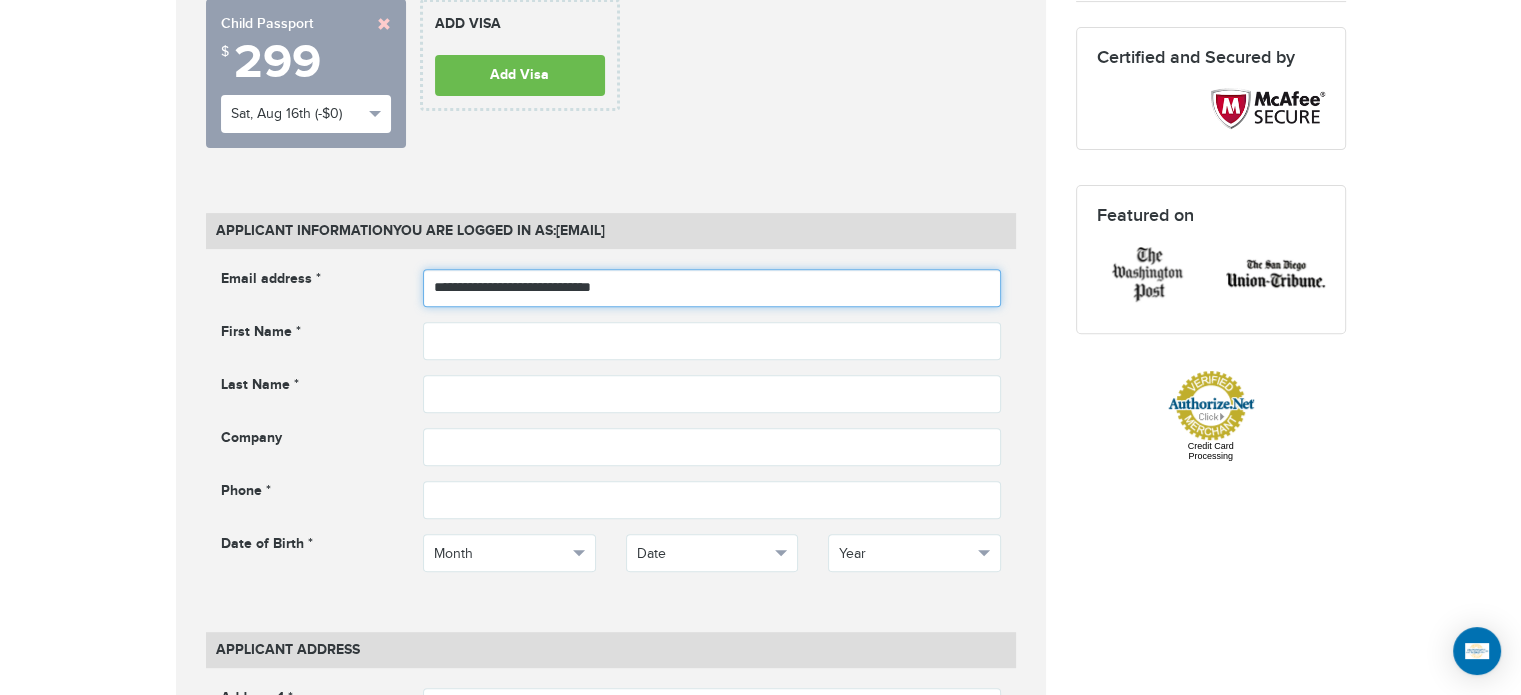 click on "**********" at bounding box center [712, 288] 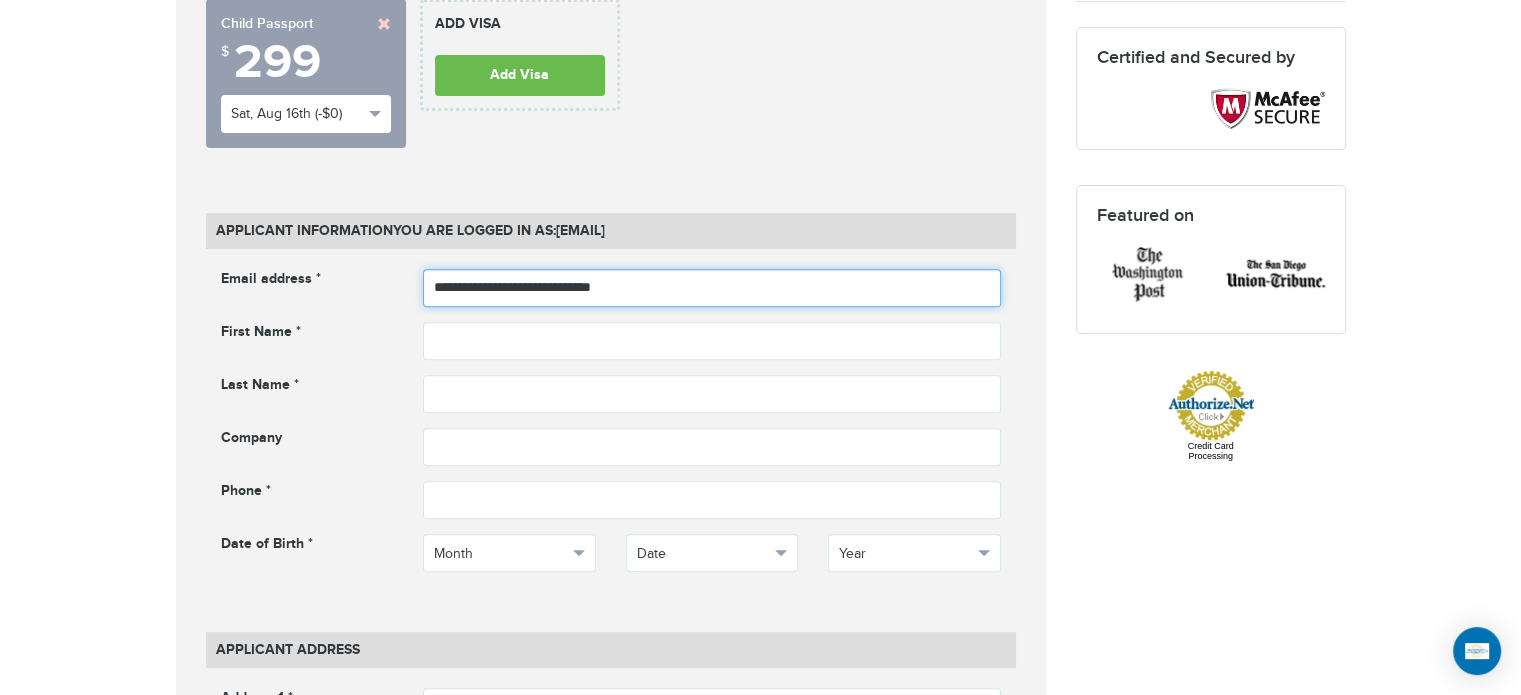 drag, startPoint x: 701, startPoint y: 291, endPoint x: 410, endPoint y: 276, distance: 291.38635 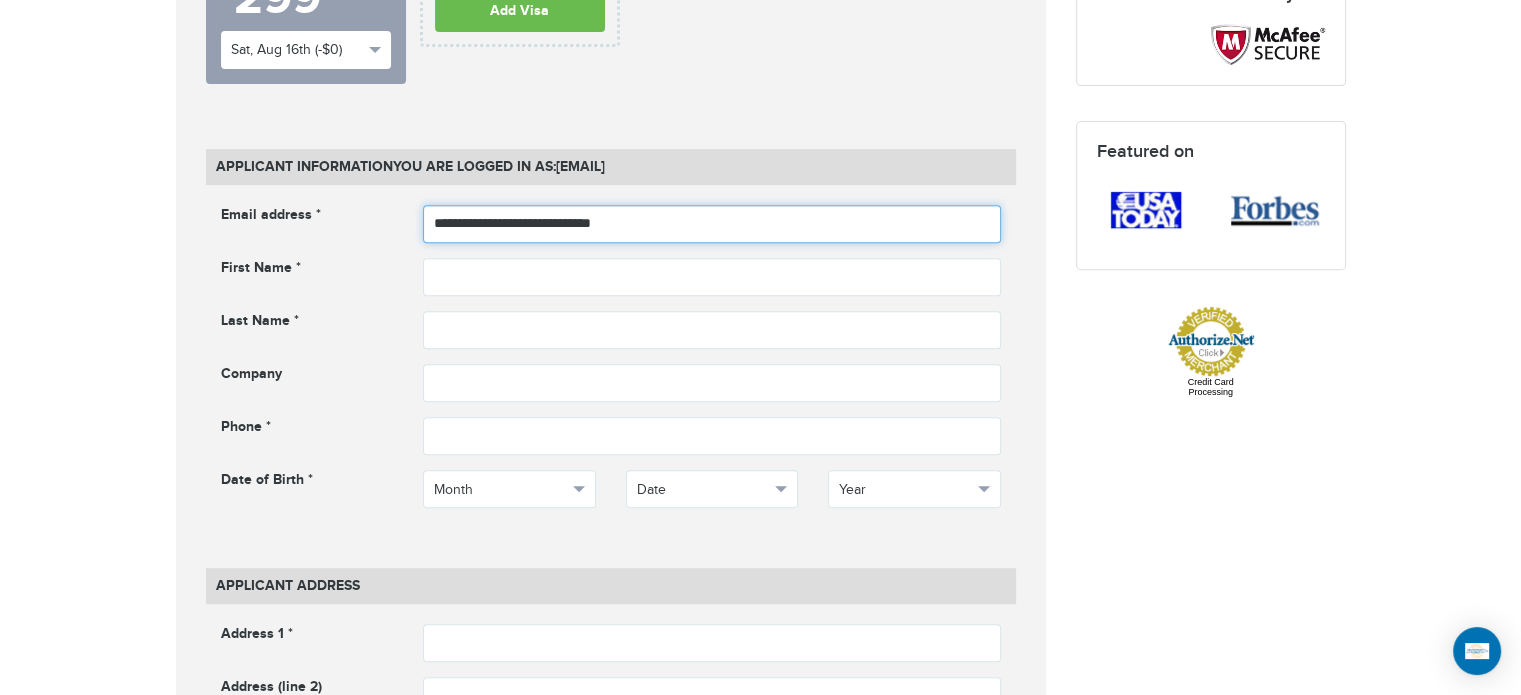scroll, scrollTop: 800, scrollLeft: 0, axis: vertical 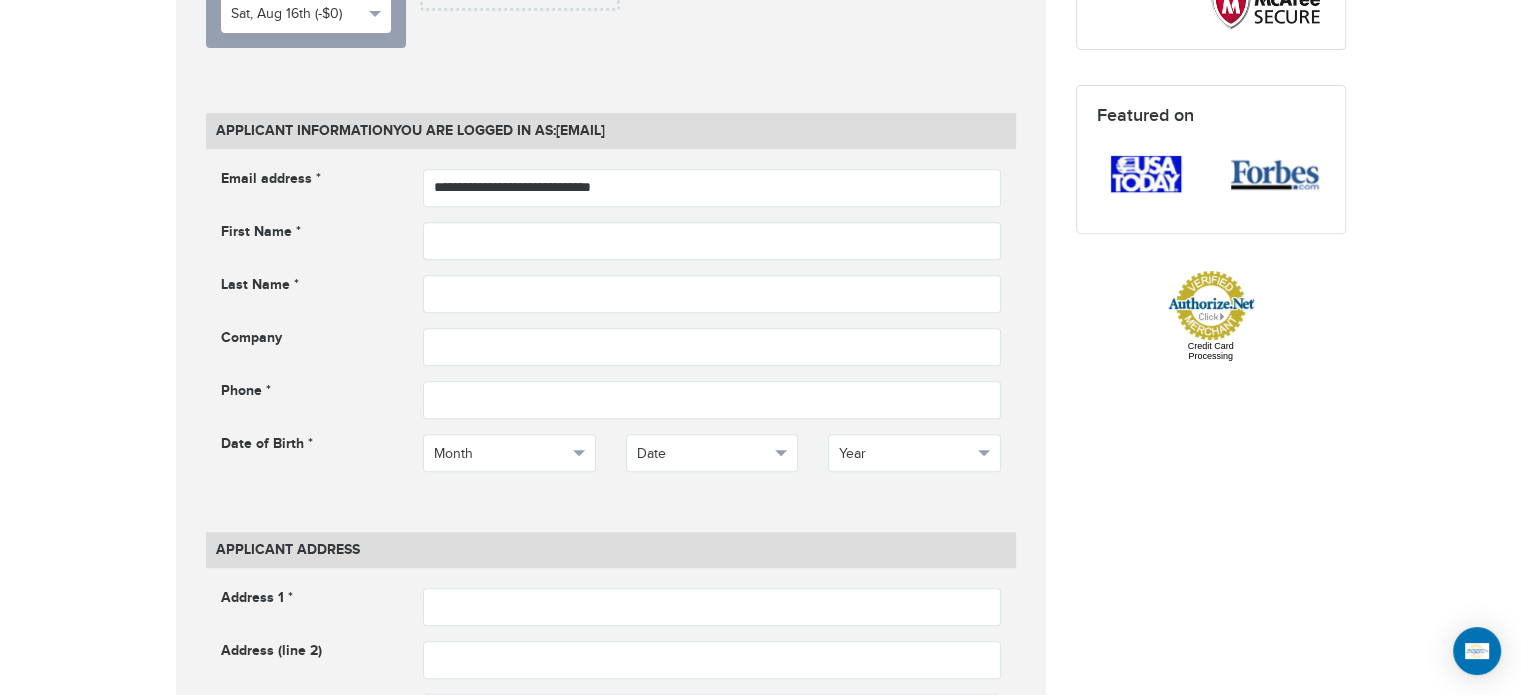 click on "Address 1 *" at bounding box center [307, 600] 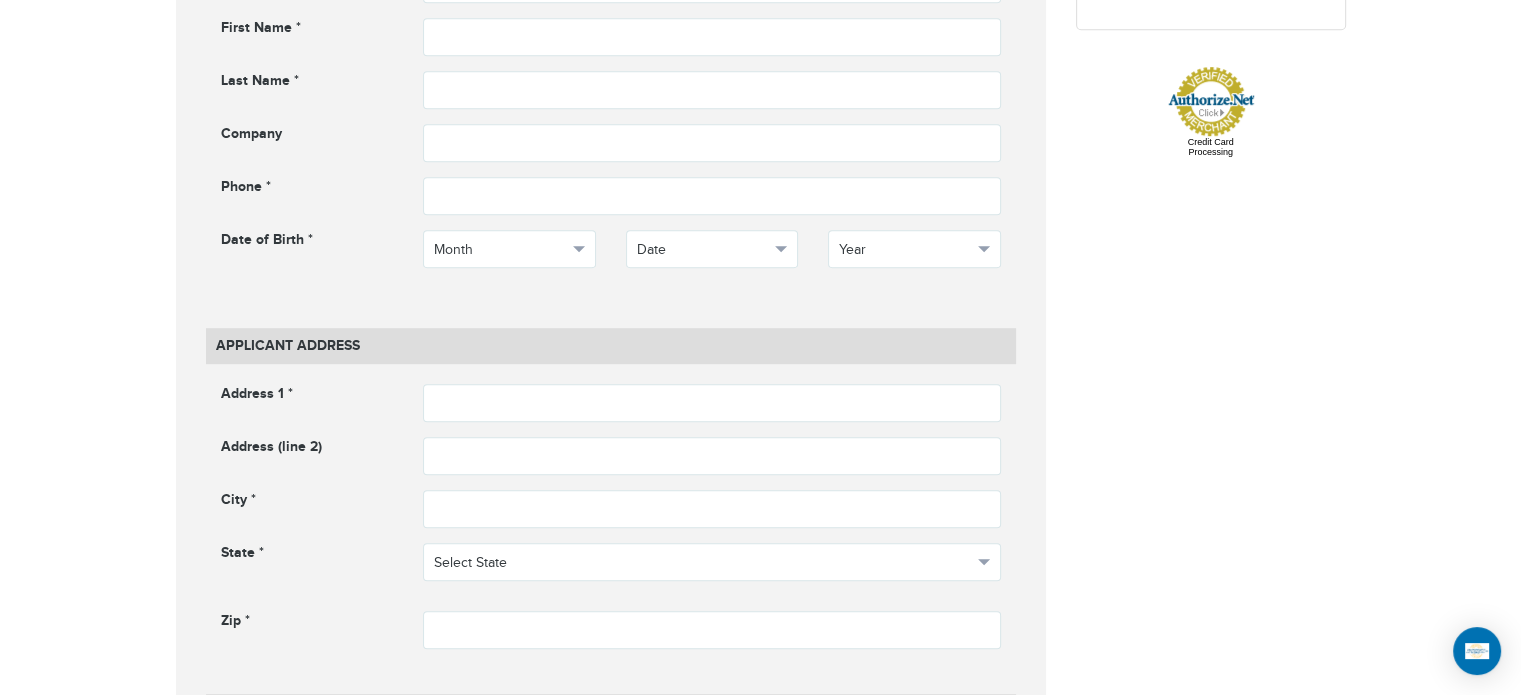 scroll, scrollTop: 1100, scrollLeft: 0, axis: vertical 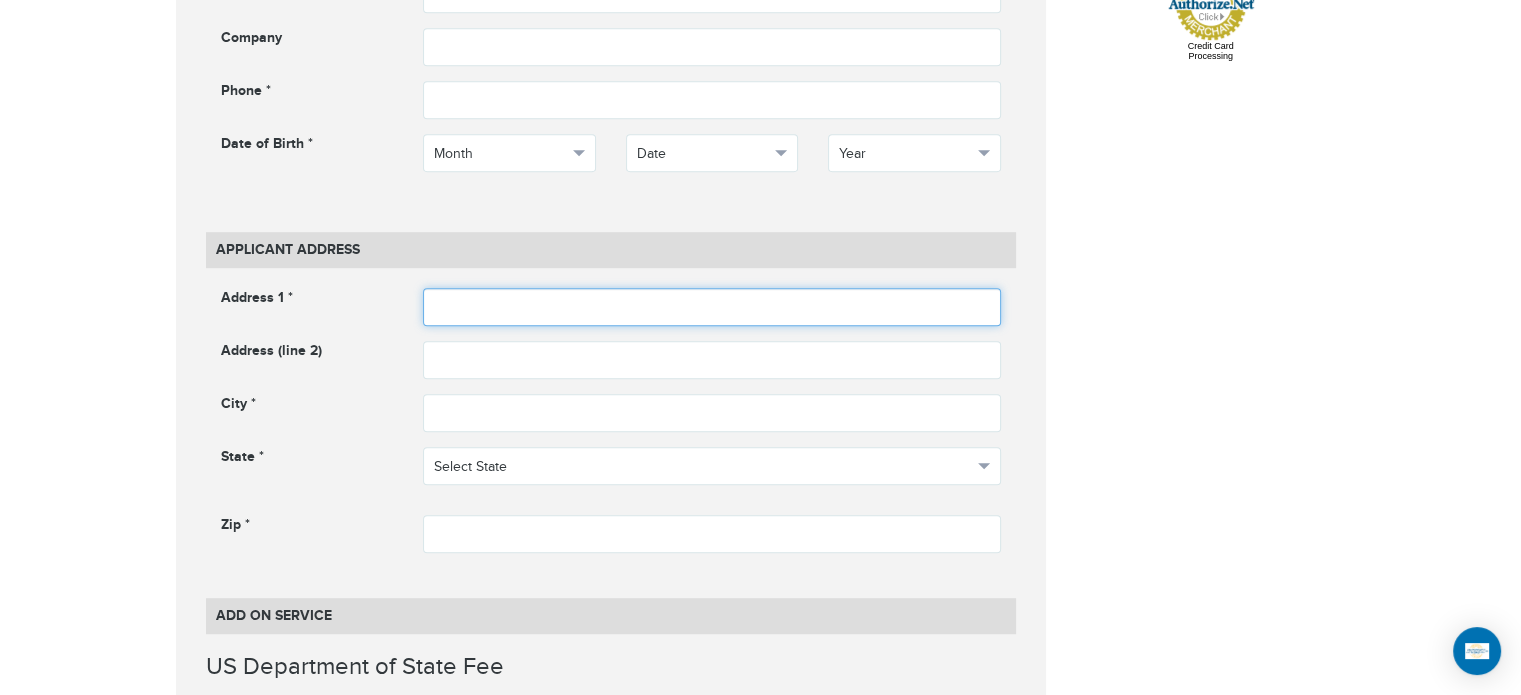 click at bounding box center [712, 307] 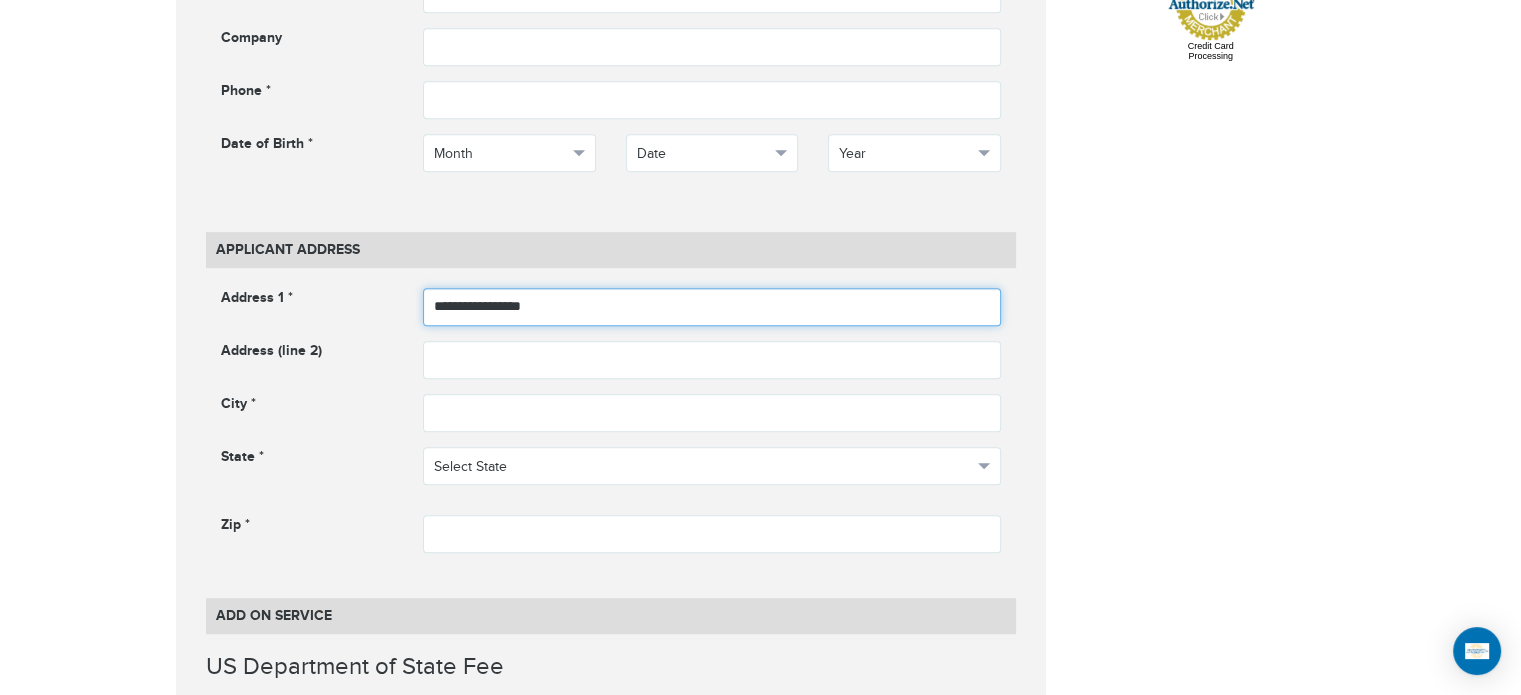 type on "**********" 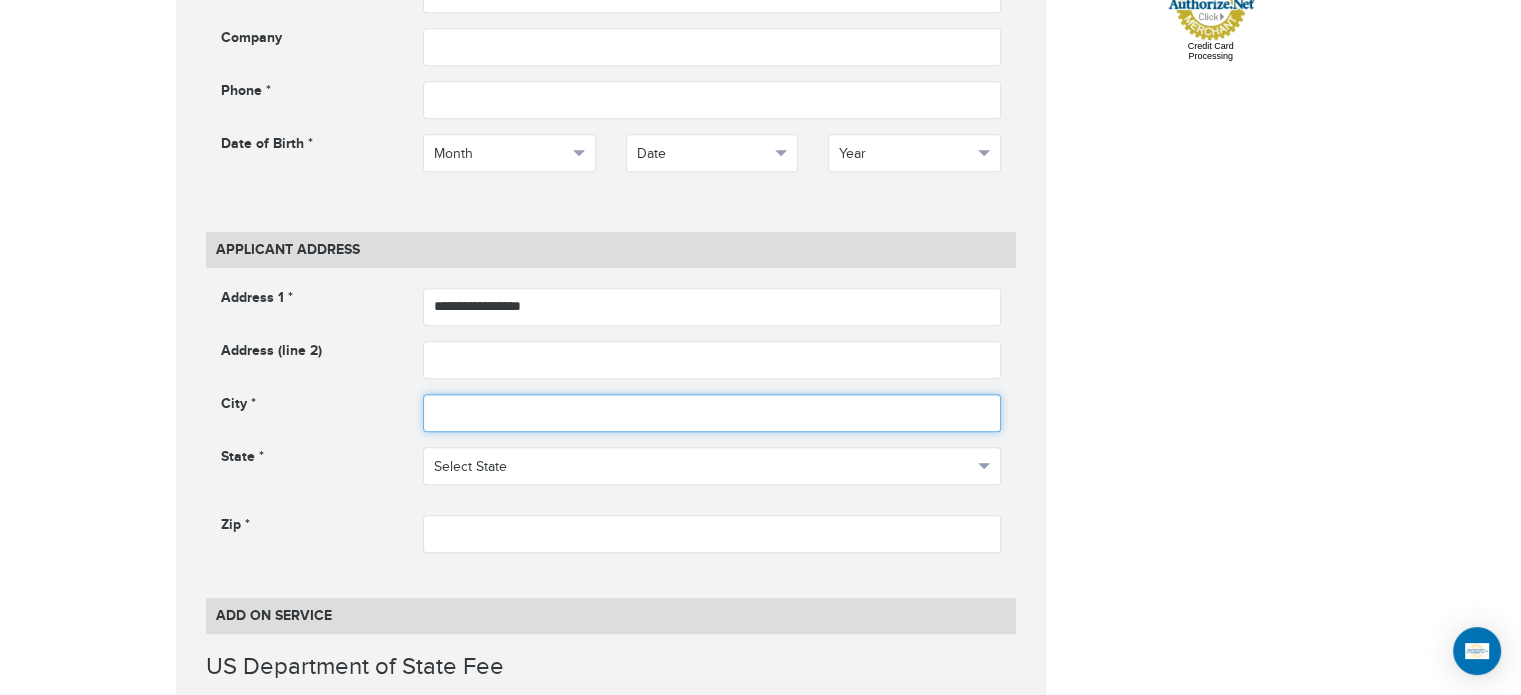click at bounding box center [712, 413] 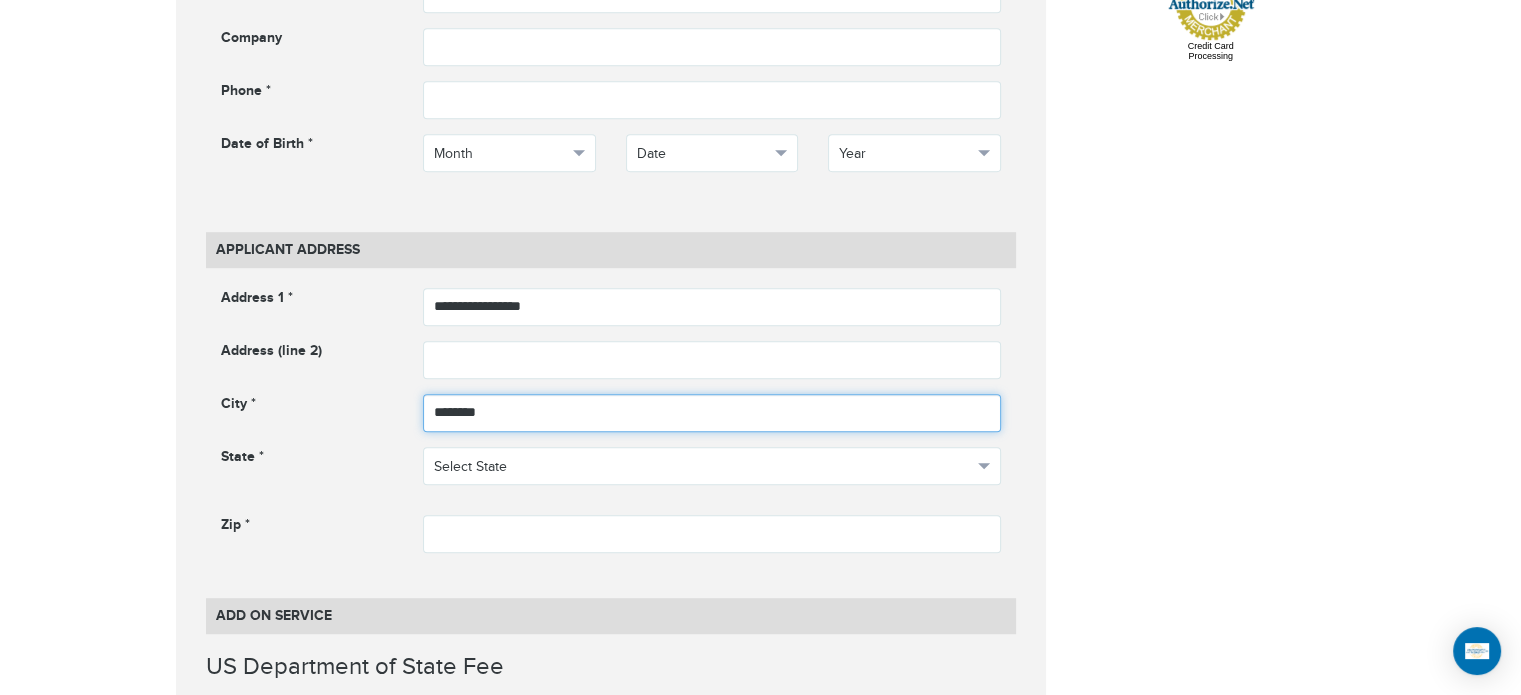 type on "********" 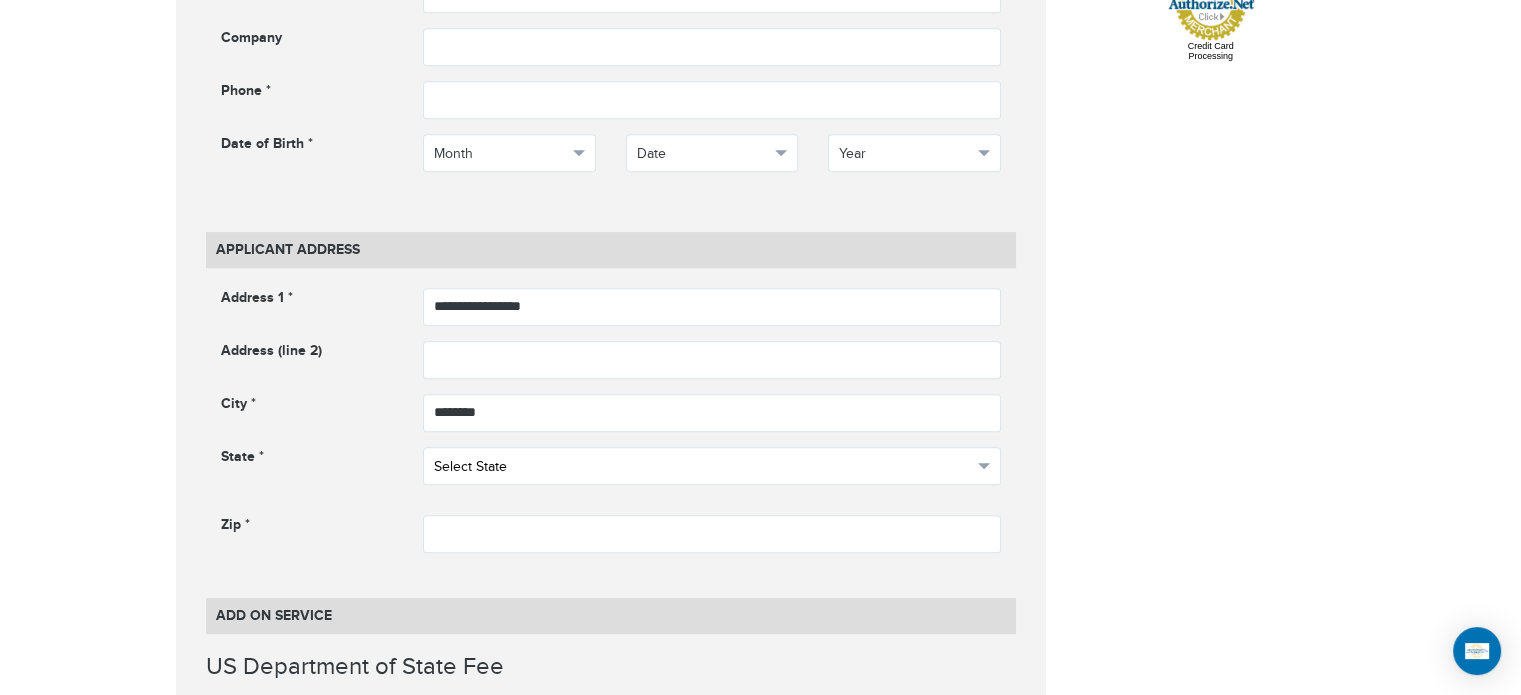 type 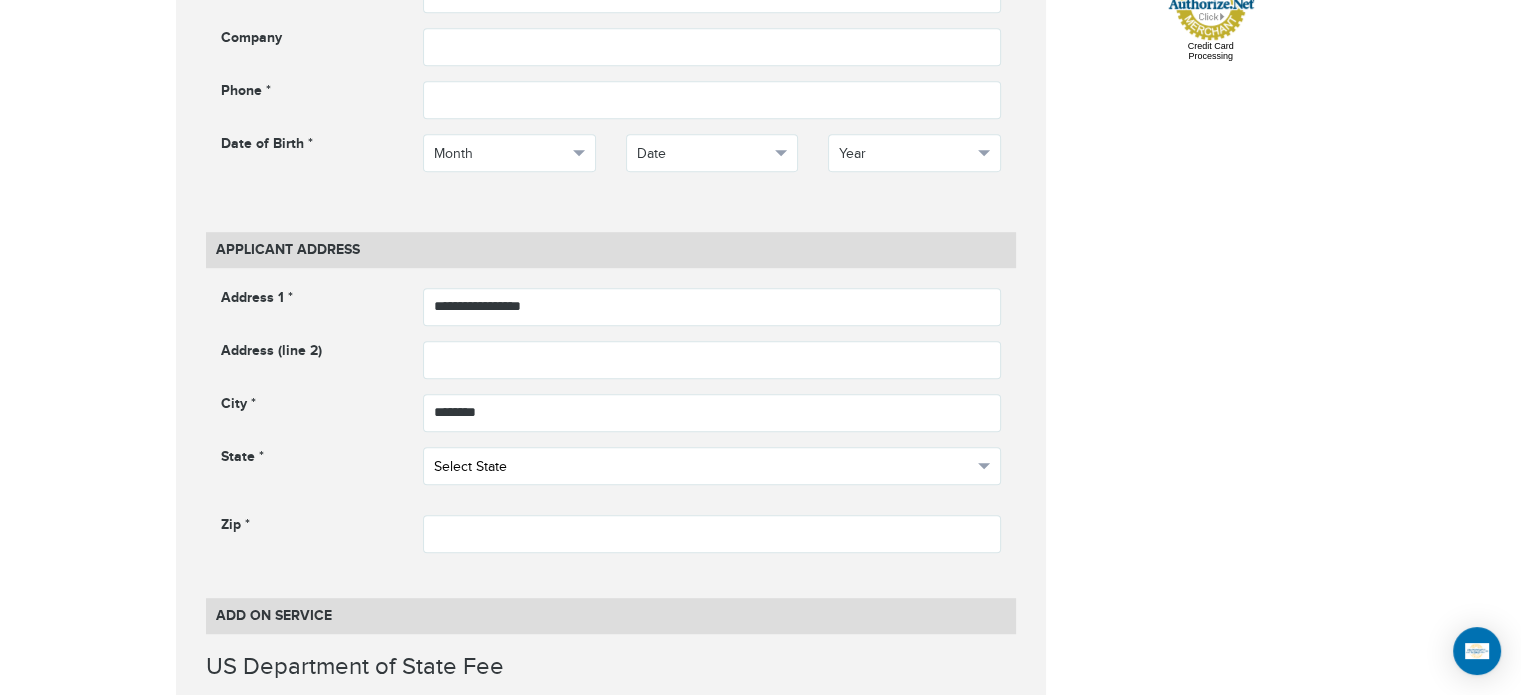 click on "Select State" at bounding box center (703, 467) 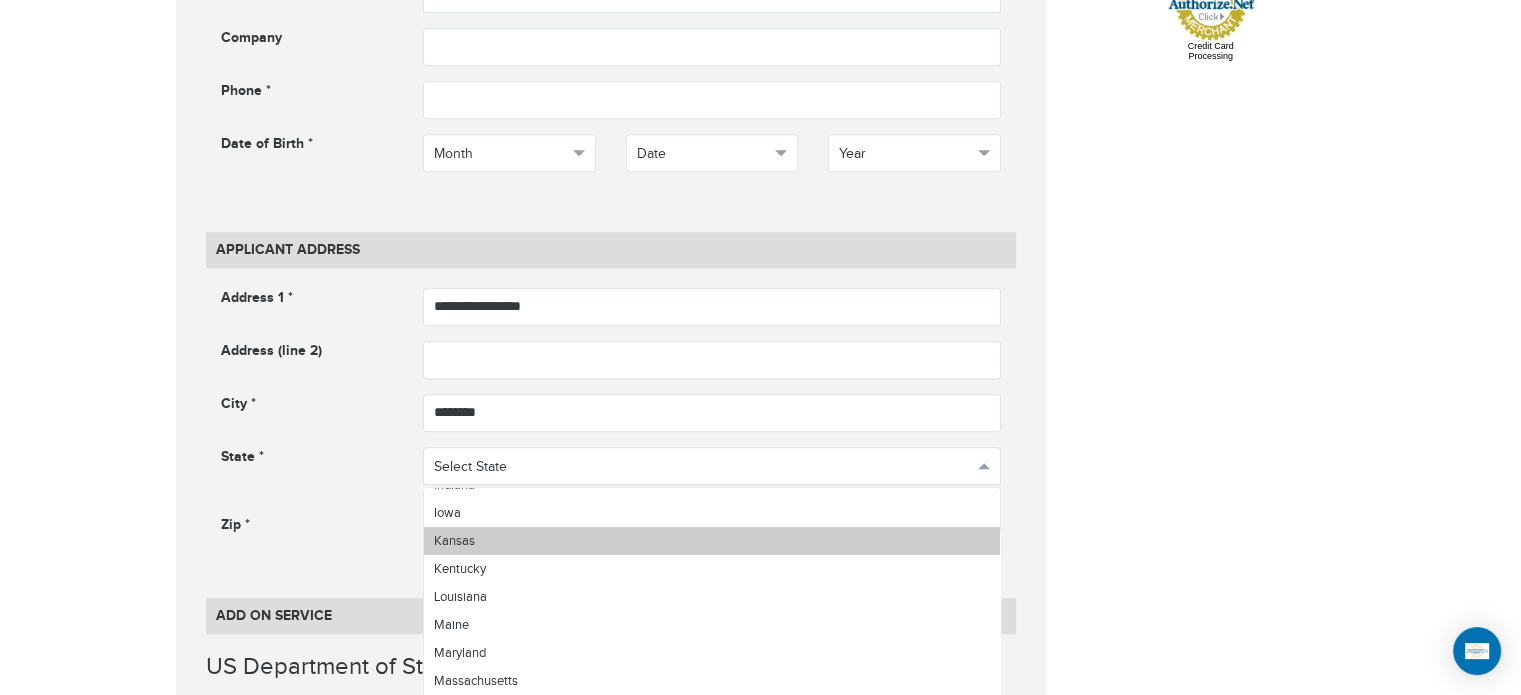 scroll, scrollTop: 500, scrollLeft: 0, axis: vertical 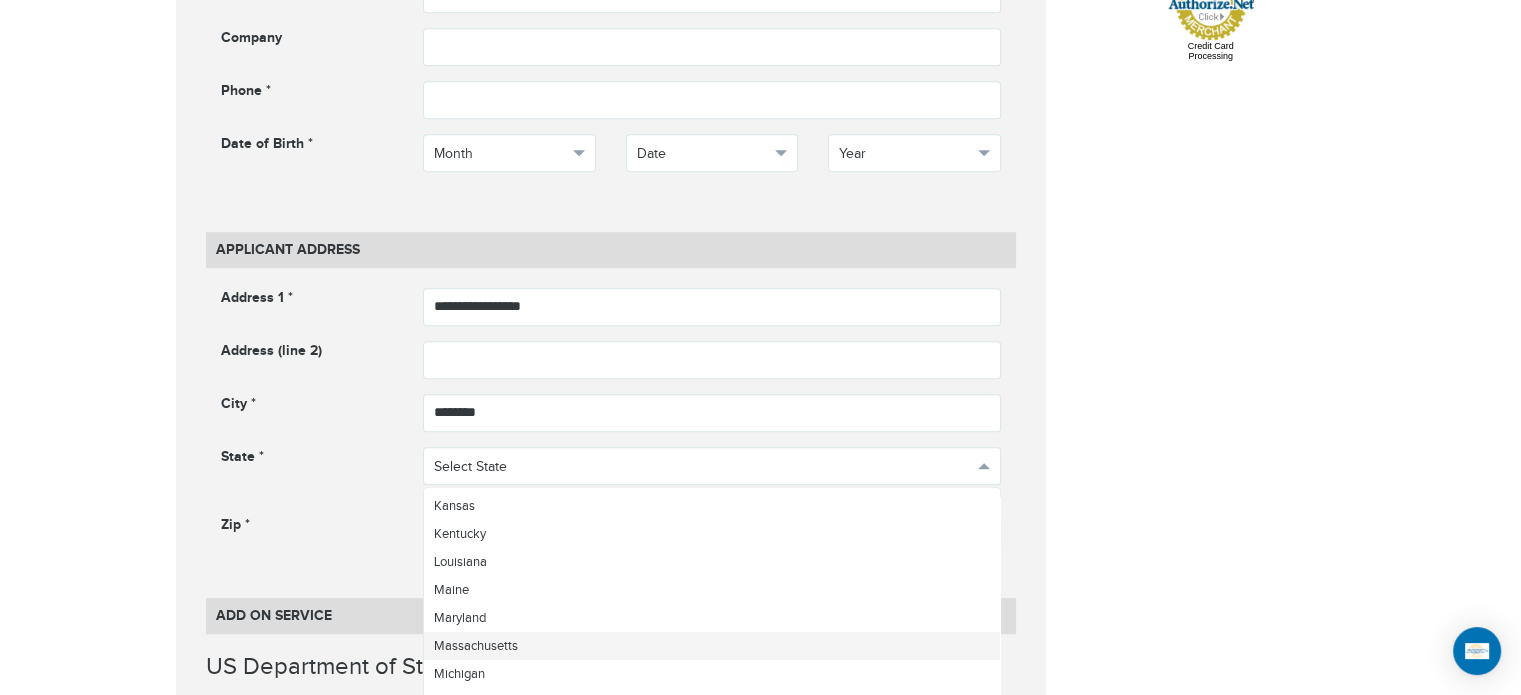 click on "Massachusetts" at bounding box center [712, 646] 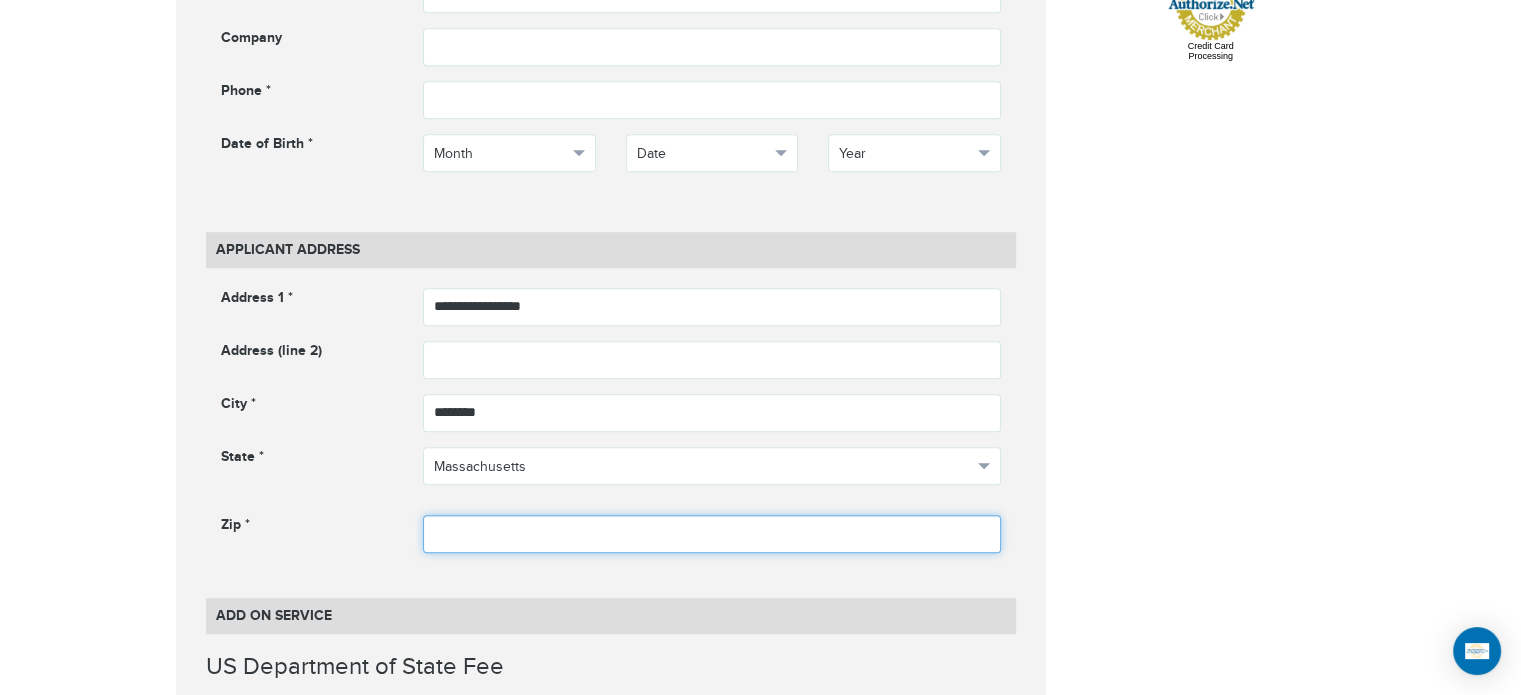 click at bounding box center [712, 534] 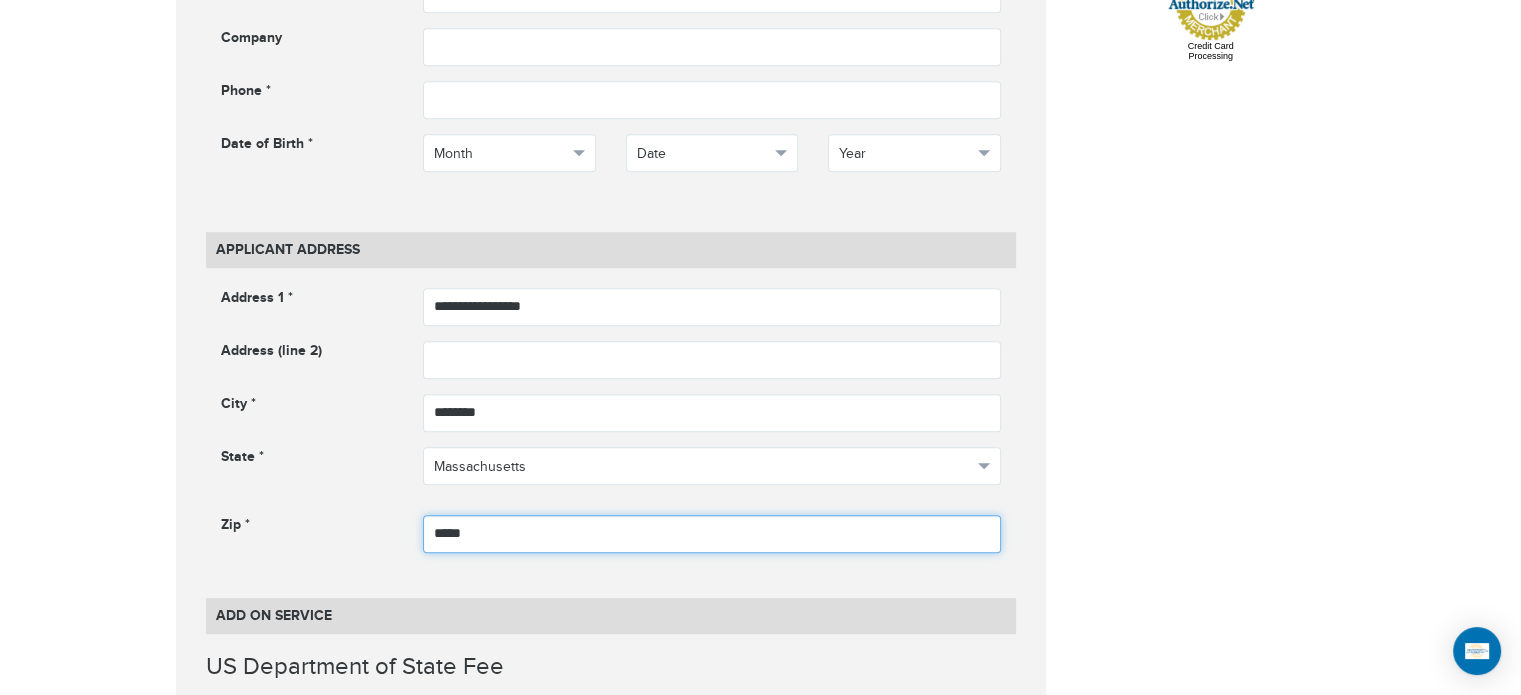 type on "*****" 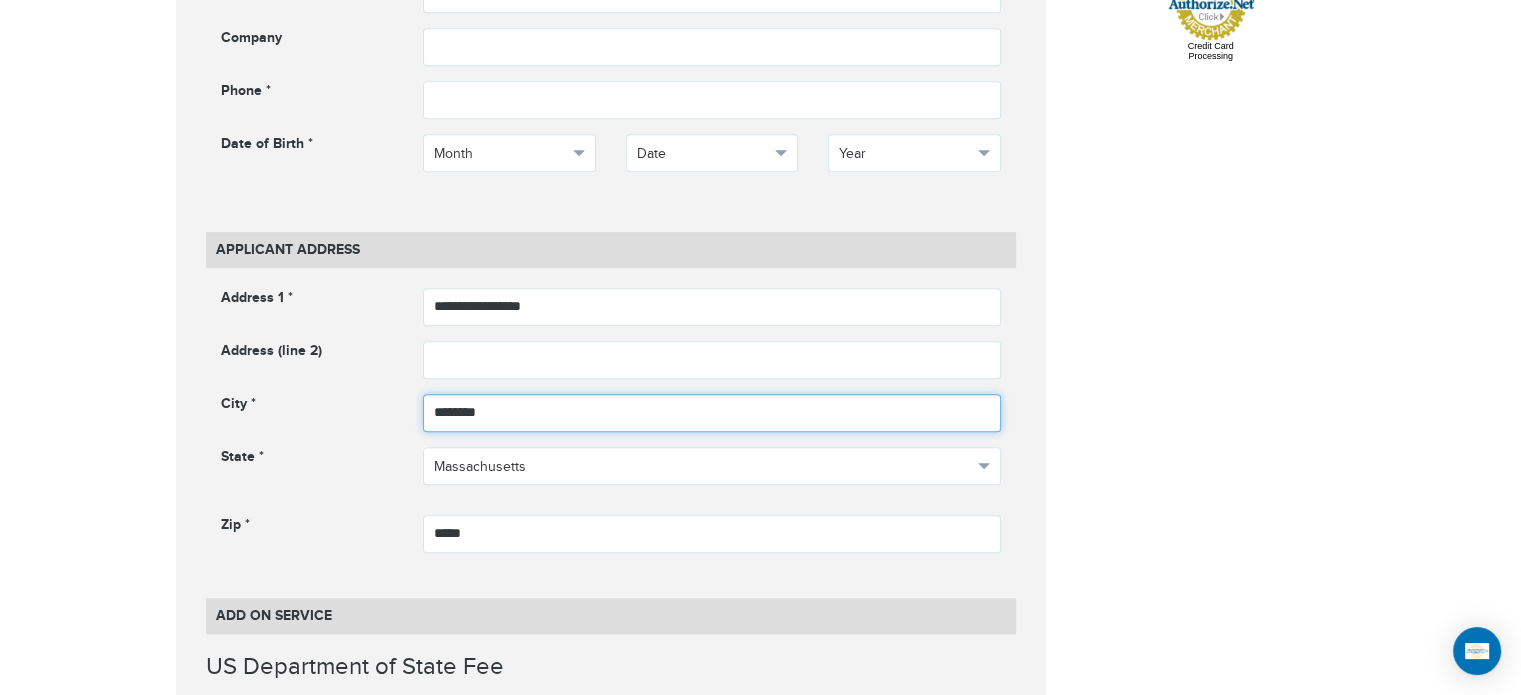 click on "********" at bounding box center (712, 413) 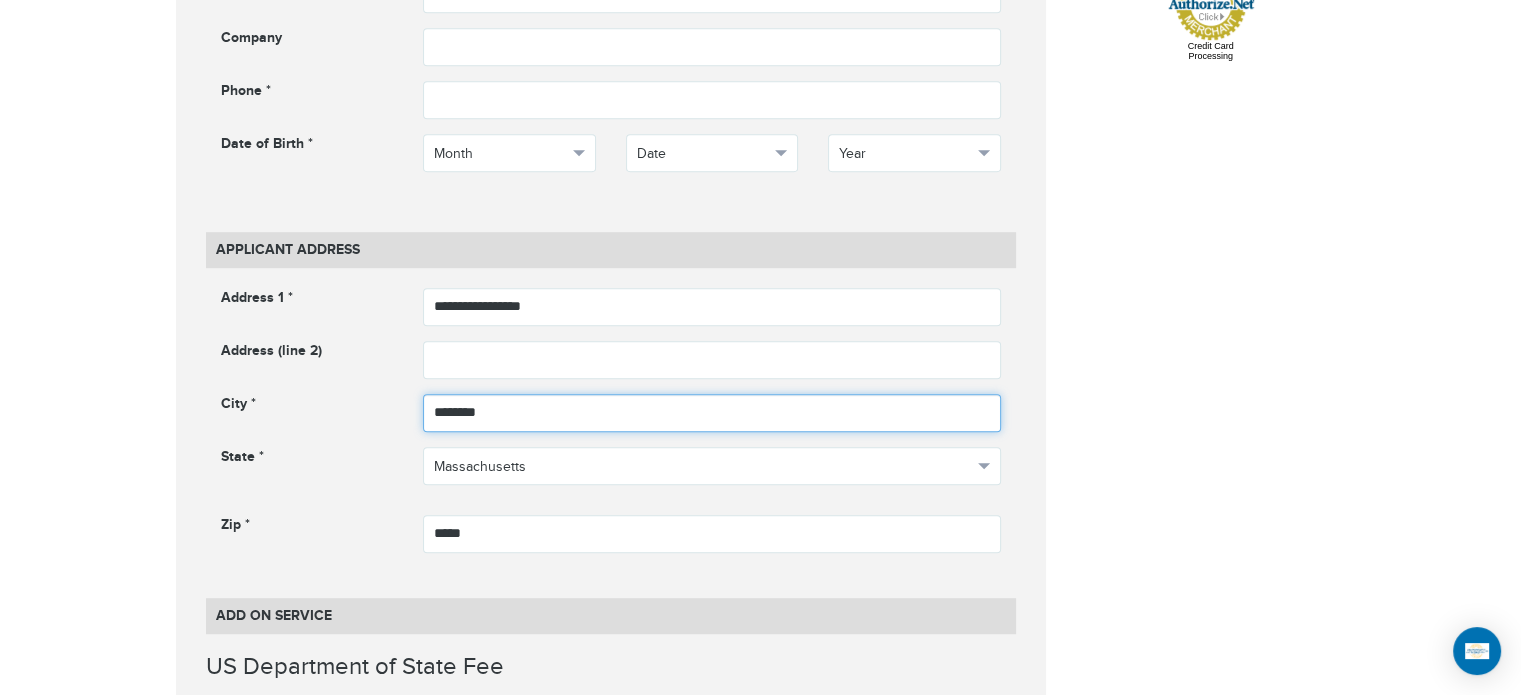 click on "********" at bounding box center [712, 413] 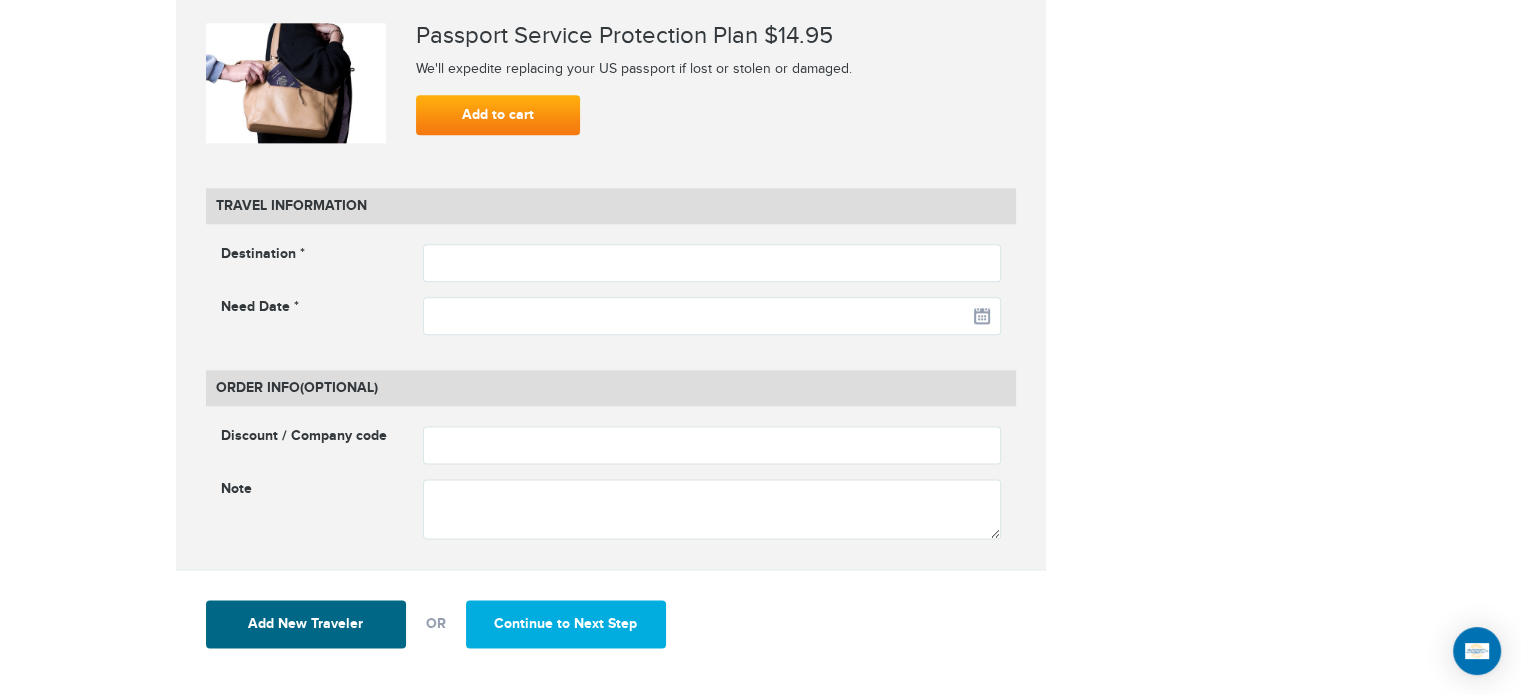 scroll, scrollTop: 2500, scrollLeft: 0, axis: vertical 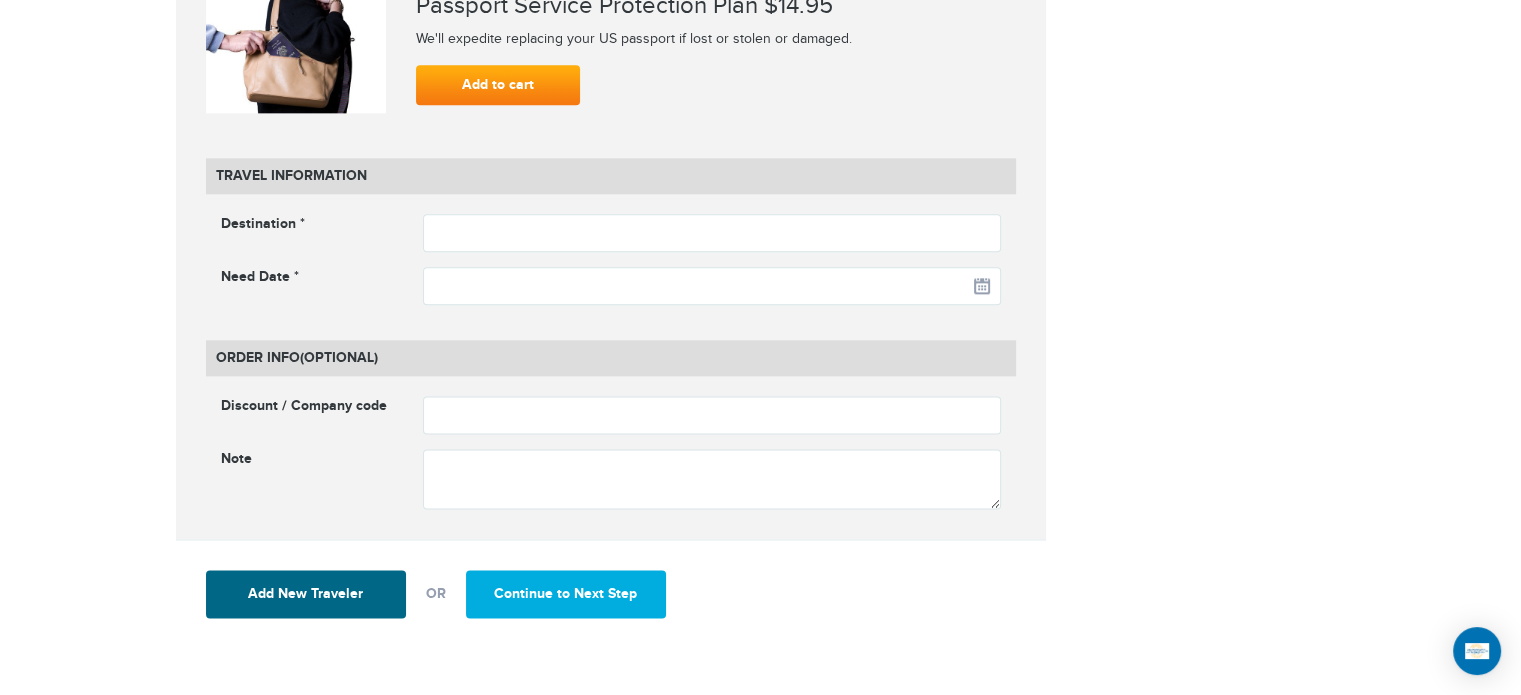 type on "******" 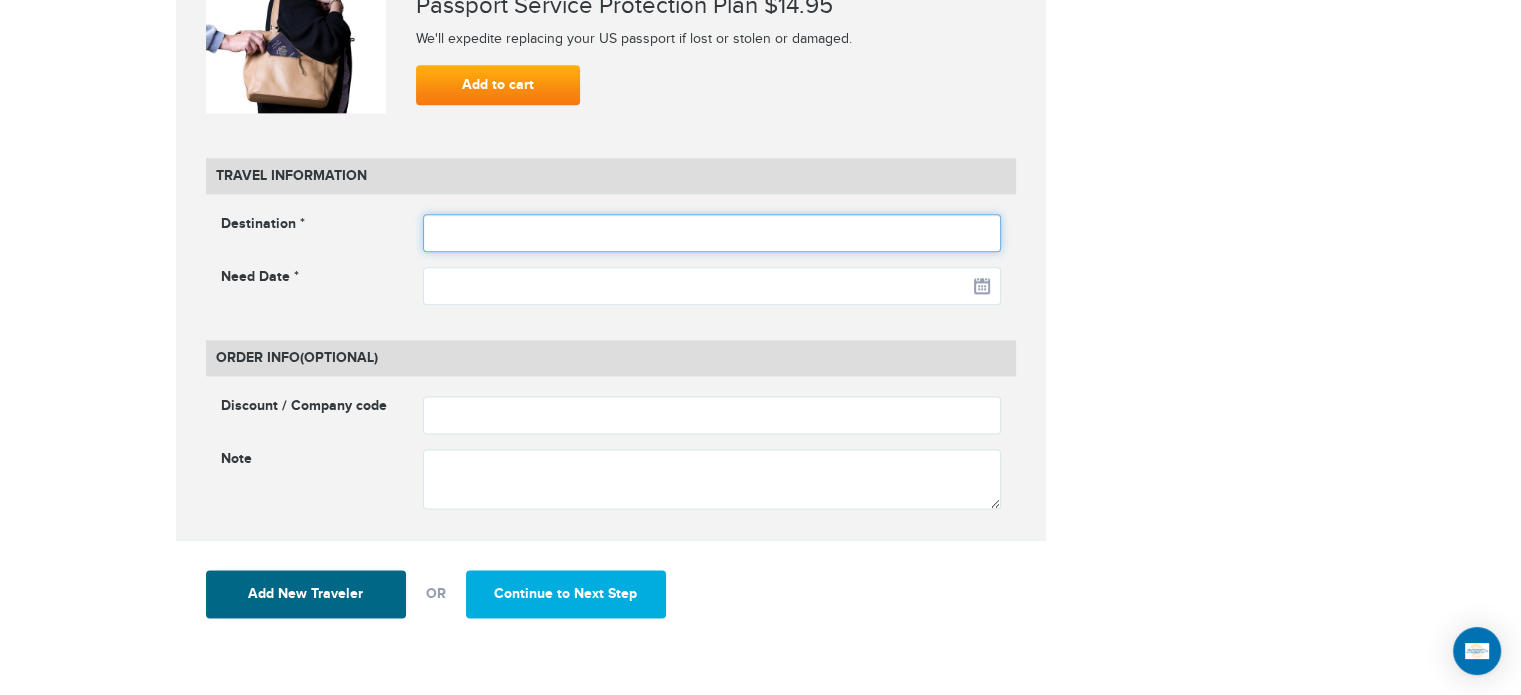 click at bounding box center [712, 233] 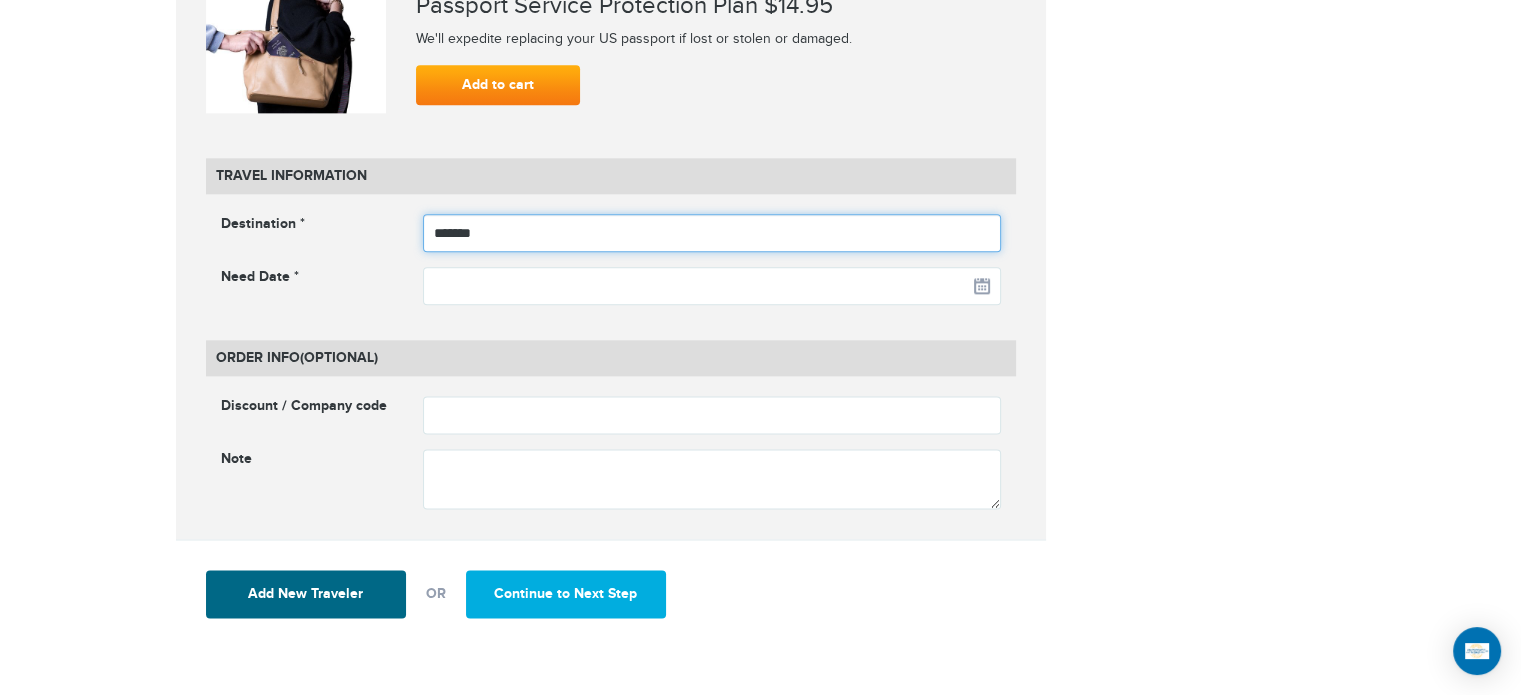 type on "*******" 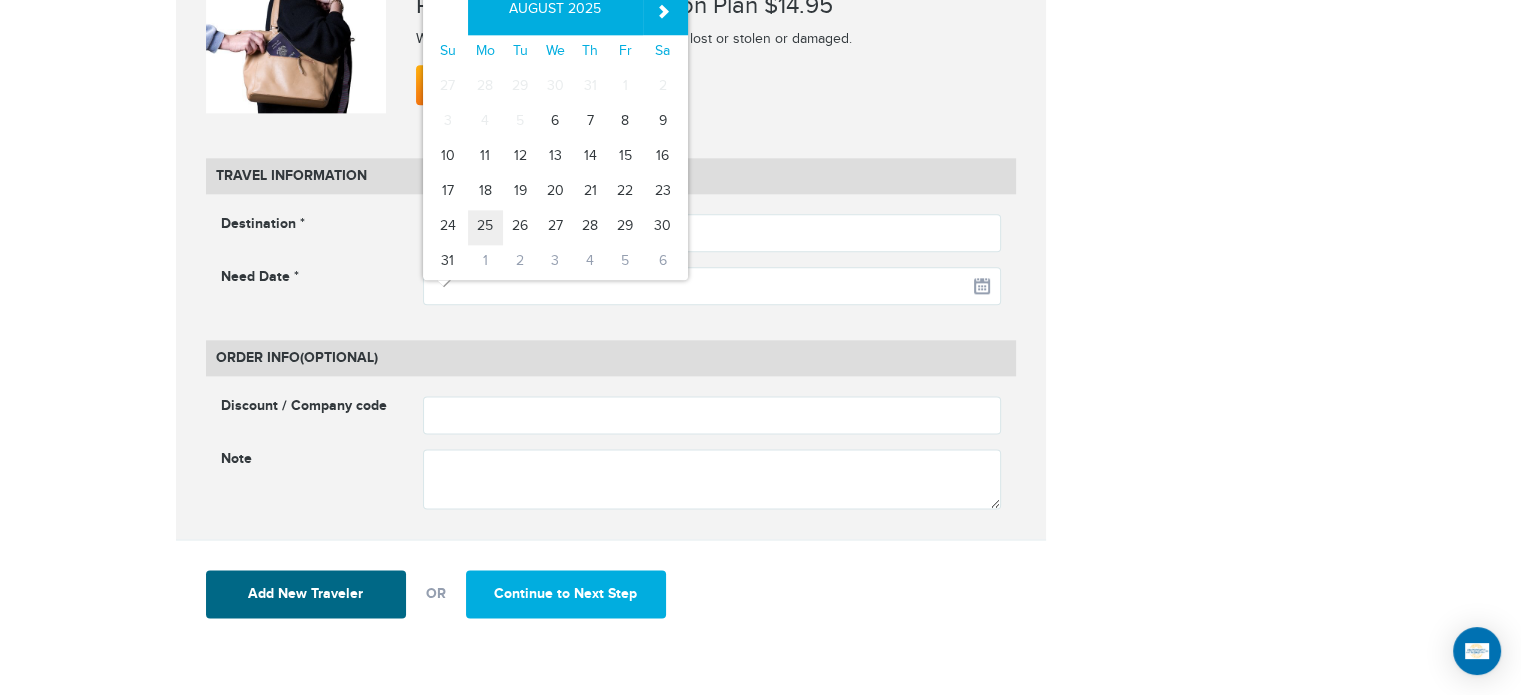 click on "25" at bounding box center (485, 227) 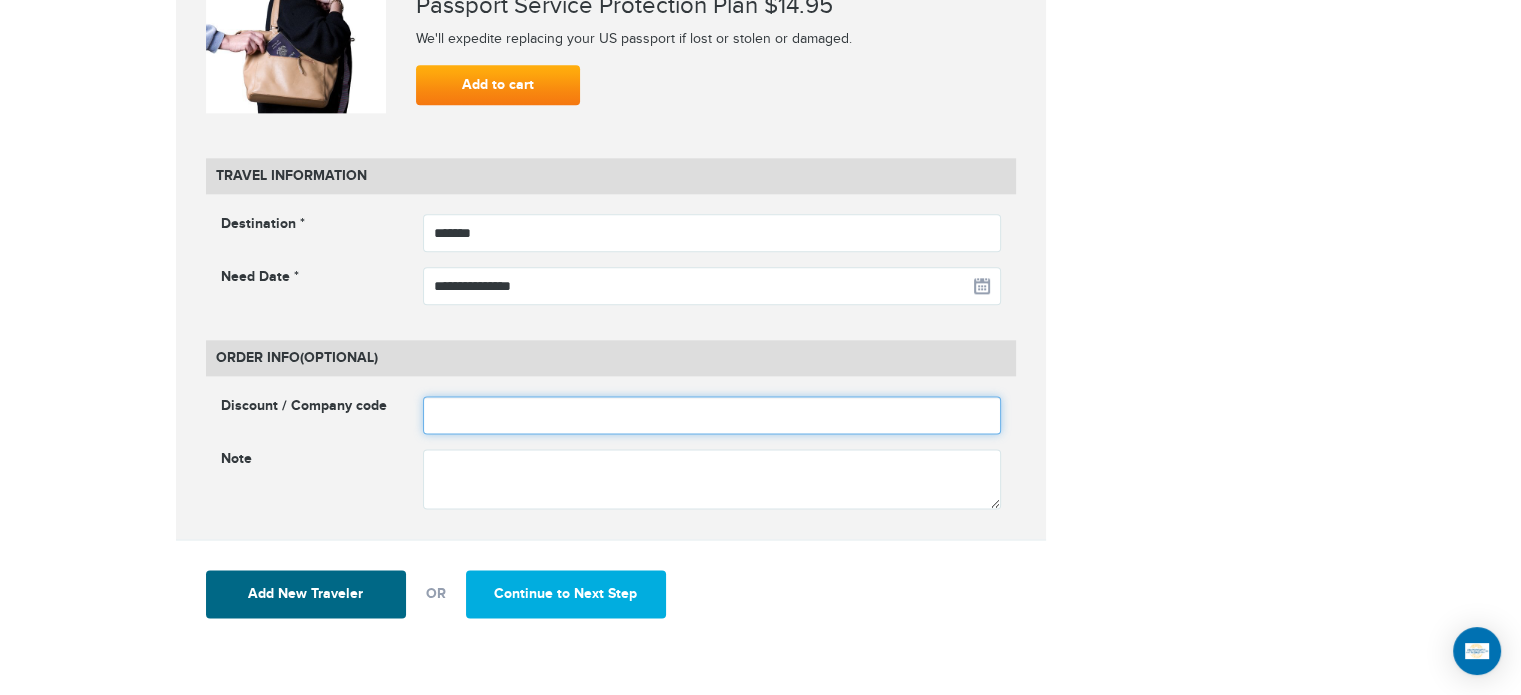 click at bounding box center [712, 415] 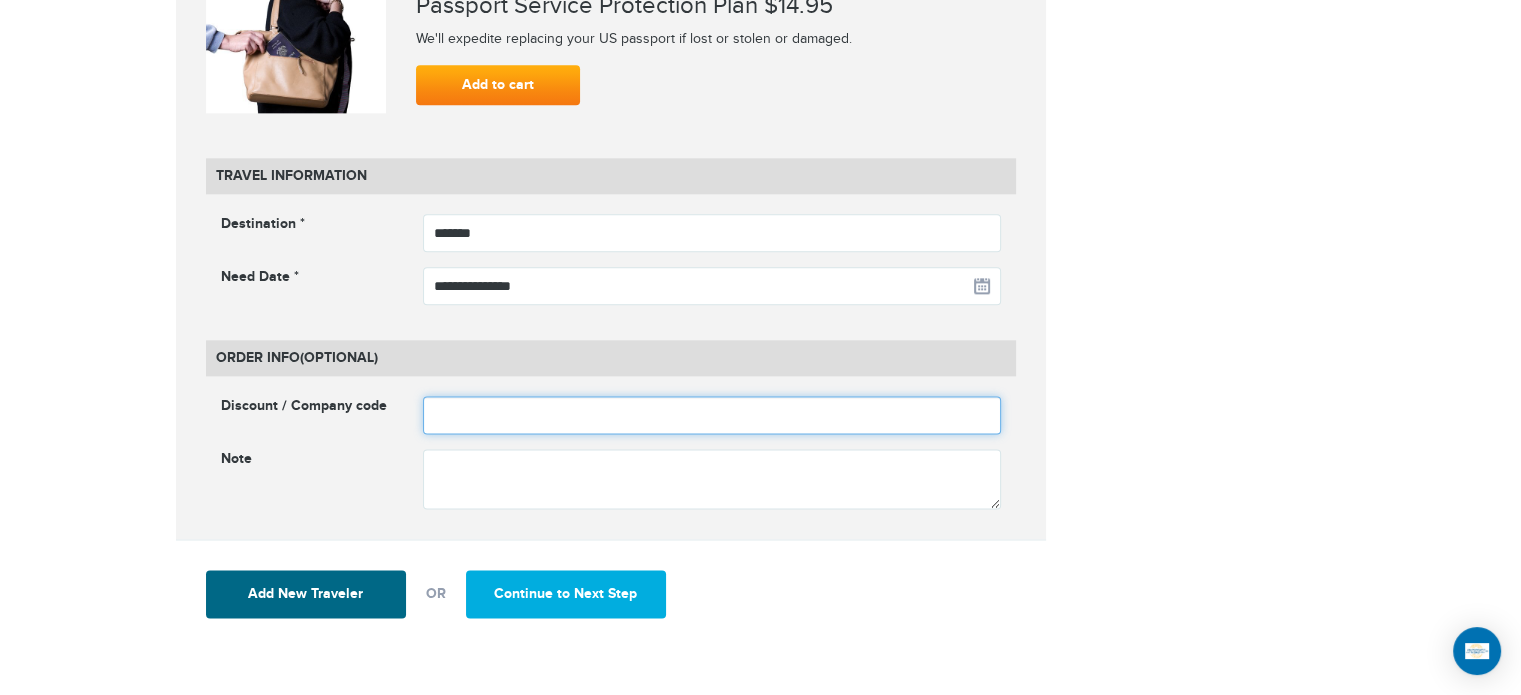 type on "********" 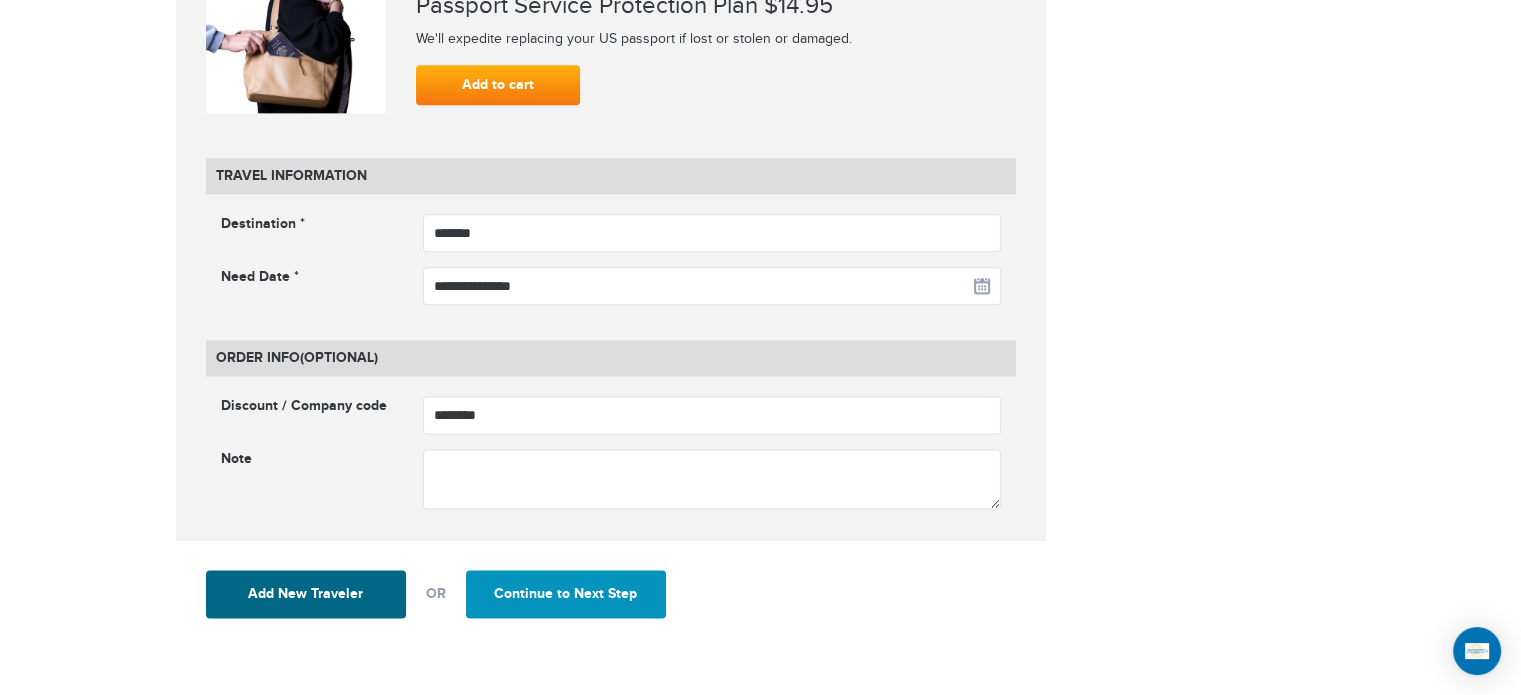 click on "Continue to Next Step" at bounding box center (566, 594) 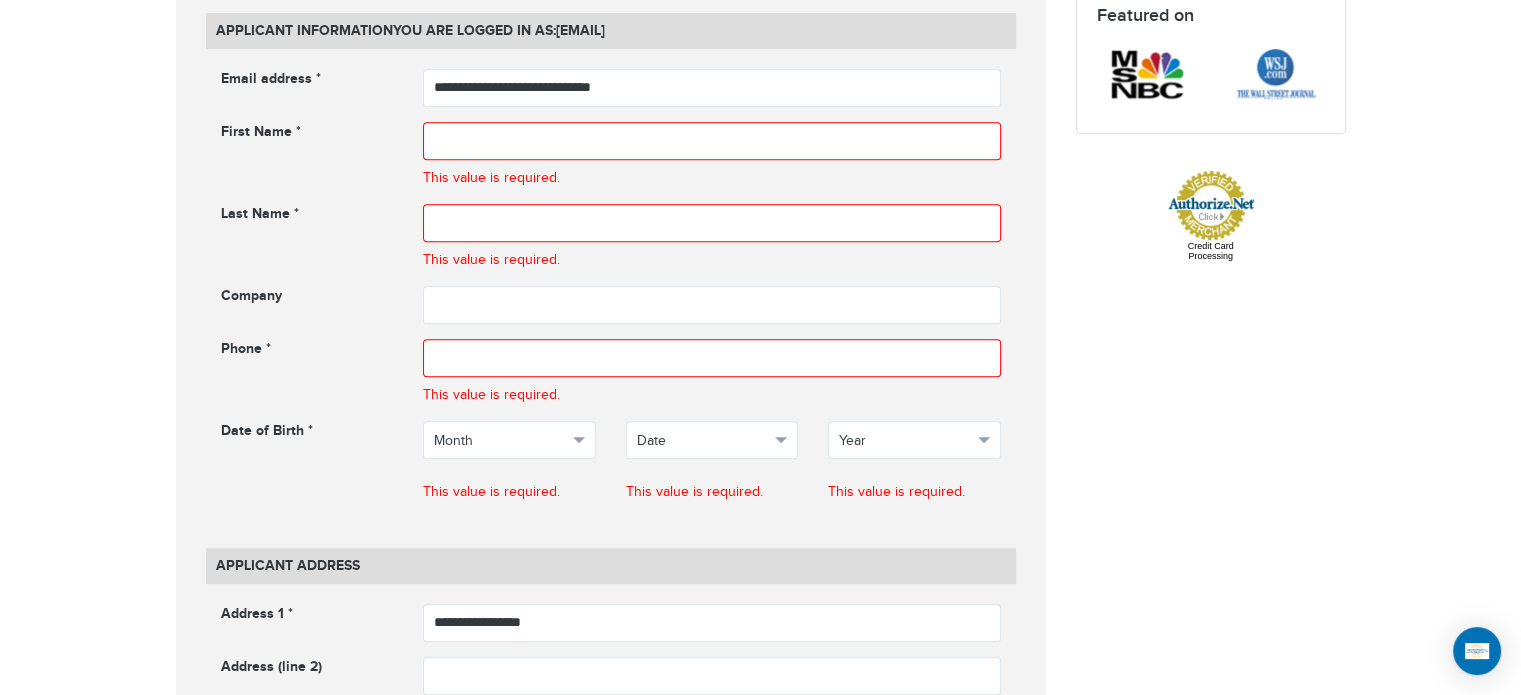 scroll, scrollTop: 812, scrollLeft: 0, axis: vertical 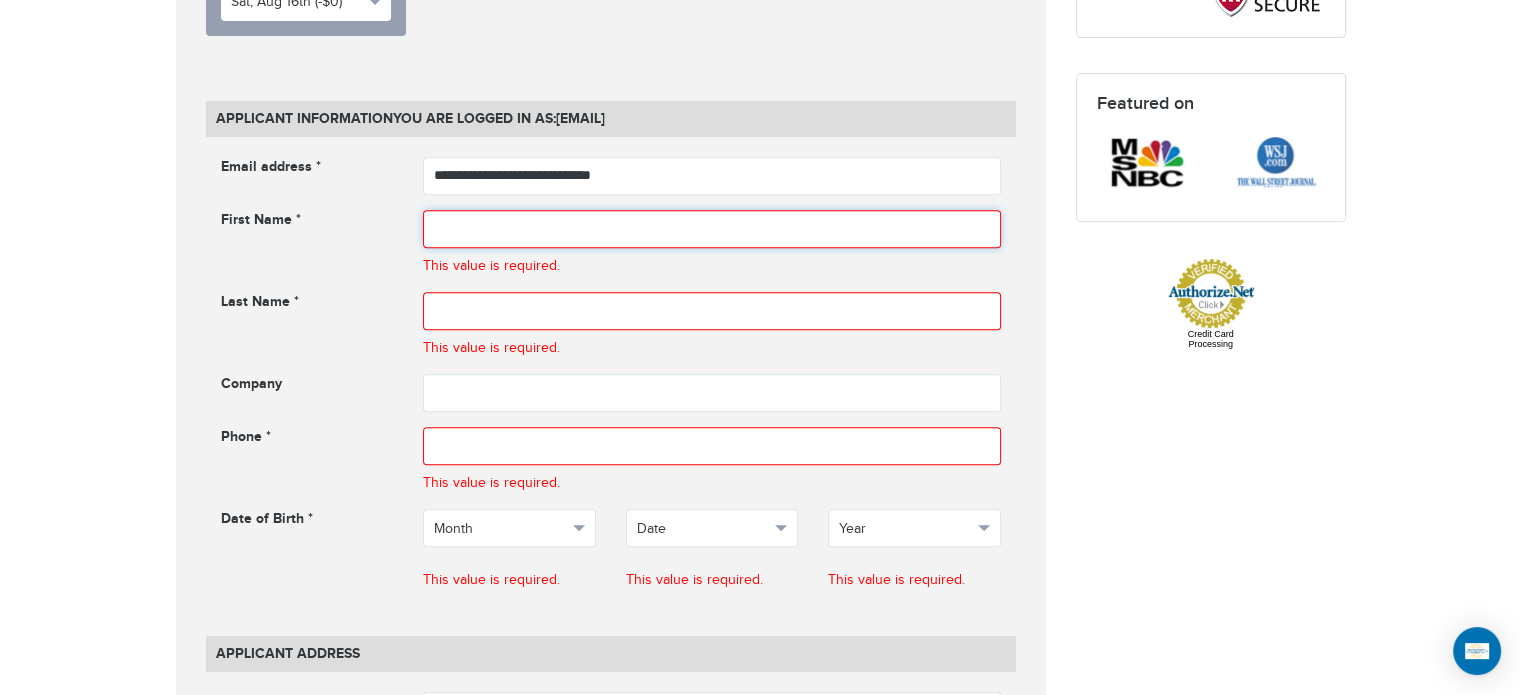 click at bounding box center (712, 229) 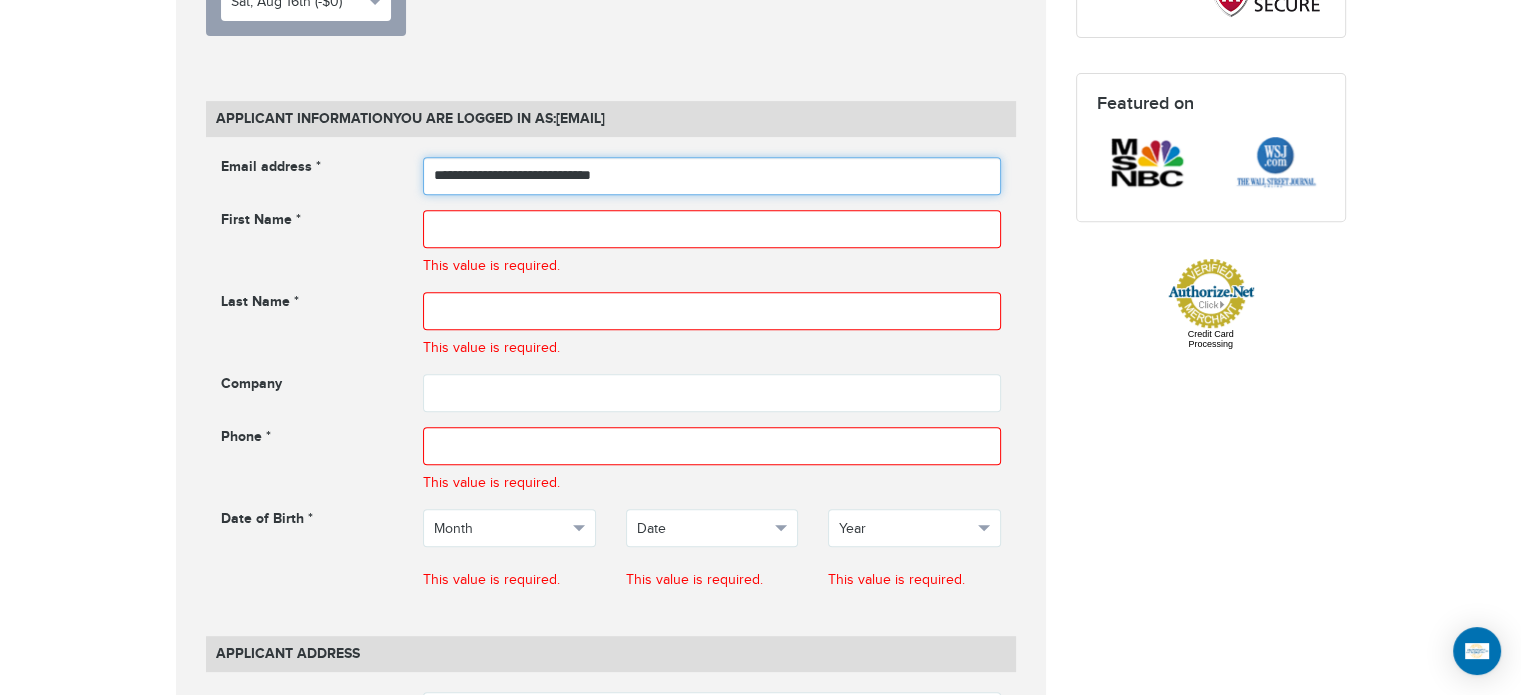 click on "**********" at bounding box center (712, 176) 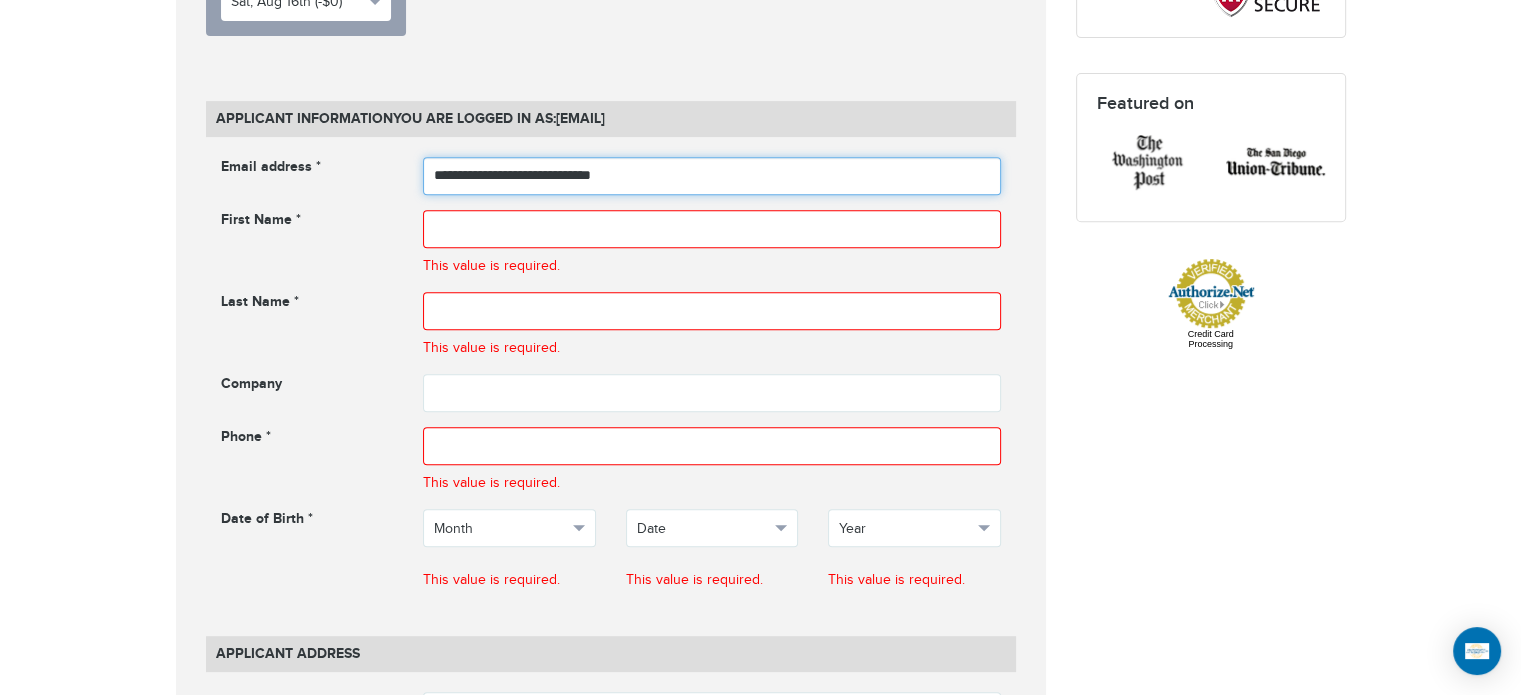 drag, startPoint x: 494, startPoint y: 174, endPoint x: 420, endPoint y: 175, distance: 74.00676 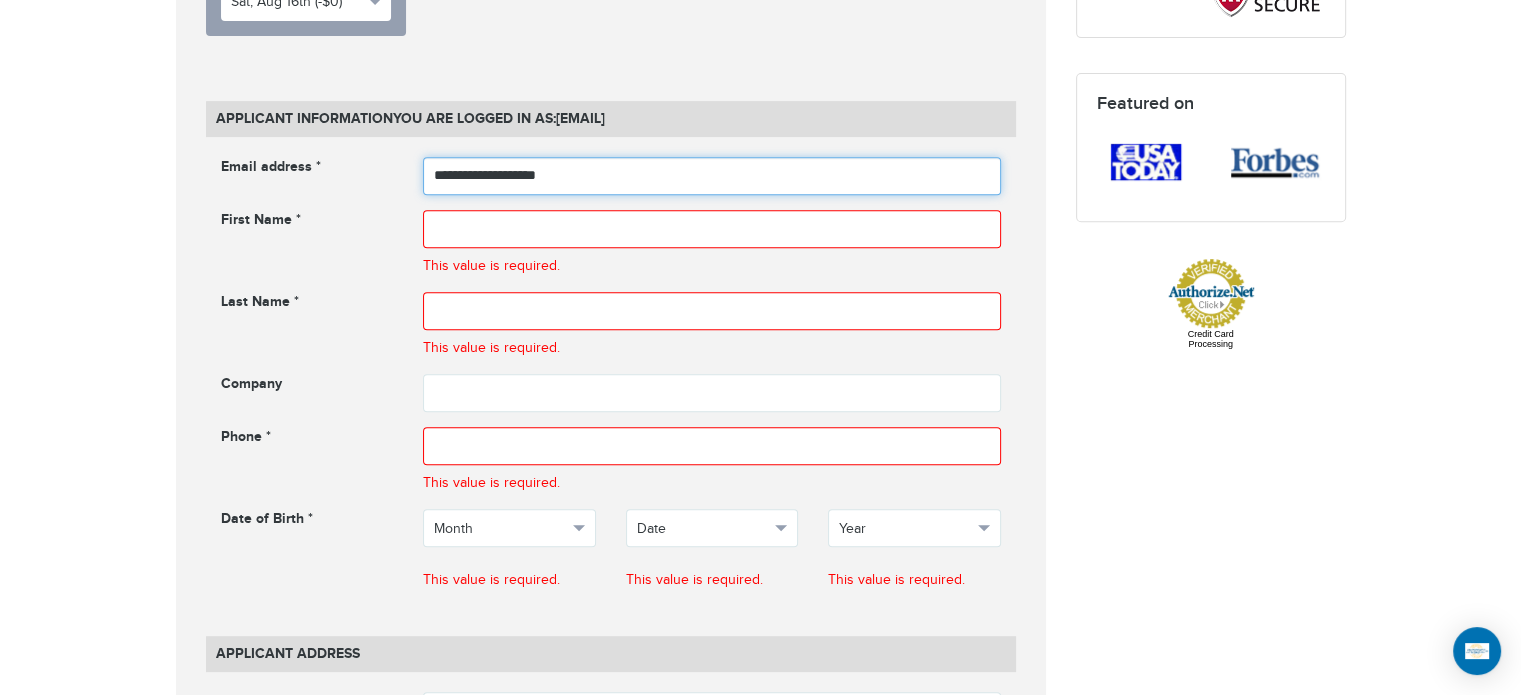 click on "**********" at bounding box center [712, 176] 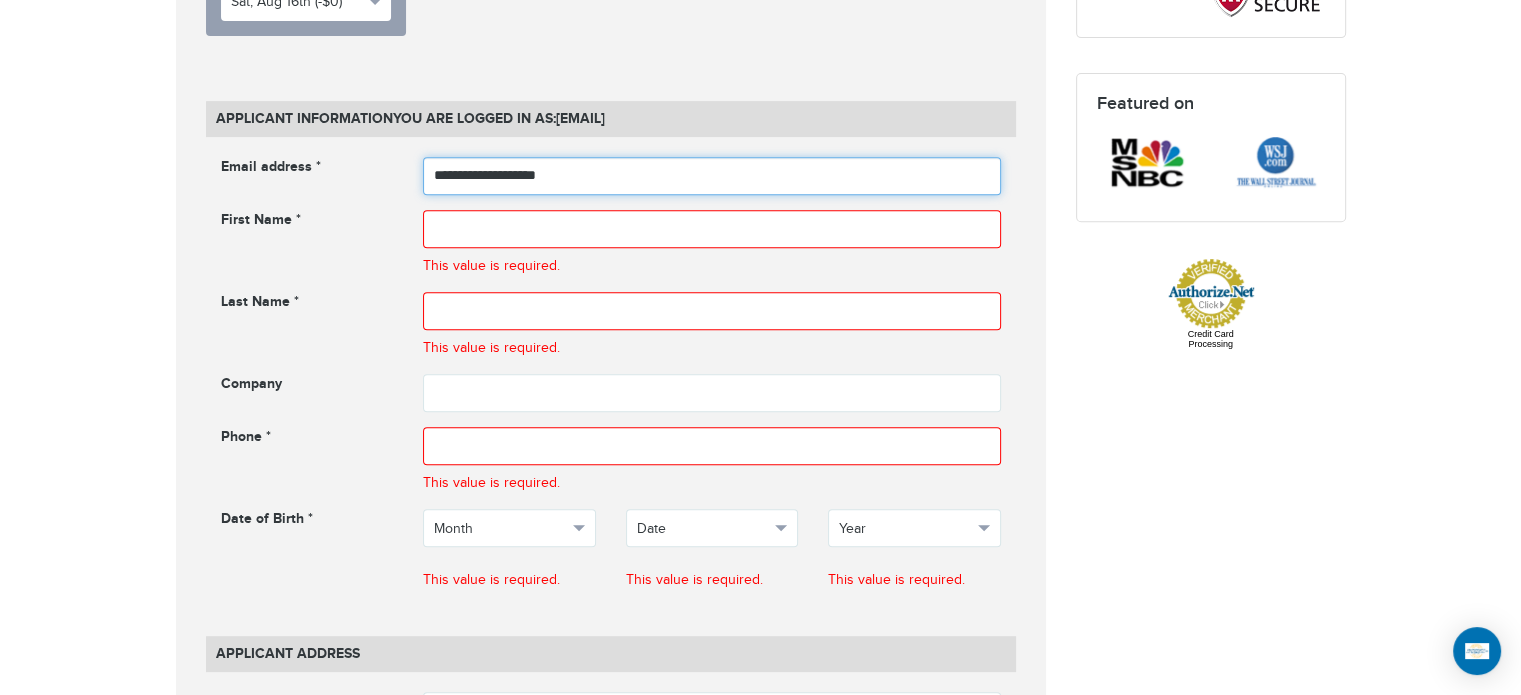 click on "**********" at bounding box center (712, 176) 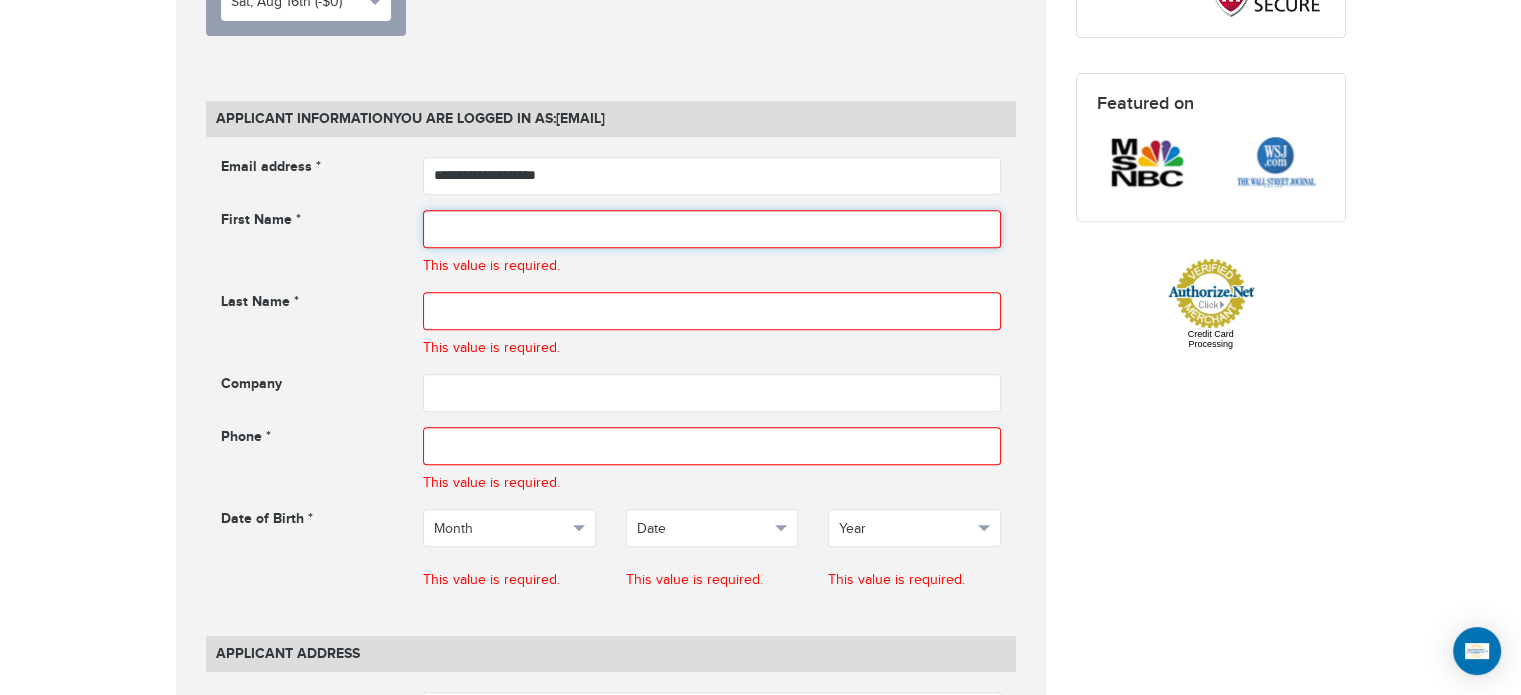 click at bounding box center [712, 229] 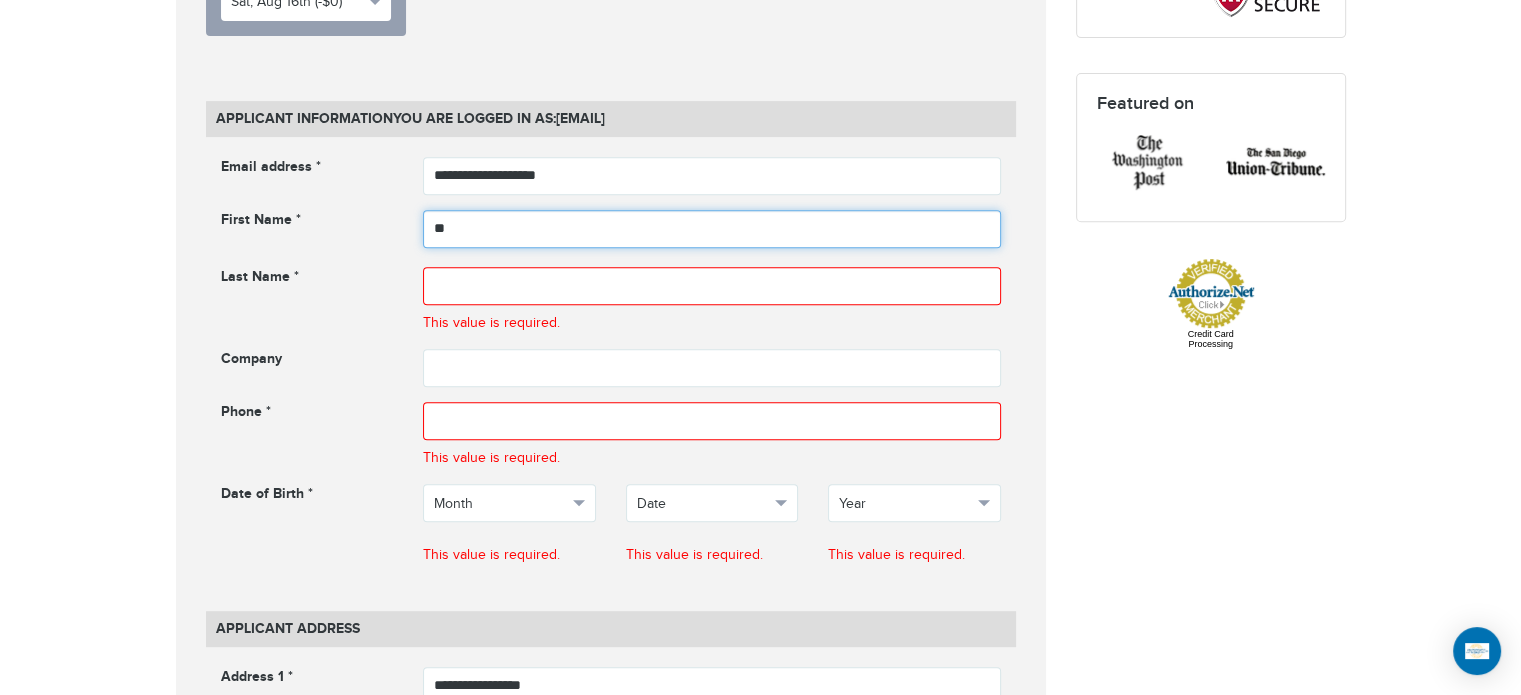 type on "*" 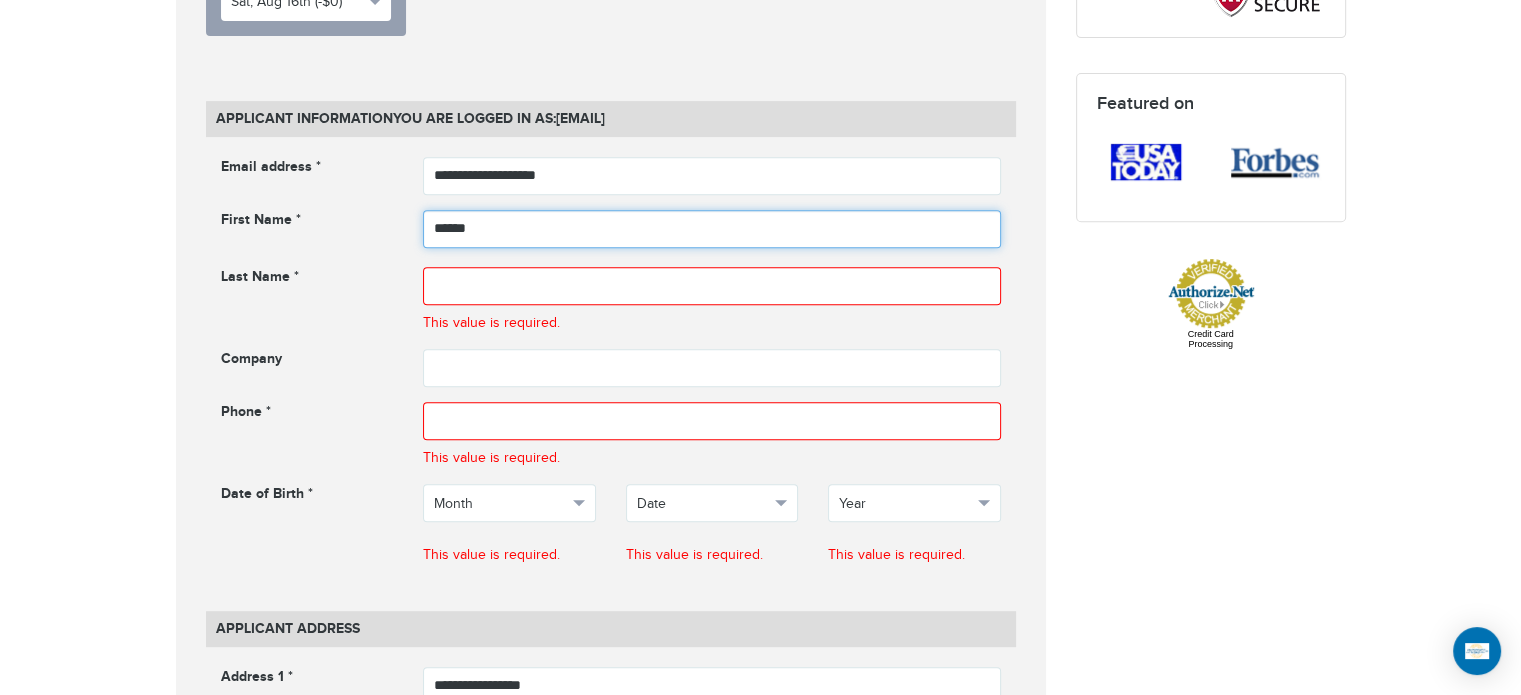 type on "******" 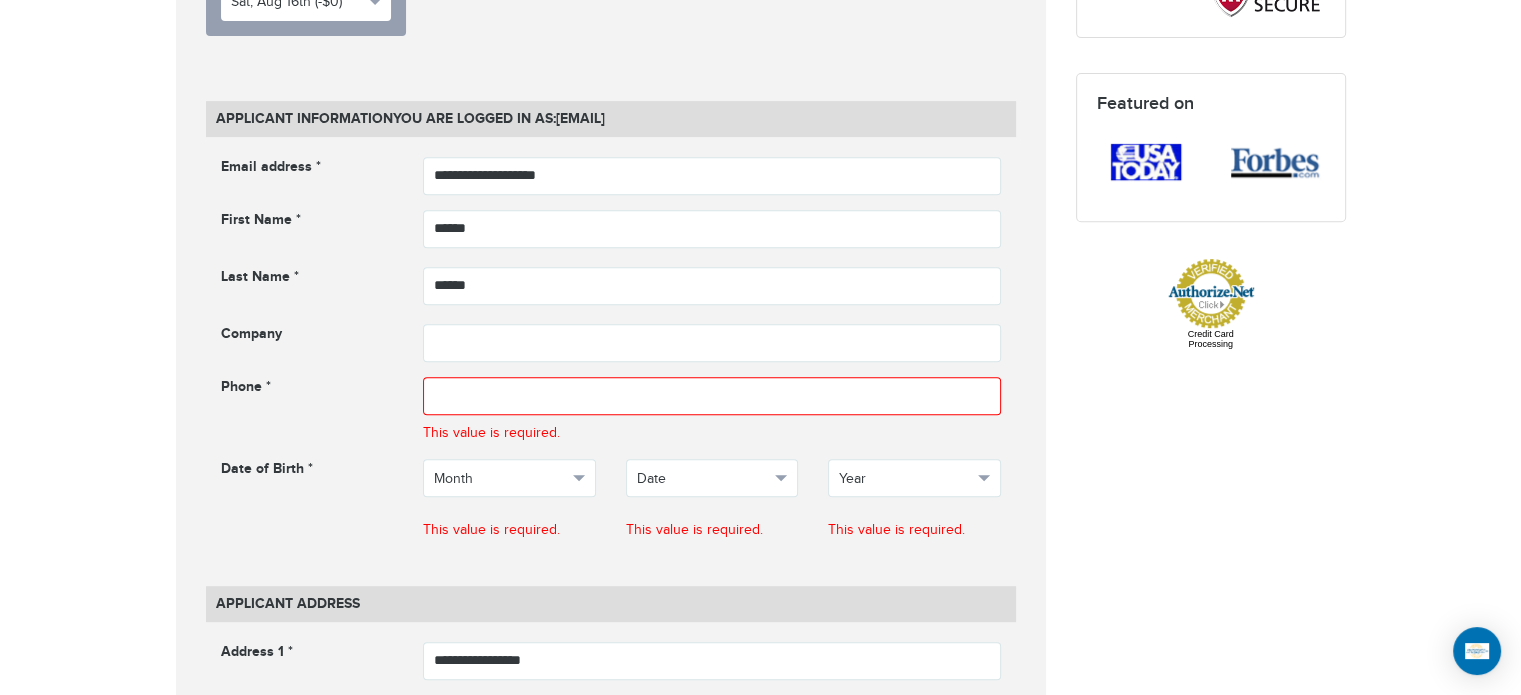 click on "**********" at bounding box center [611, 356] 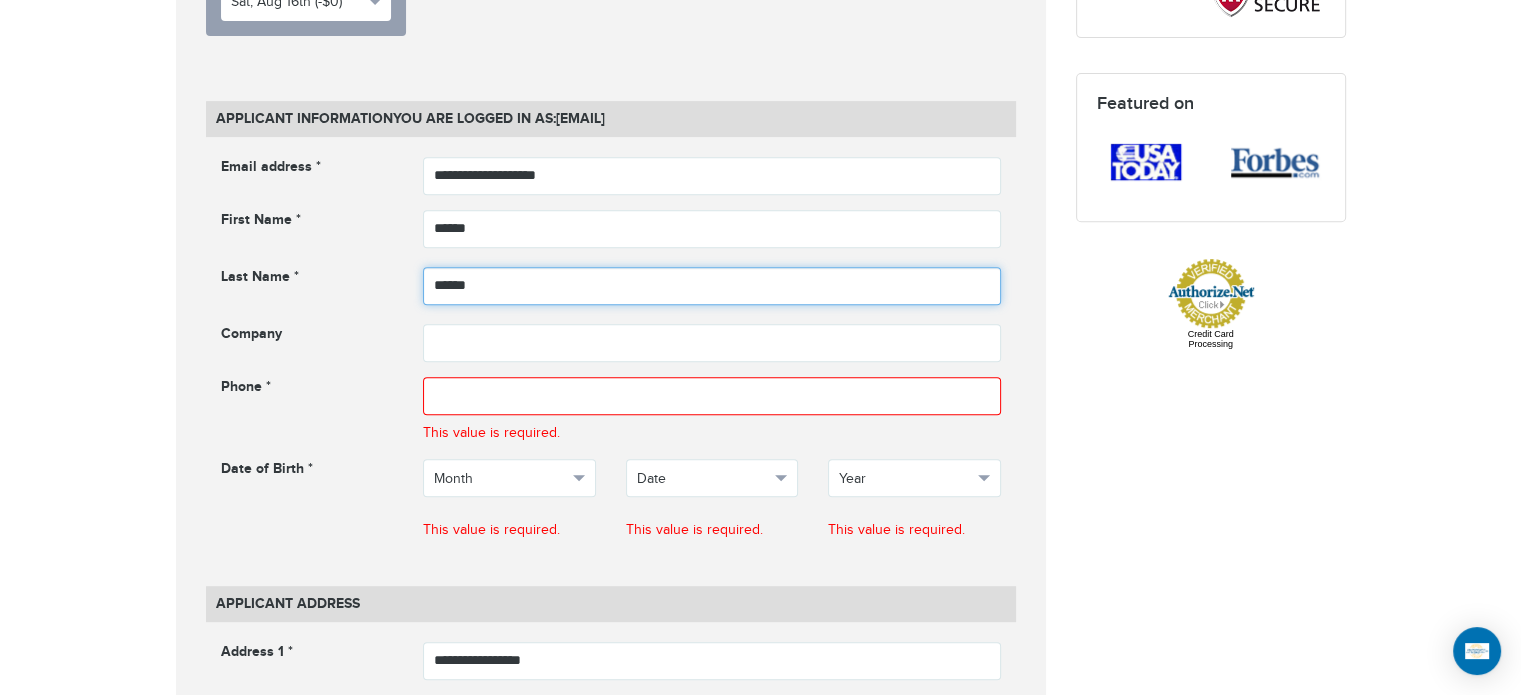 drag, startPoint x: 501, startPoint y: 280, endPoint x: 397, endPoint y: 283, distance: 104.04326 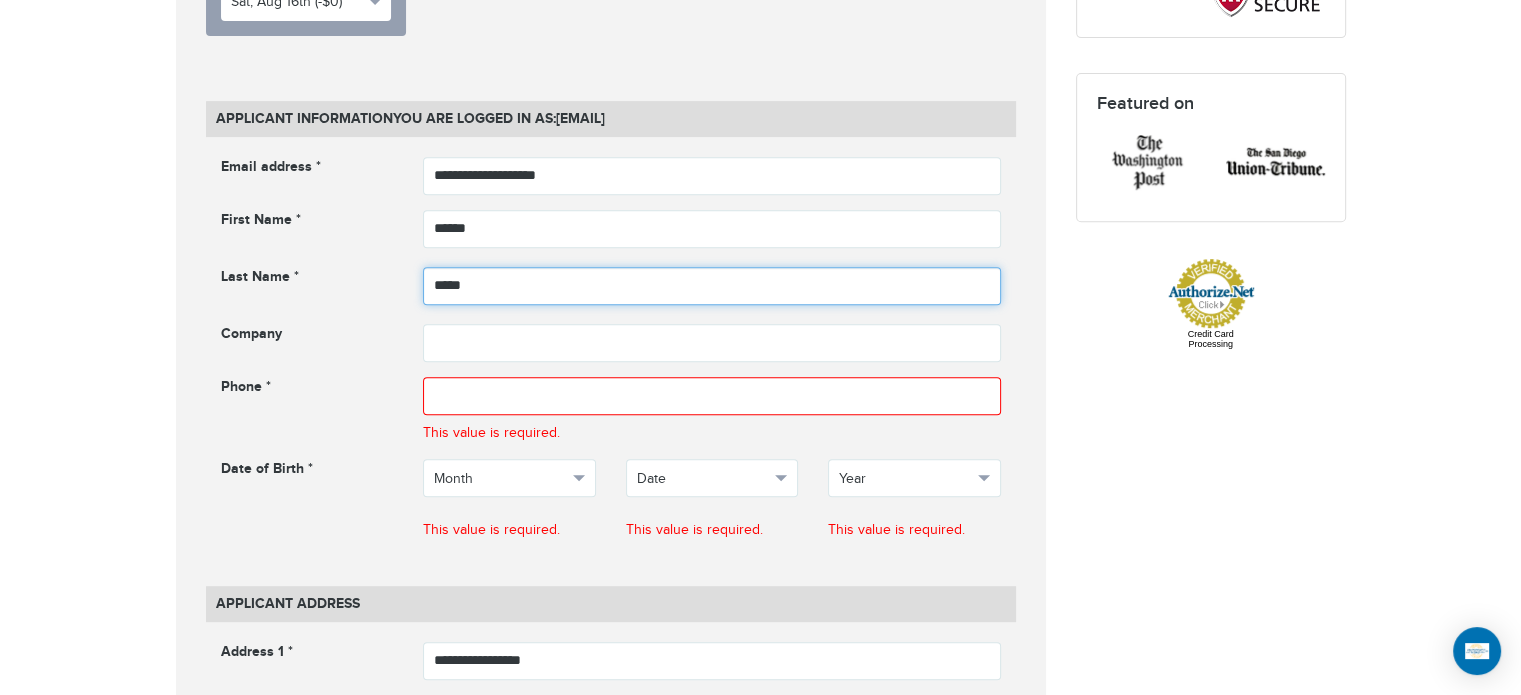 type on "*****" 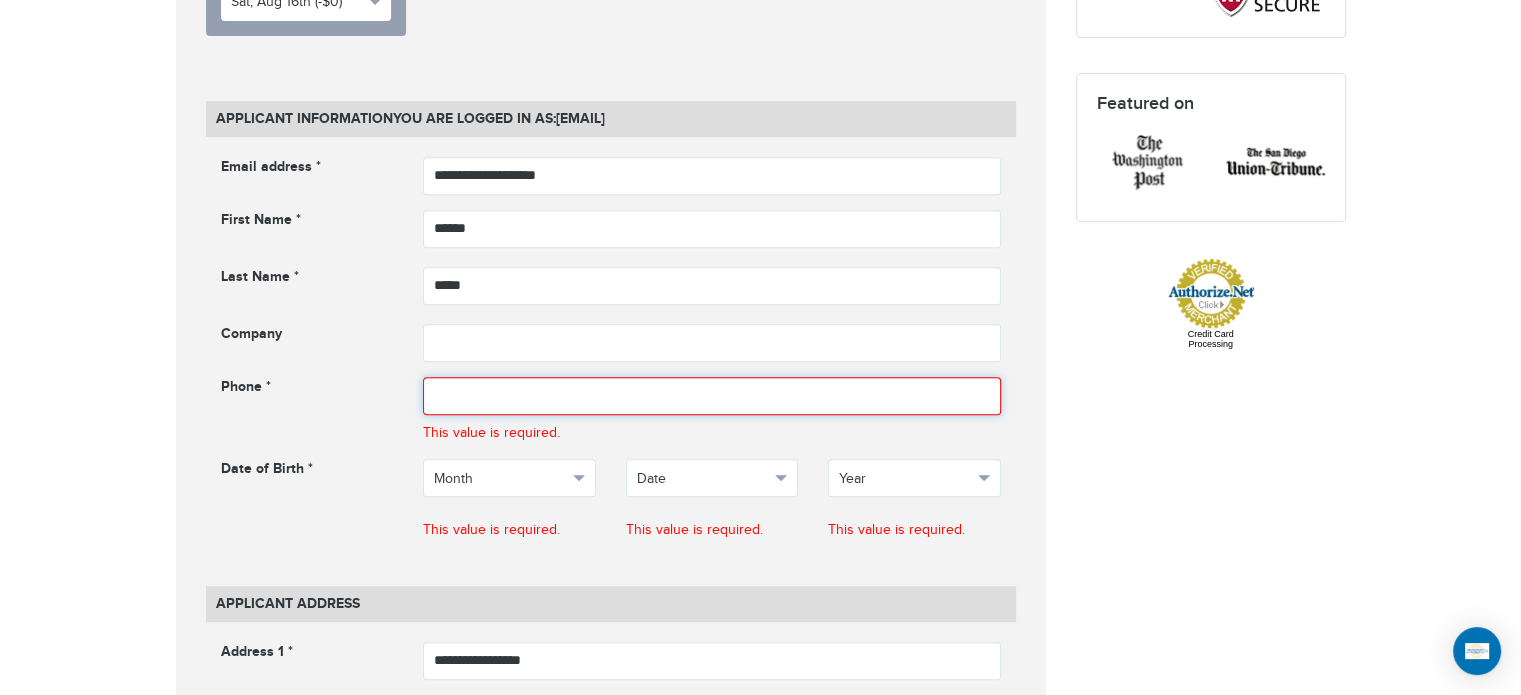 click at bounding box center [712, 396] 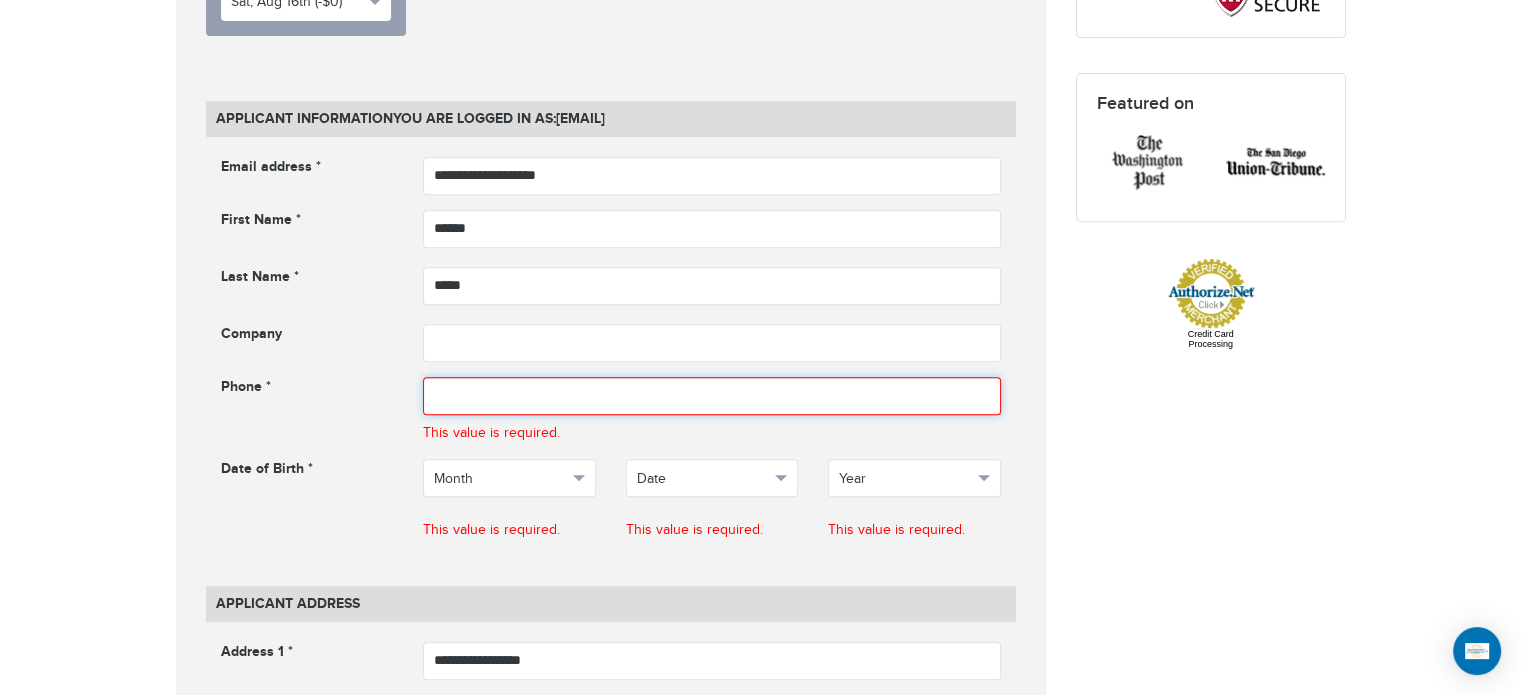 paste on "**********" 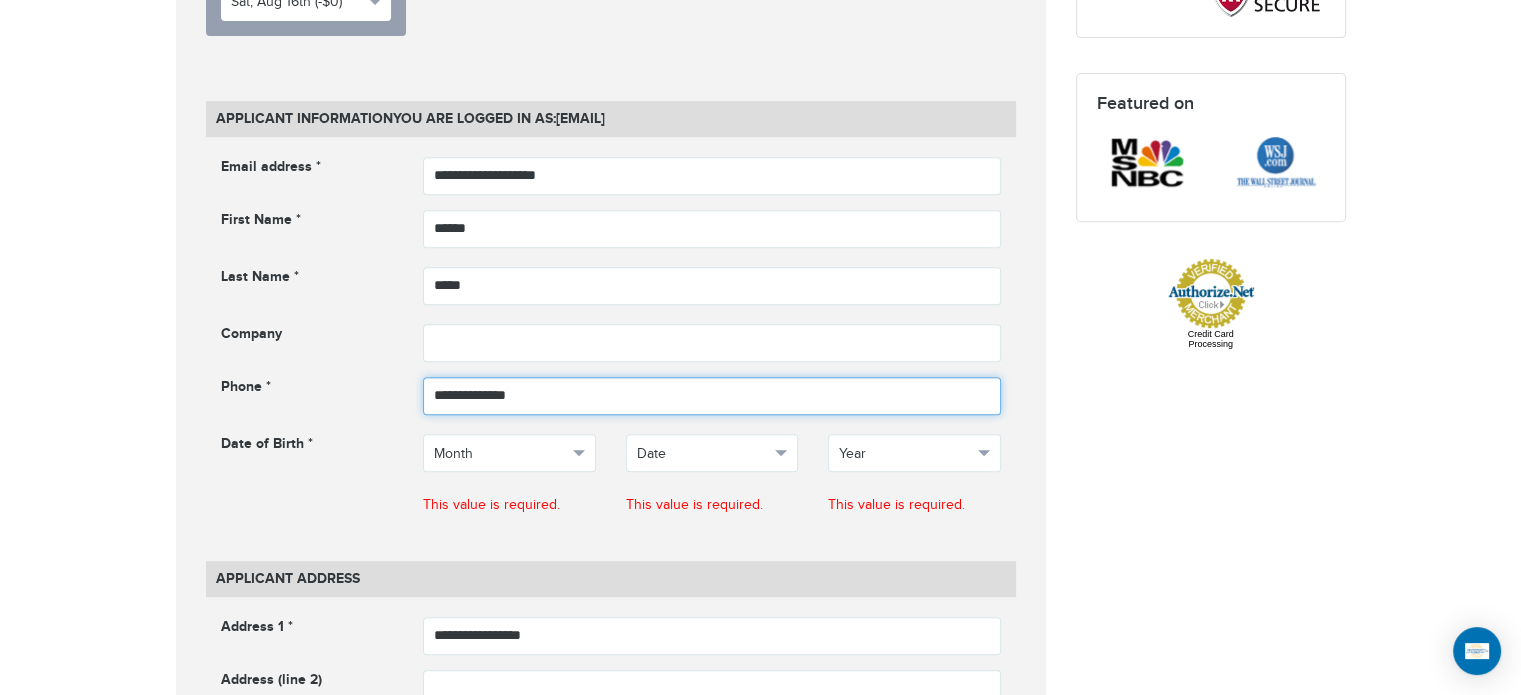 type on "**********" 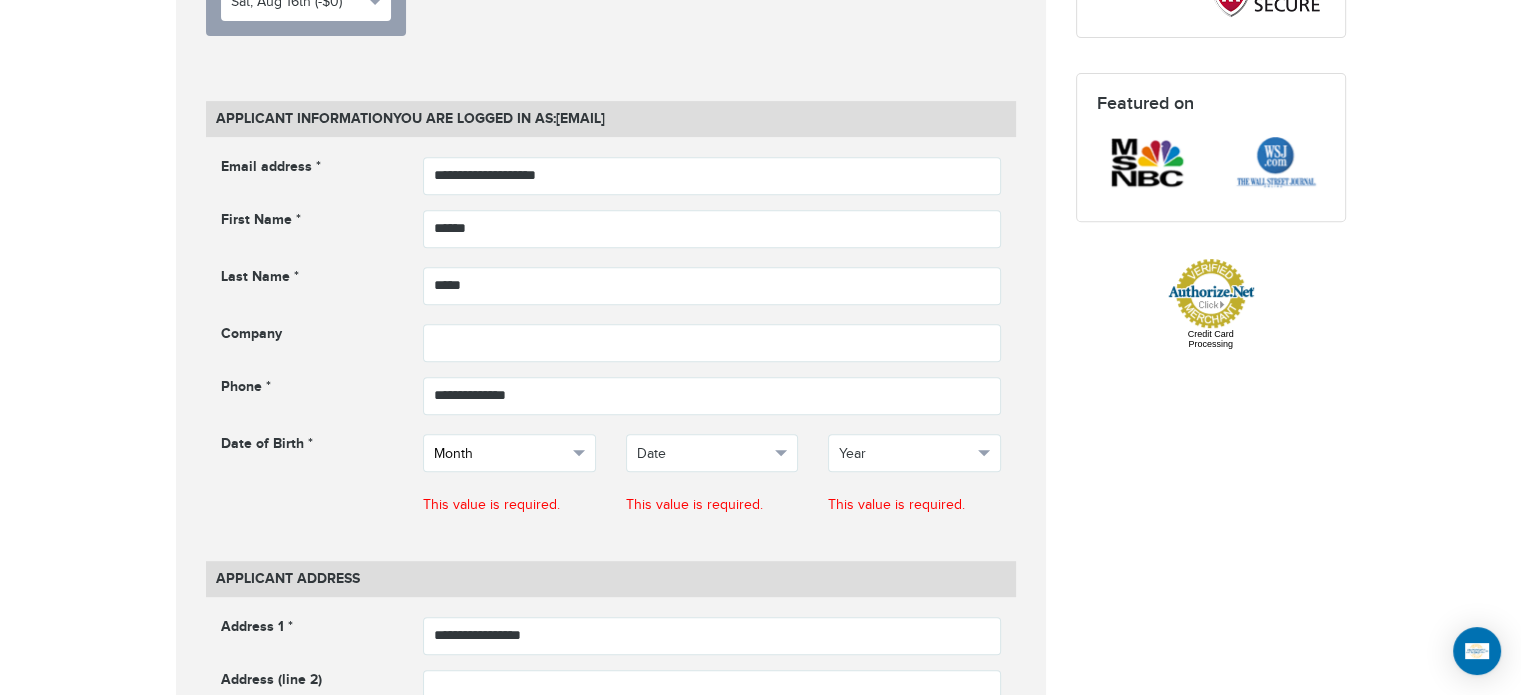 click on "Month" at bounding box center [500, 454] 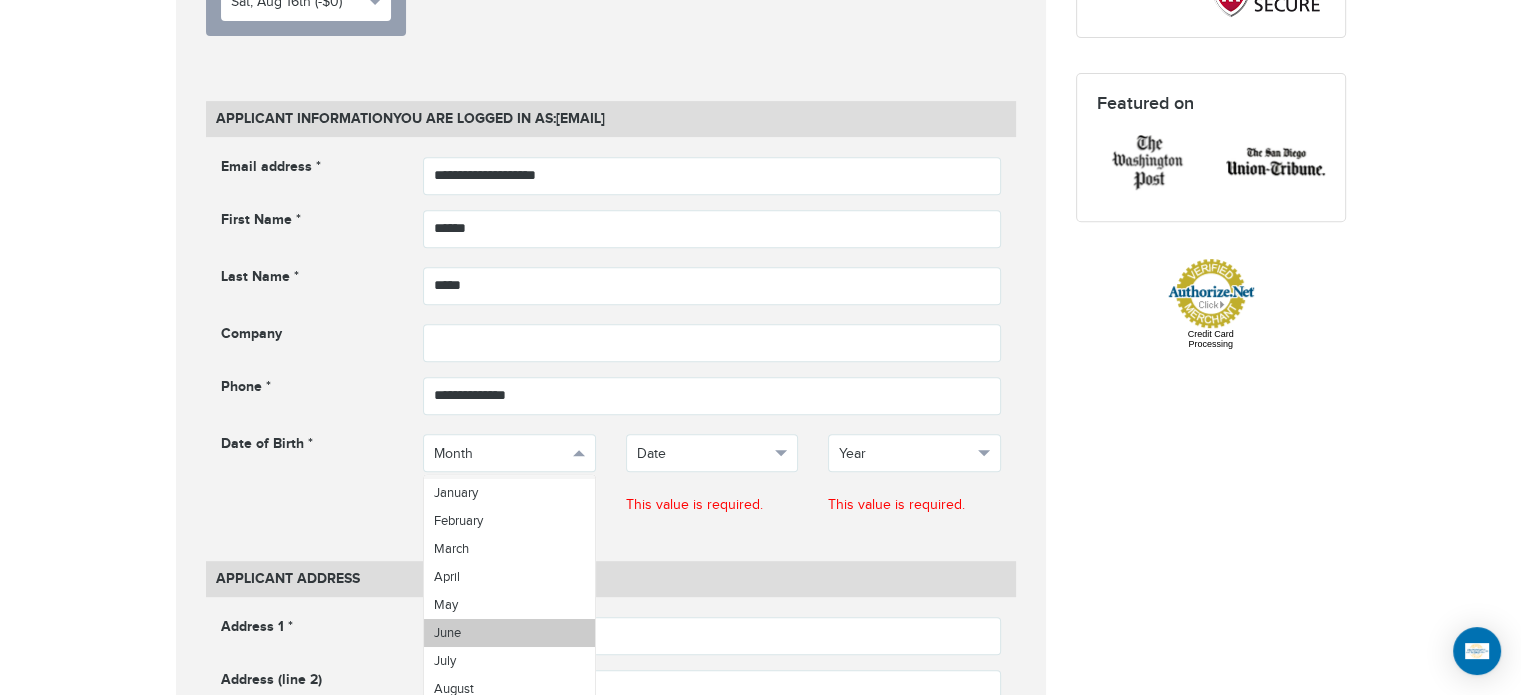 scroll, scrollTop: 0, scrollLeft: 0, axis: both 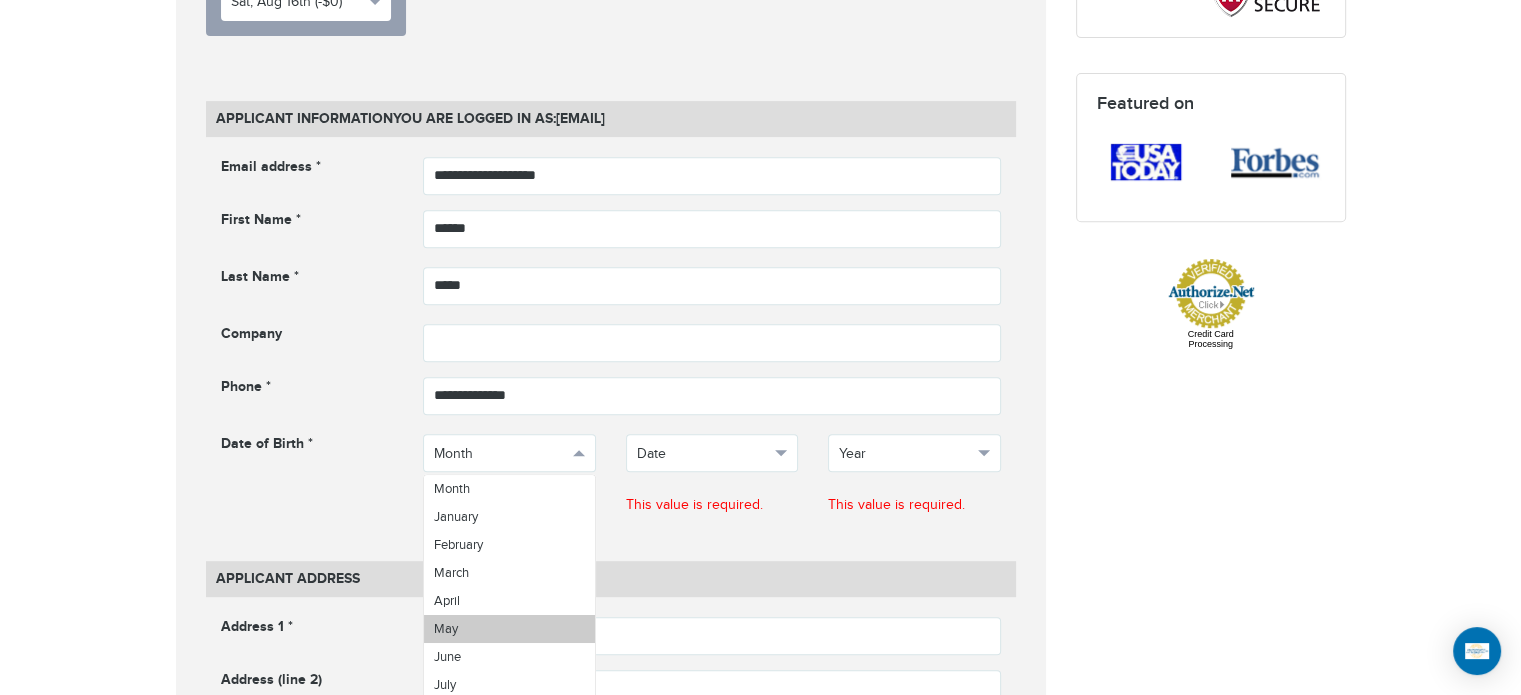 click on "May" at bounding box center (446, 629) 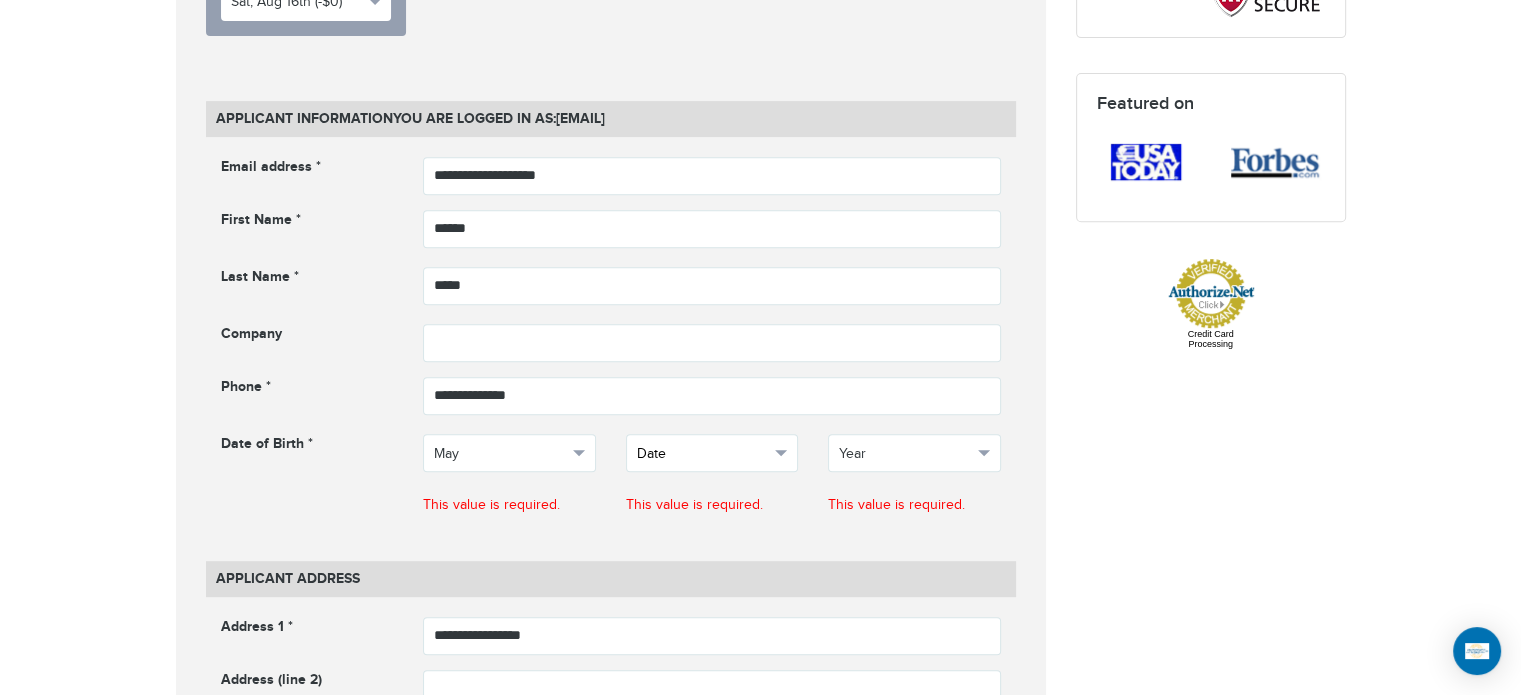 click on "Date" at bounding box center (703, 454) 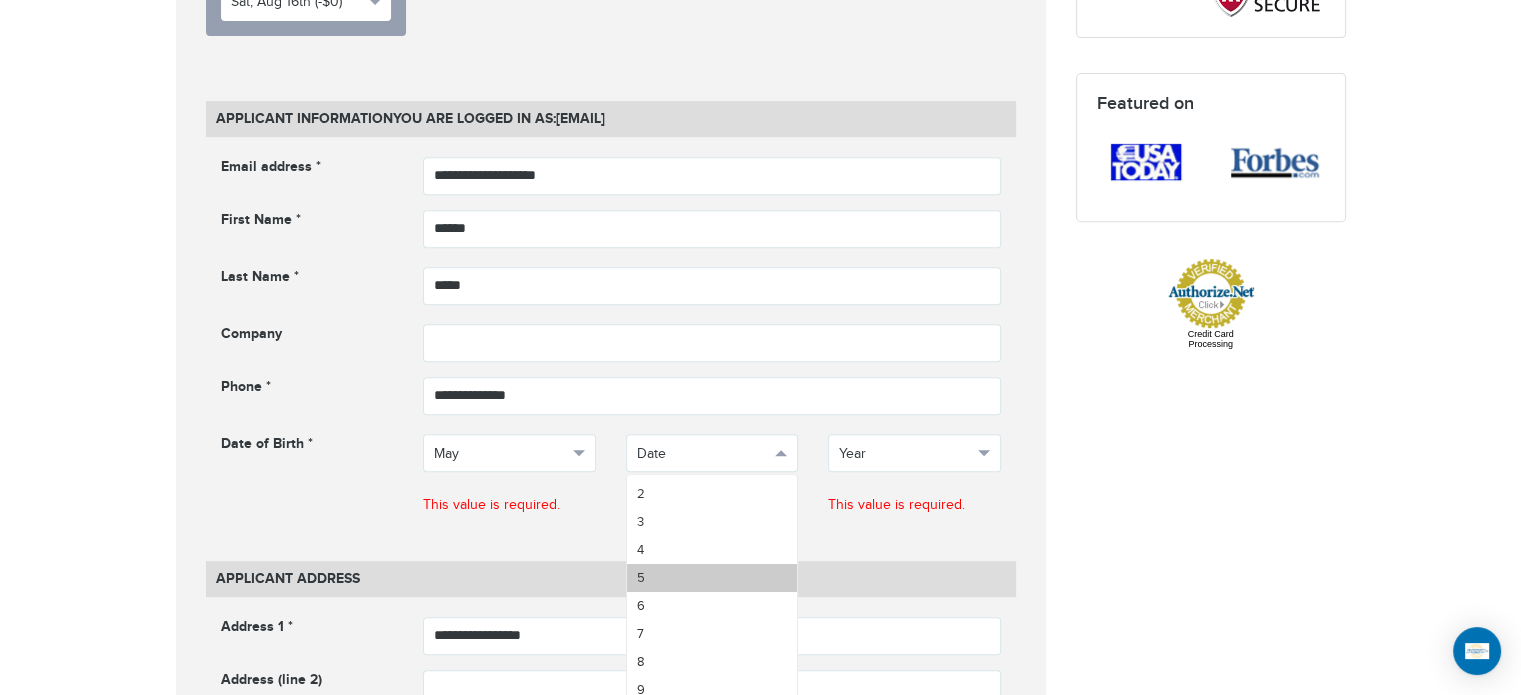 scroll, scrollTop: 100, scrollLeft: 0, axis: vertical 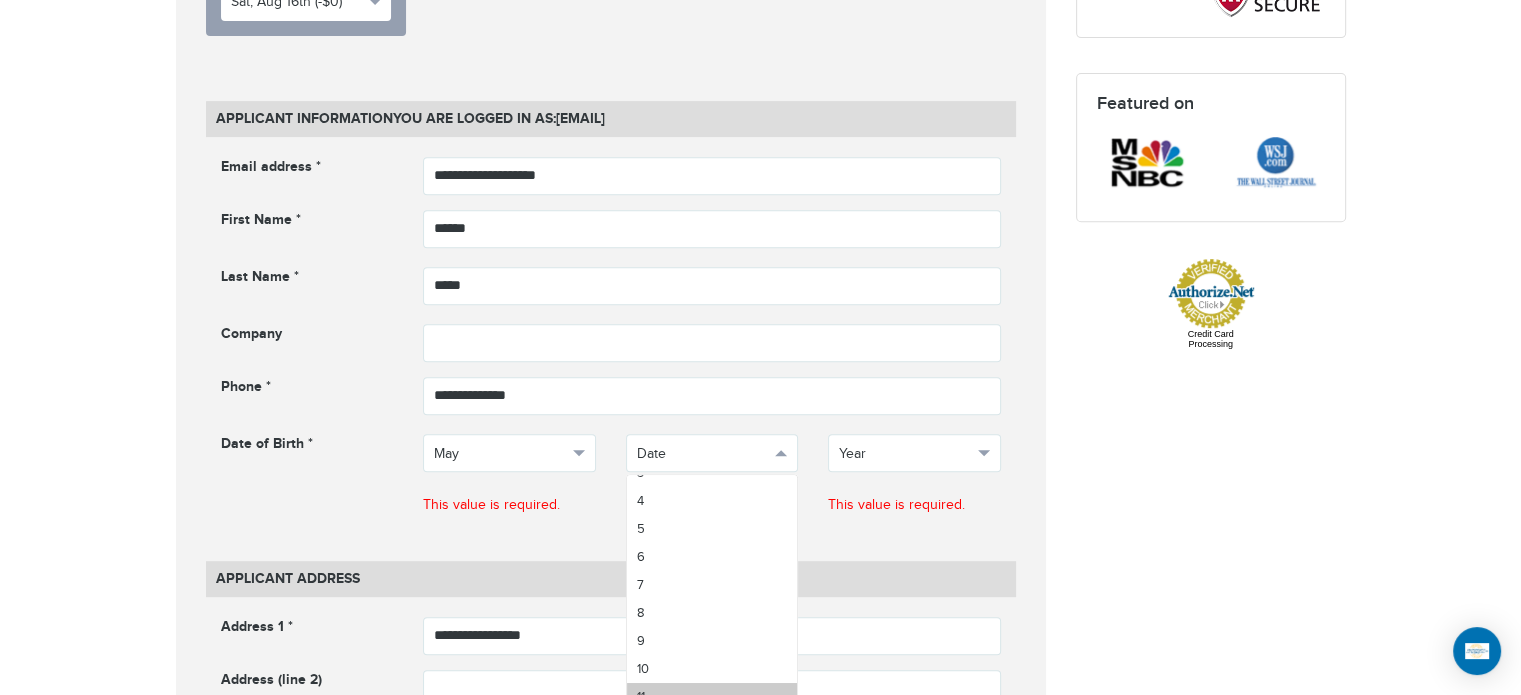 click on "11" at bounding box center (712, 697) 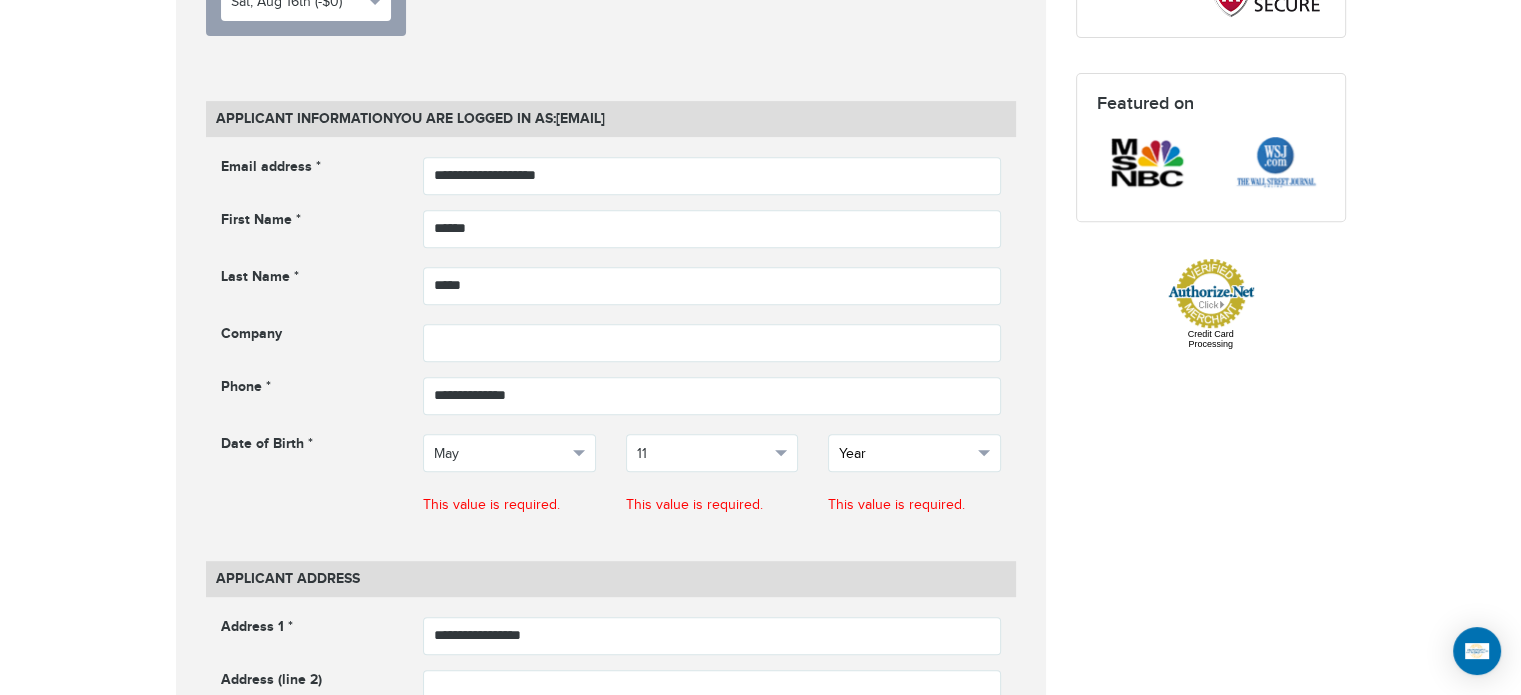click on "Year" at bounding box center (914, 453) 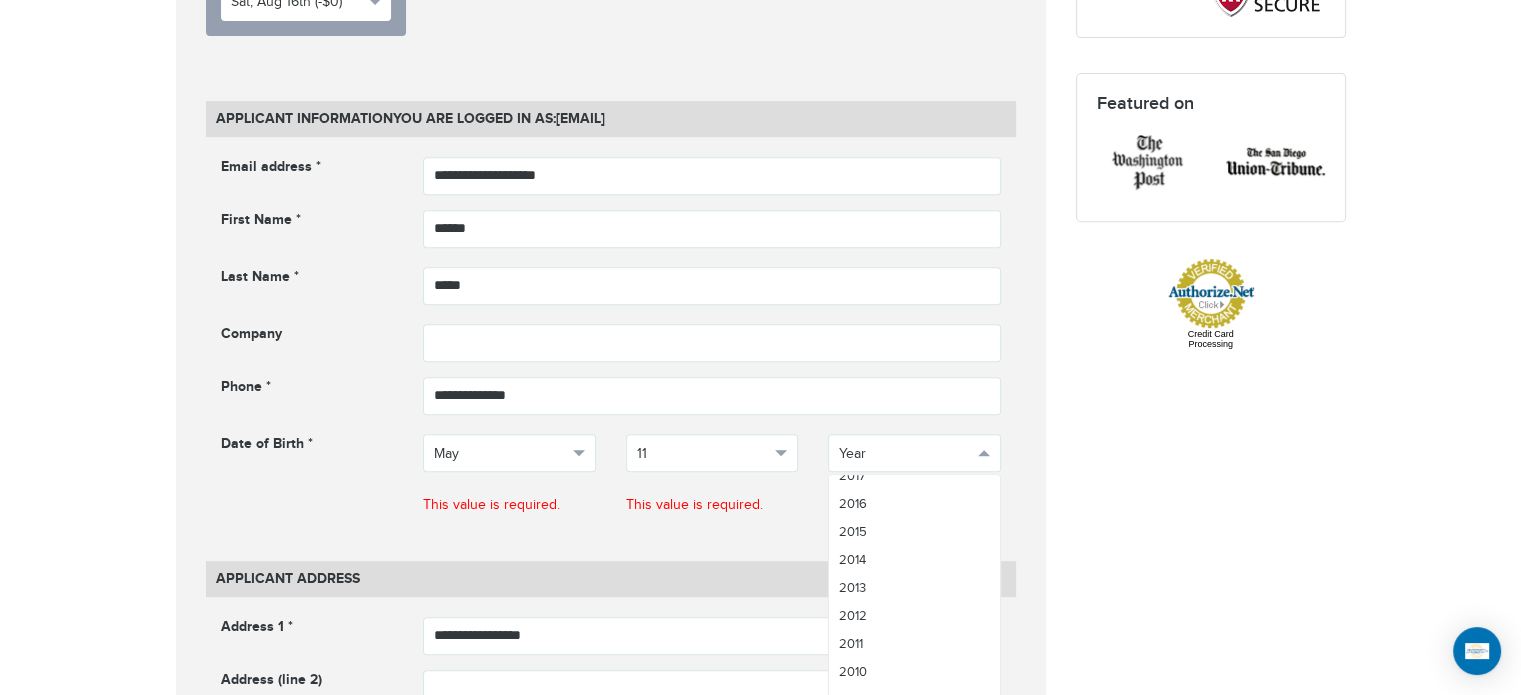 scroll, scrollTop: 300, scrollLeft: 0, axis: vertical 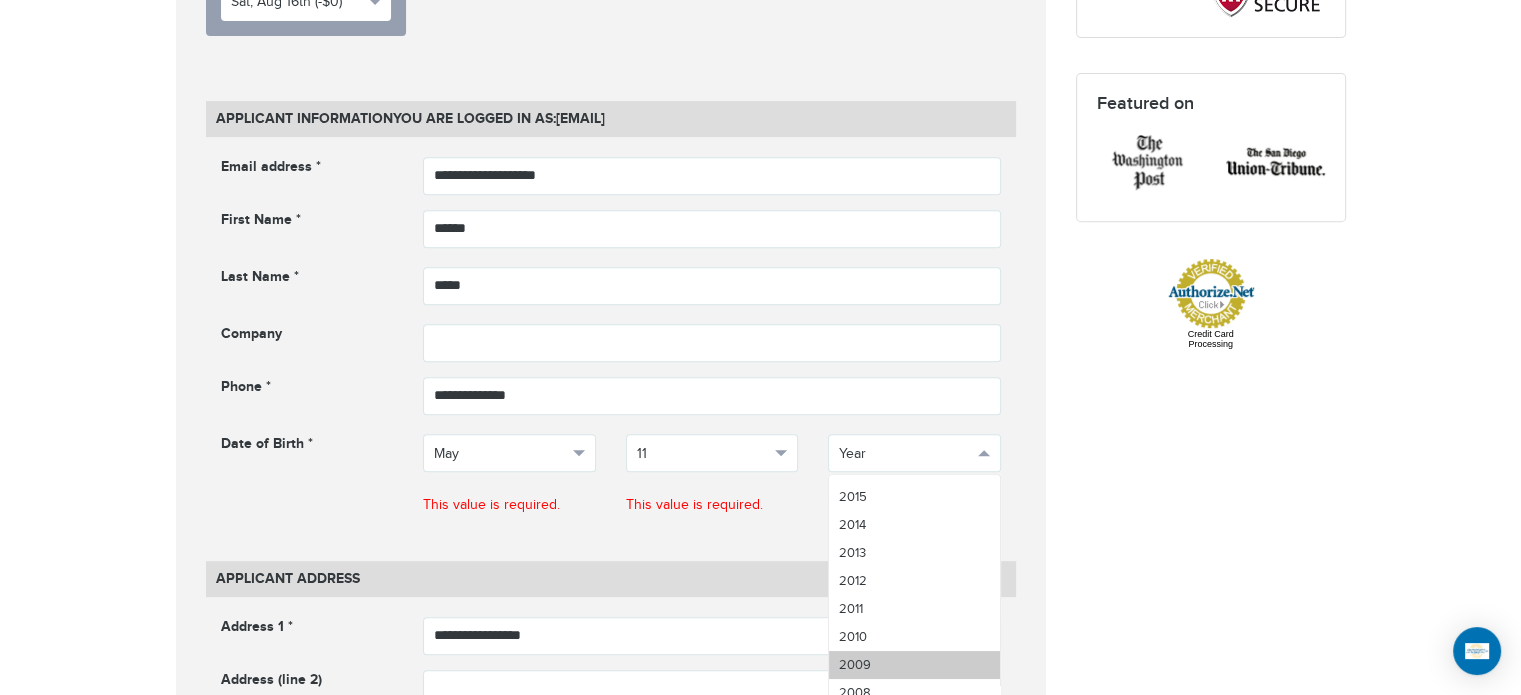 click on "2009" at bounding box center [914, 665] 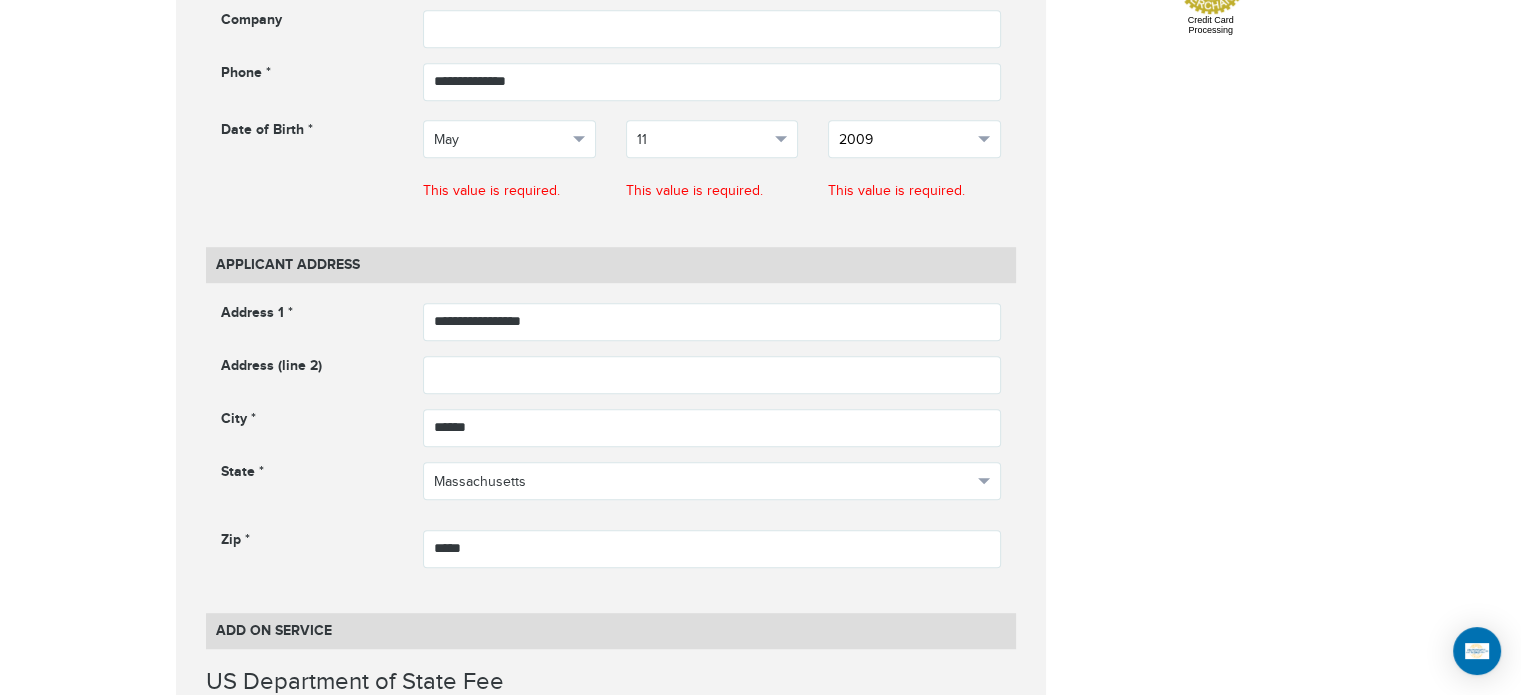 scroll, scrollTop: 1212, scrollLeft: 0, axis: vertical 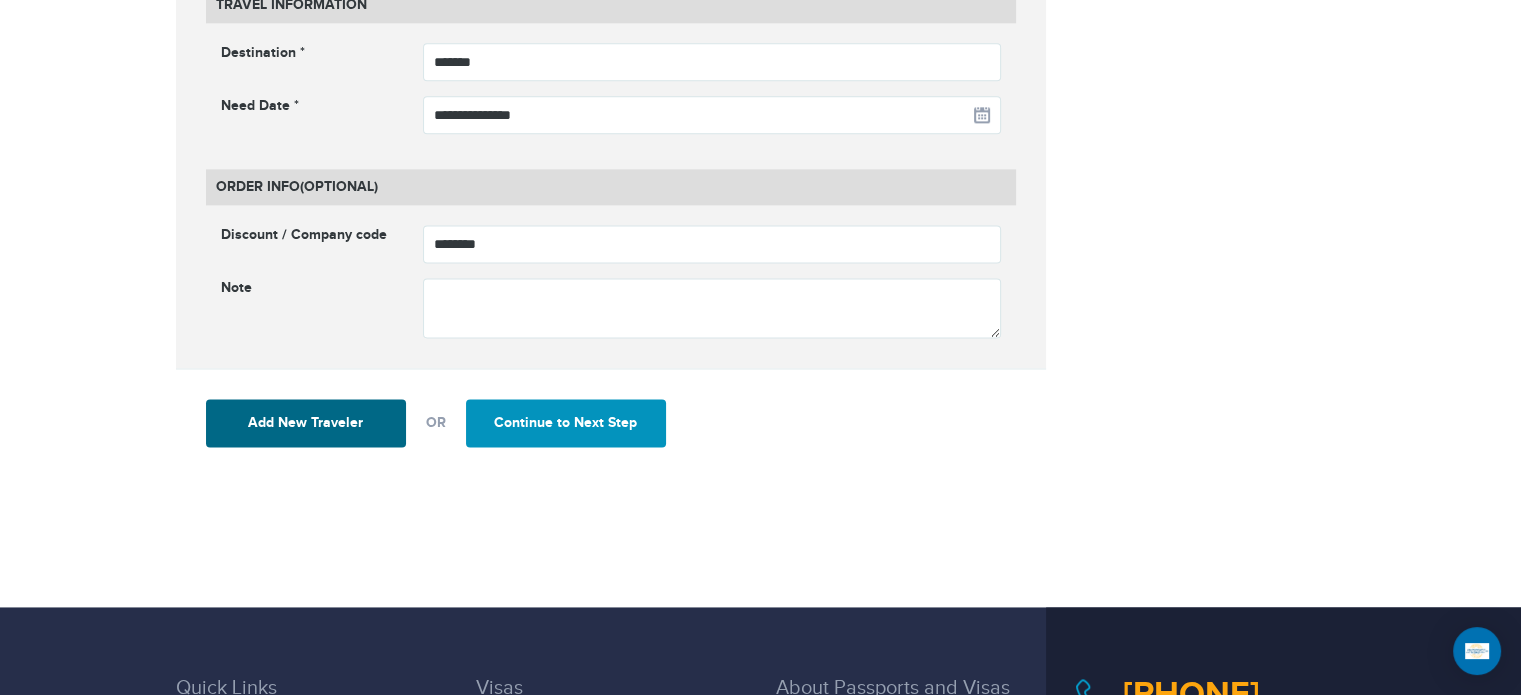 click on "Continue to Next Step" at bounding box center (566, 423) 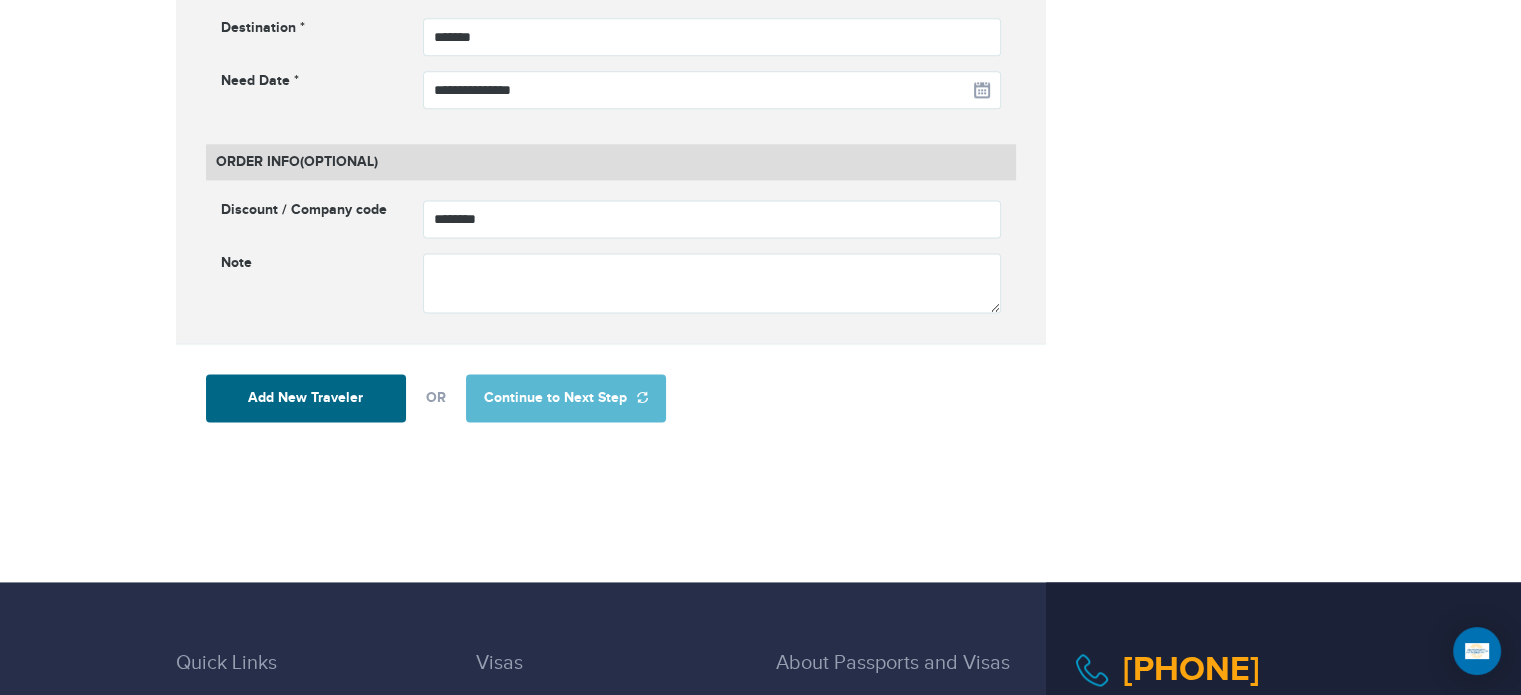 scroll, scrollTop: 2687, scrollLeft: 0, axis: vertical 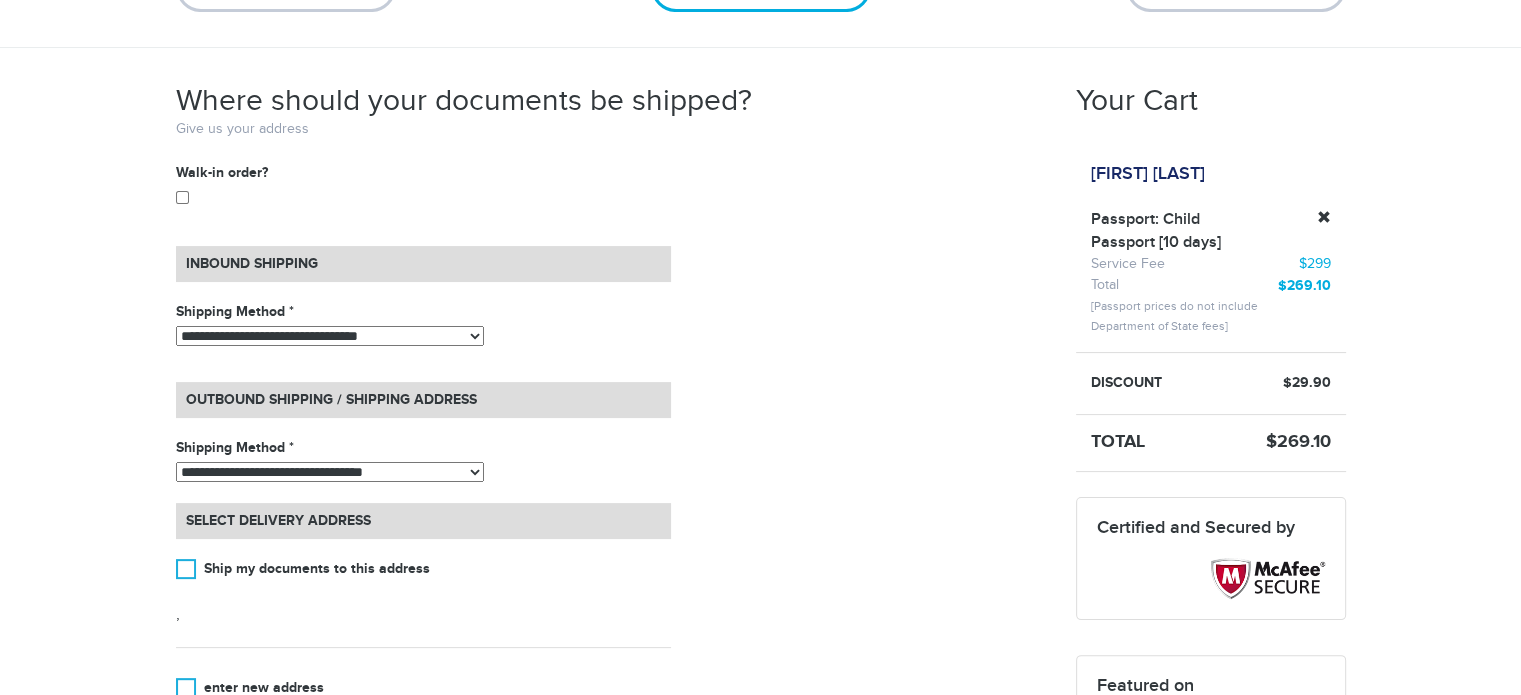 click on "**********" at bounding box center (330, 336) 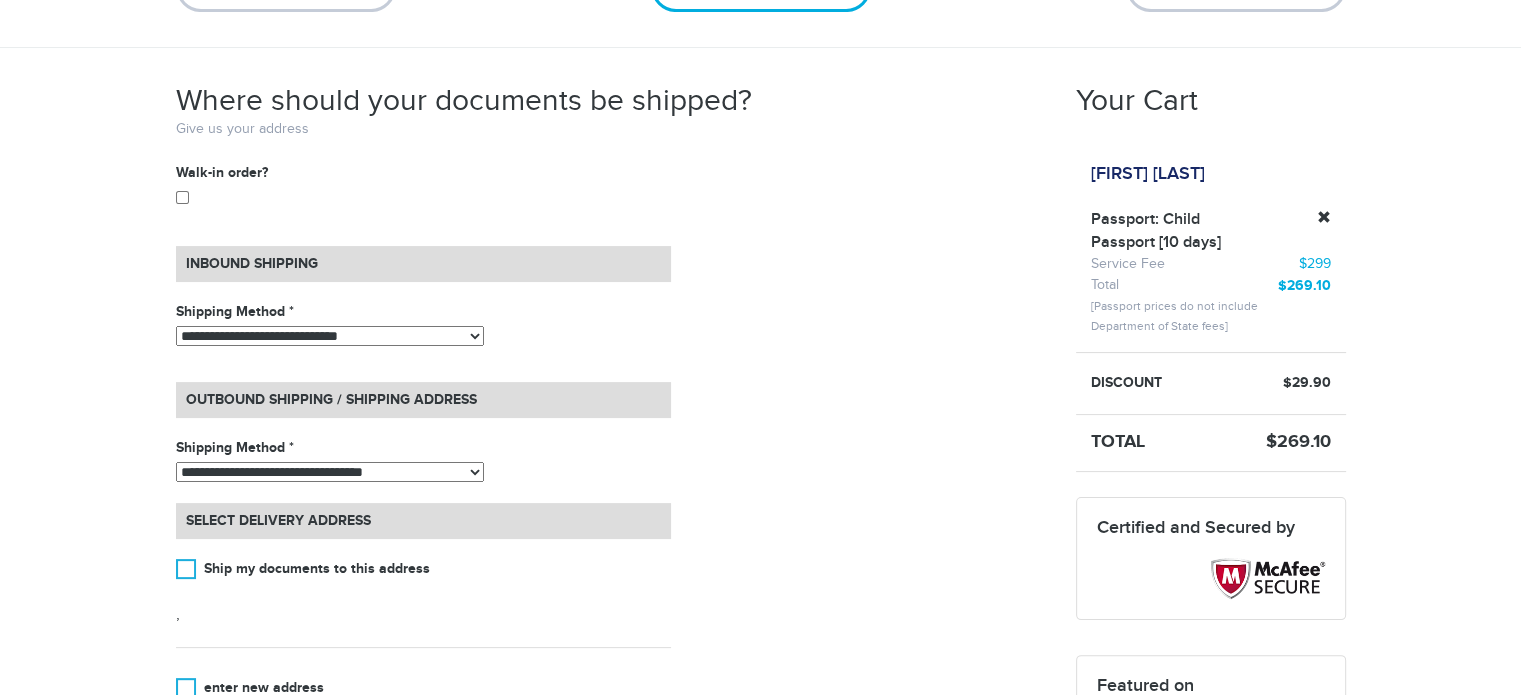 click on "**********" at bounding box center (330, 336) 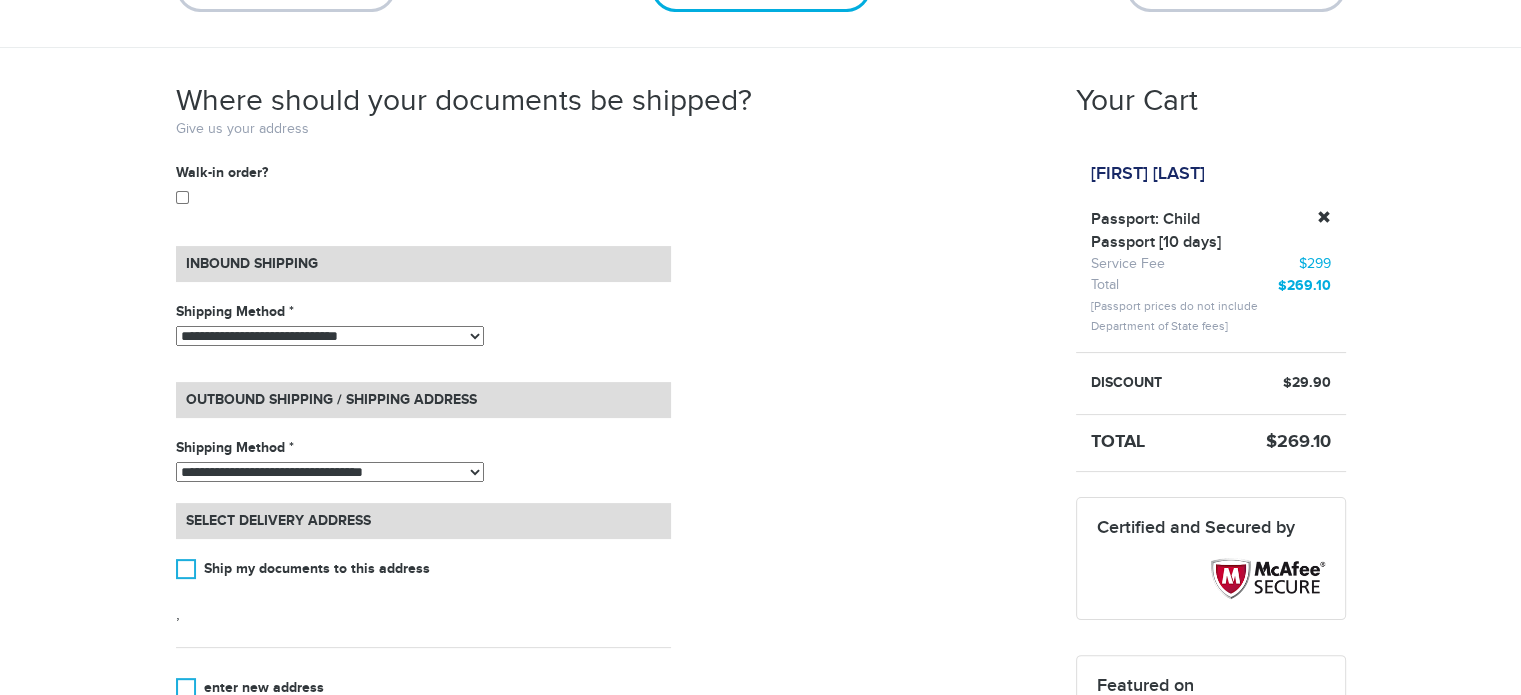 click on "**********" at bounding box center (330, 472) 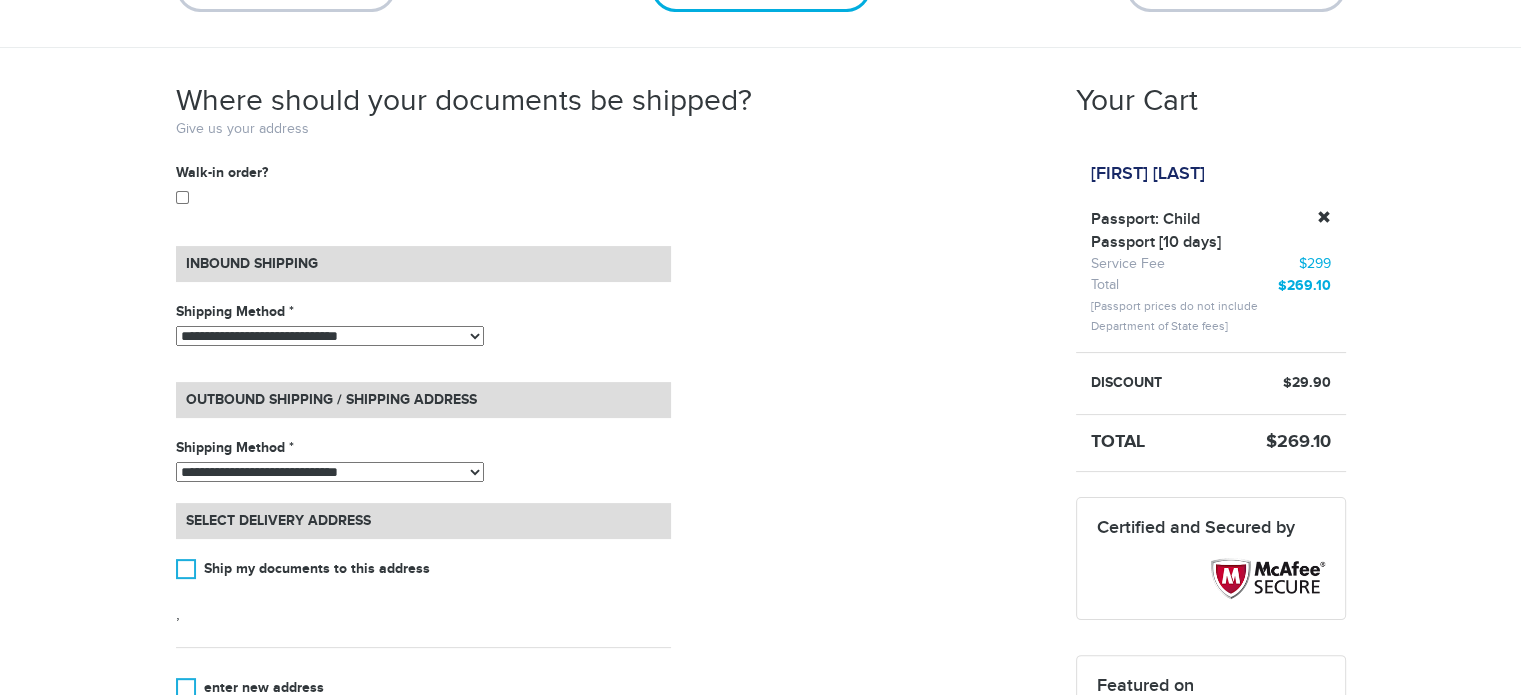 click on "**********" at bounding box center (330, 472) 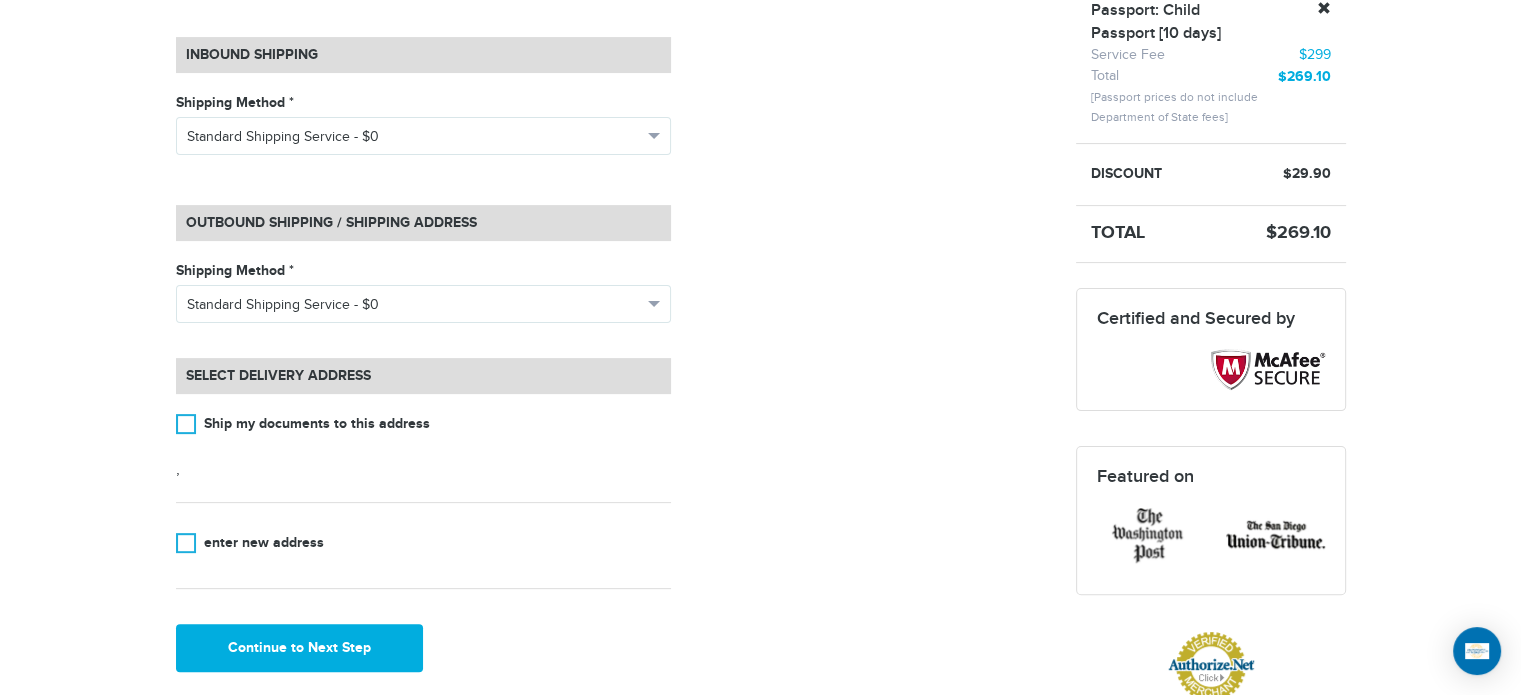 scroll, scrollTop: 600, scrollLeft: 0, axis: vertical 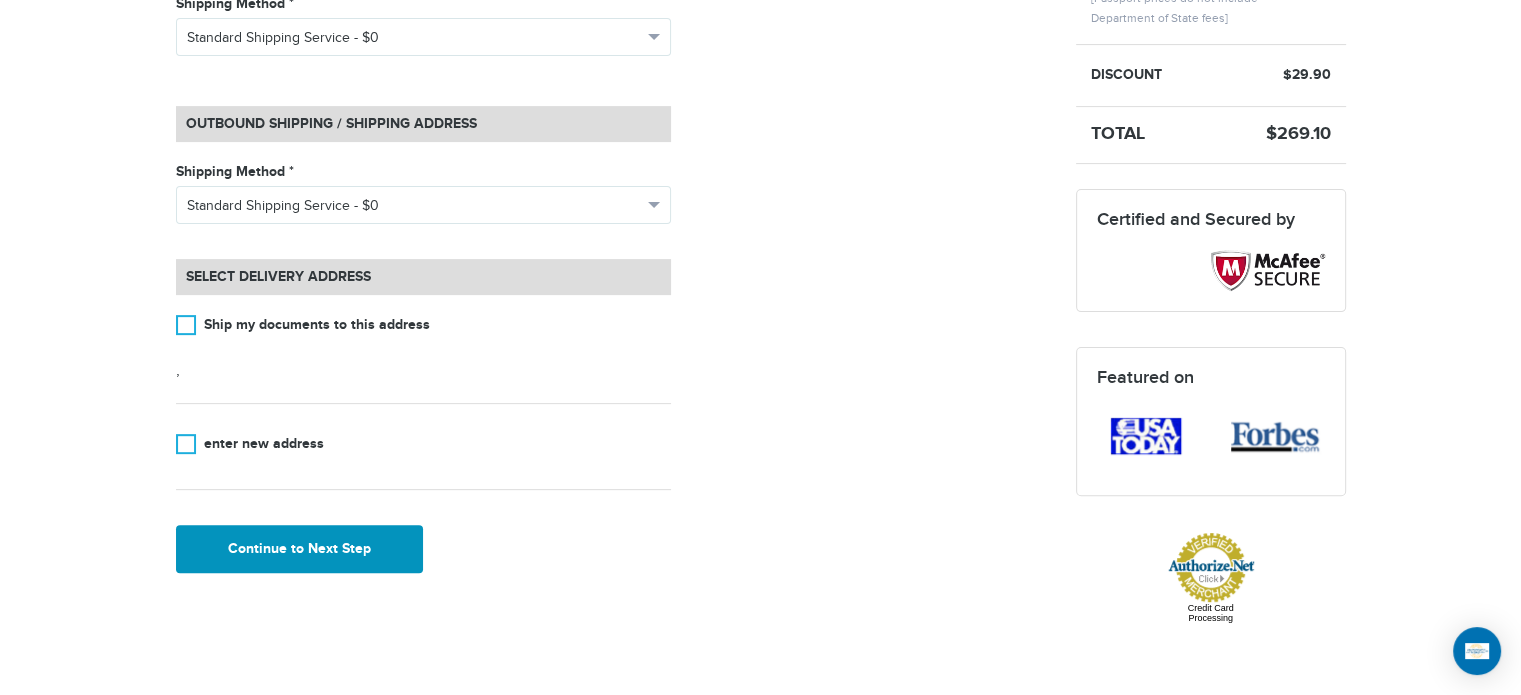 click on "Continue to Next Step" at bounding box center (300, 549) 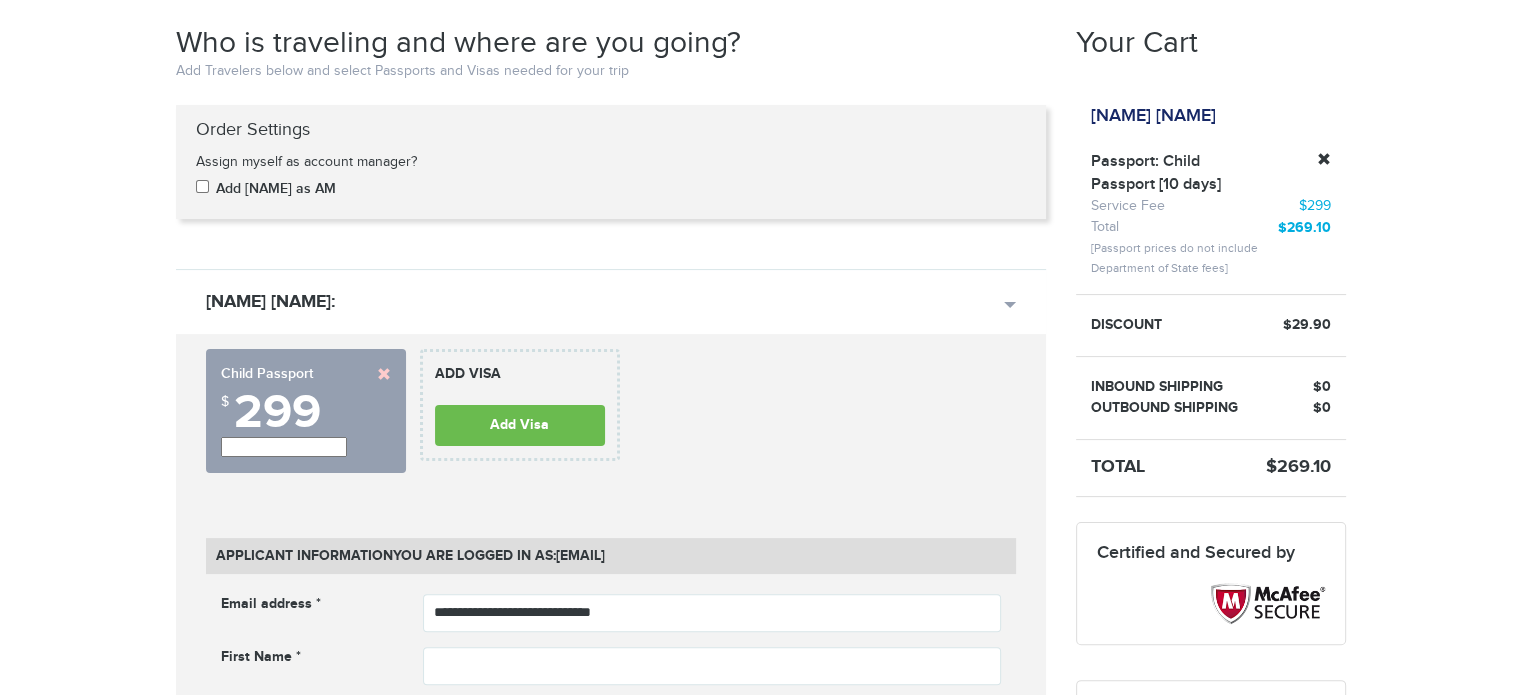scroll, scrollTop: 0, scrollLeft: 0, axis: both 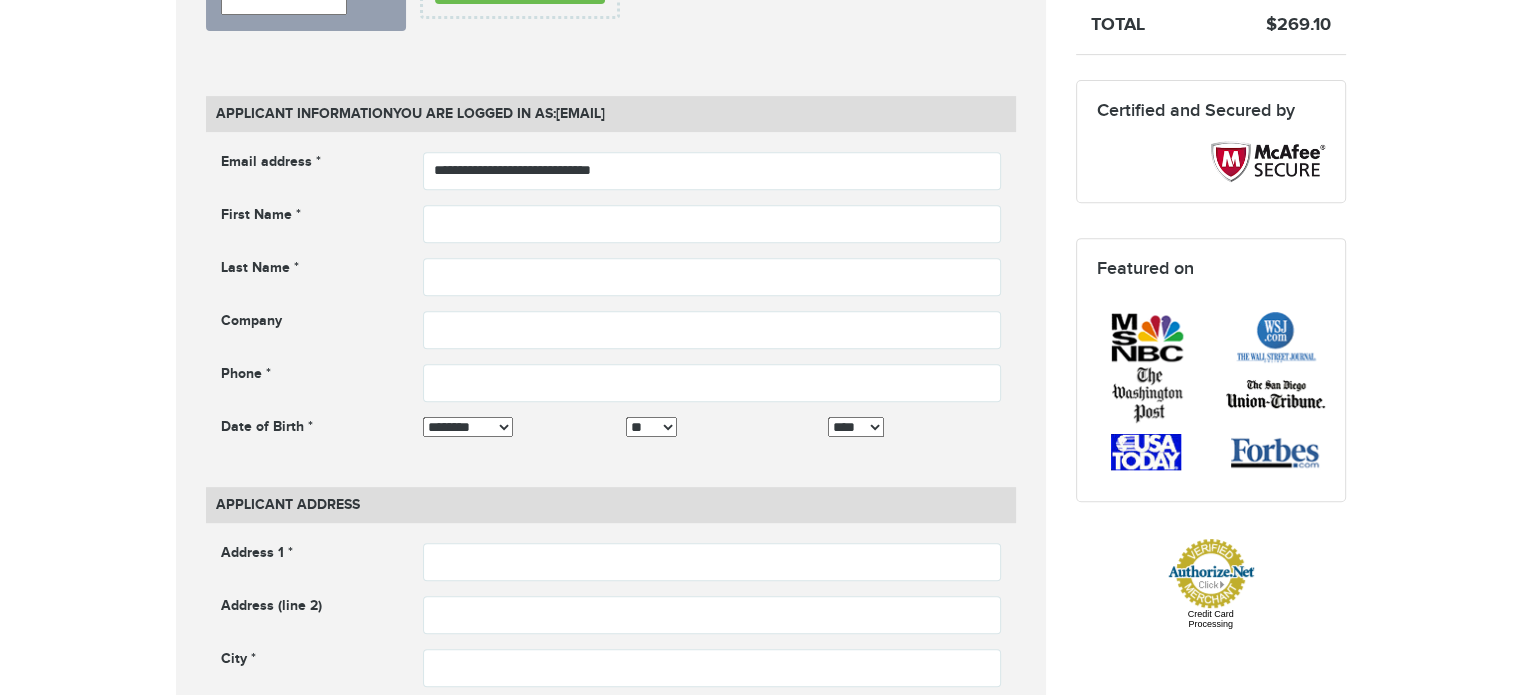 click on "**********" at bounding box center (611, 304) 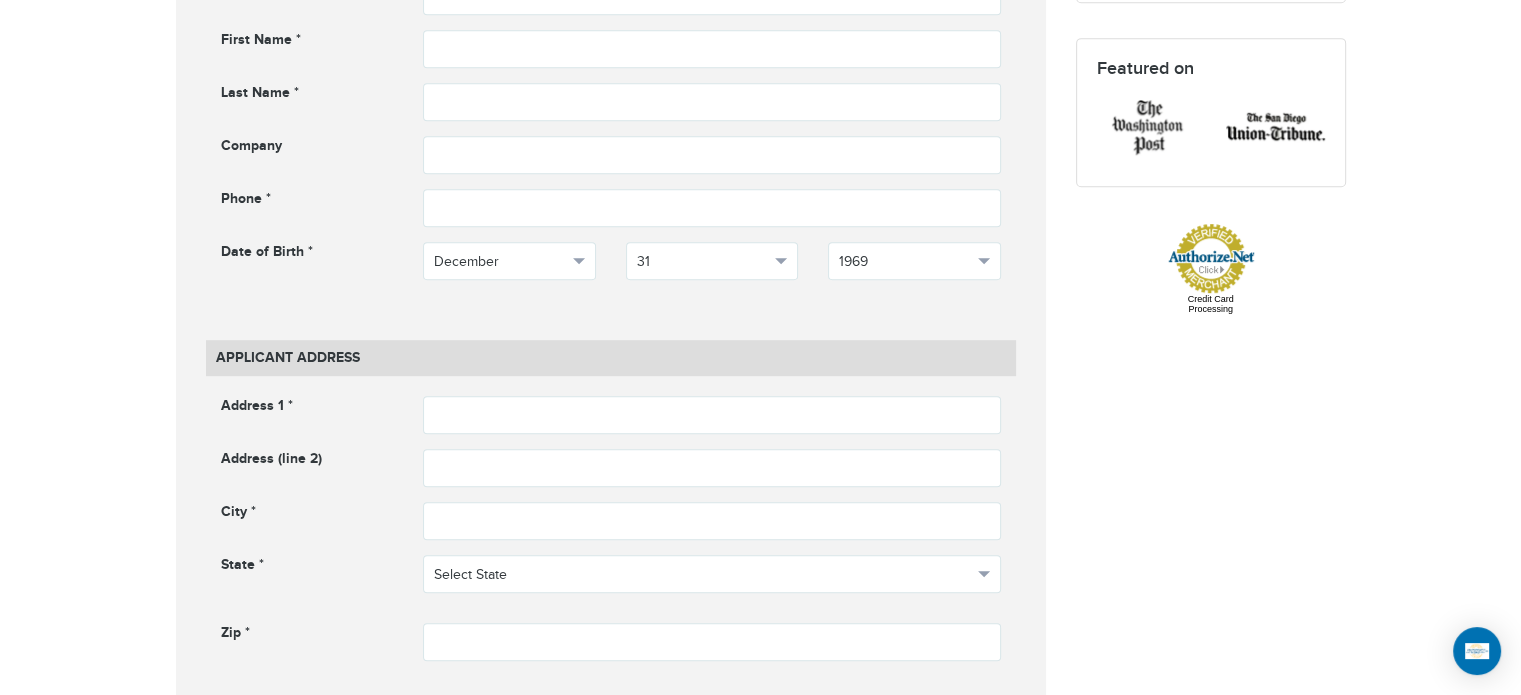 scroll, scrollTop: 892, scrollLeft: 0, axis: vertical 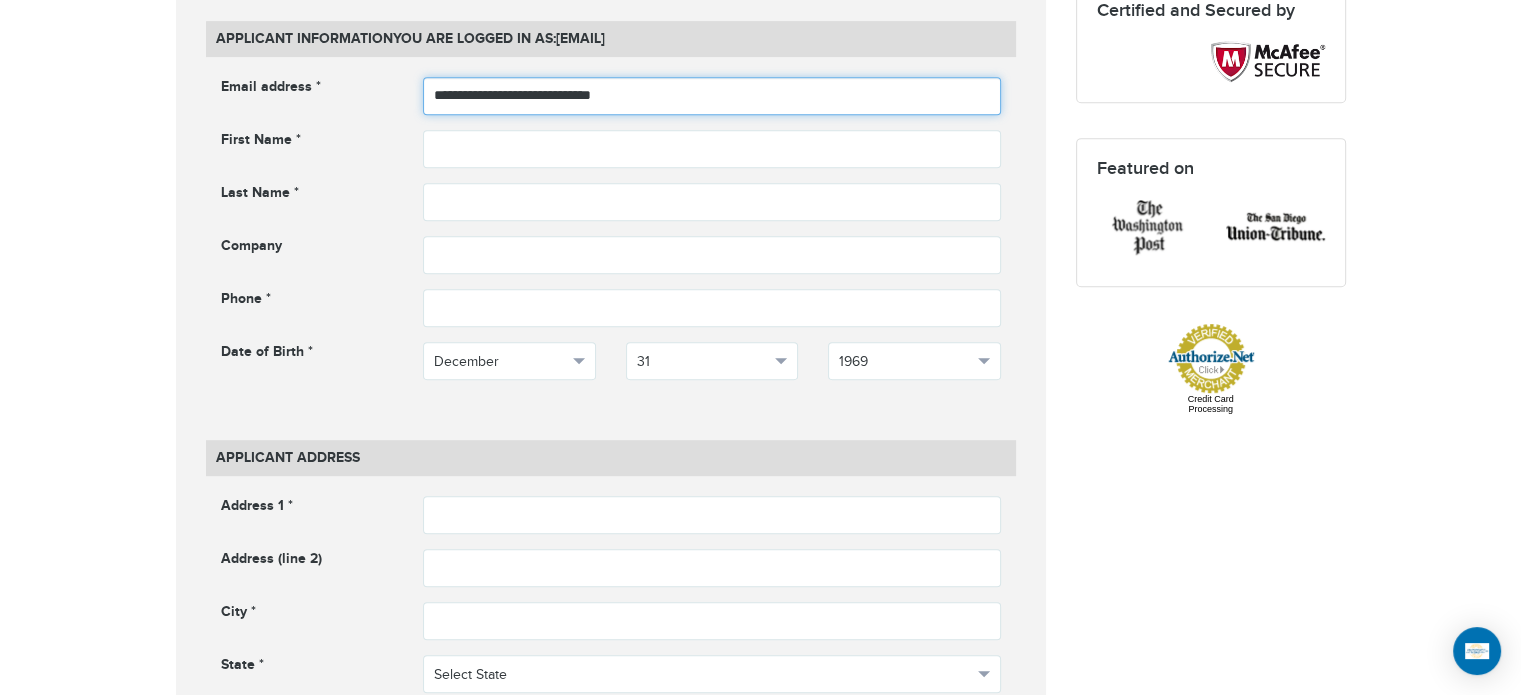 click on "**********" at bounding box center [712, 96] 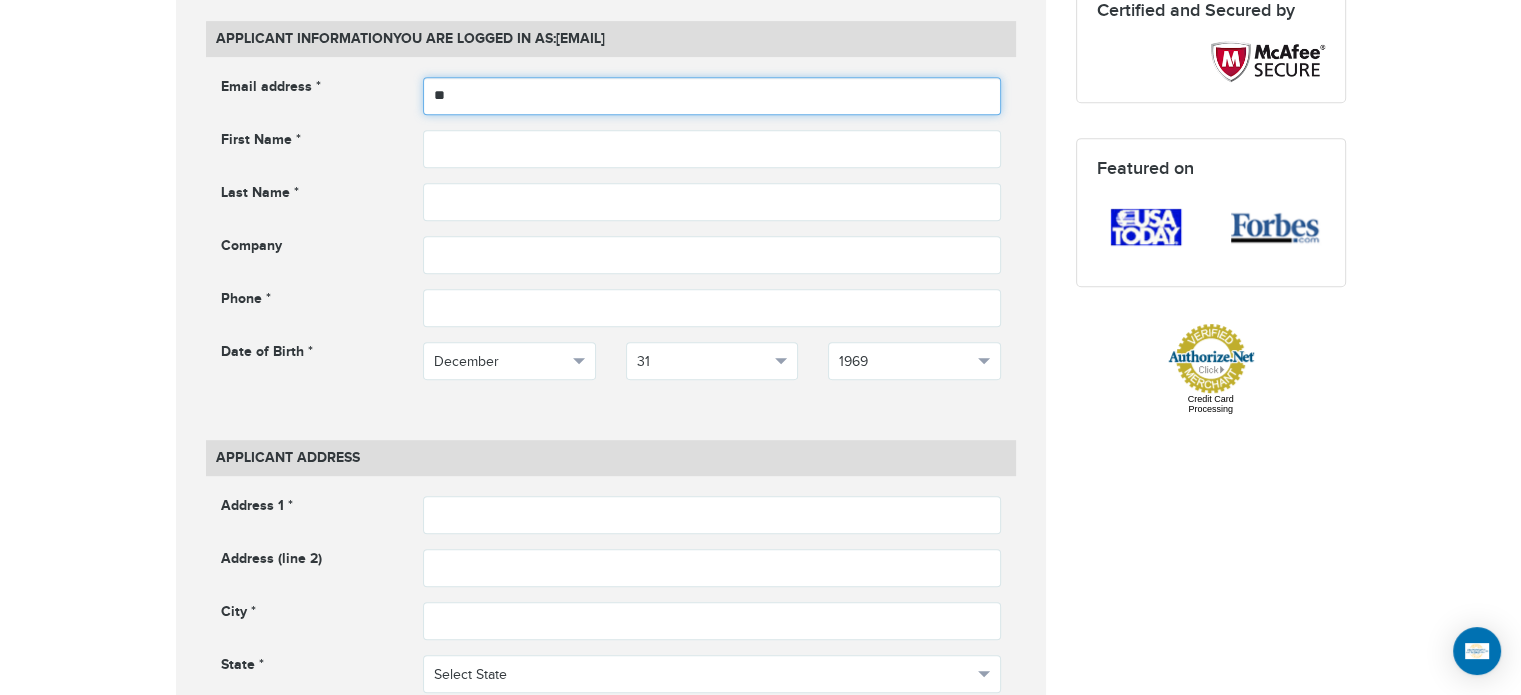 type on "*" 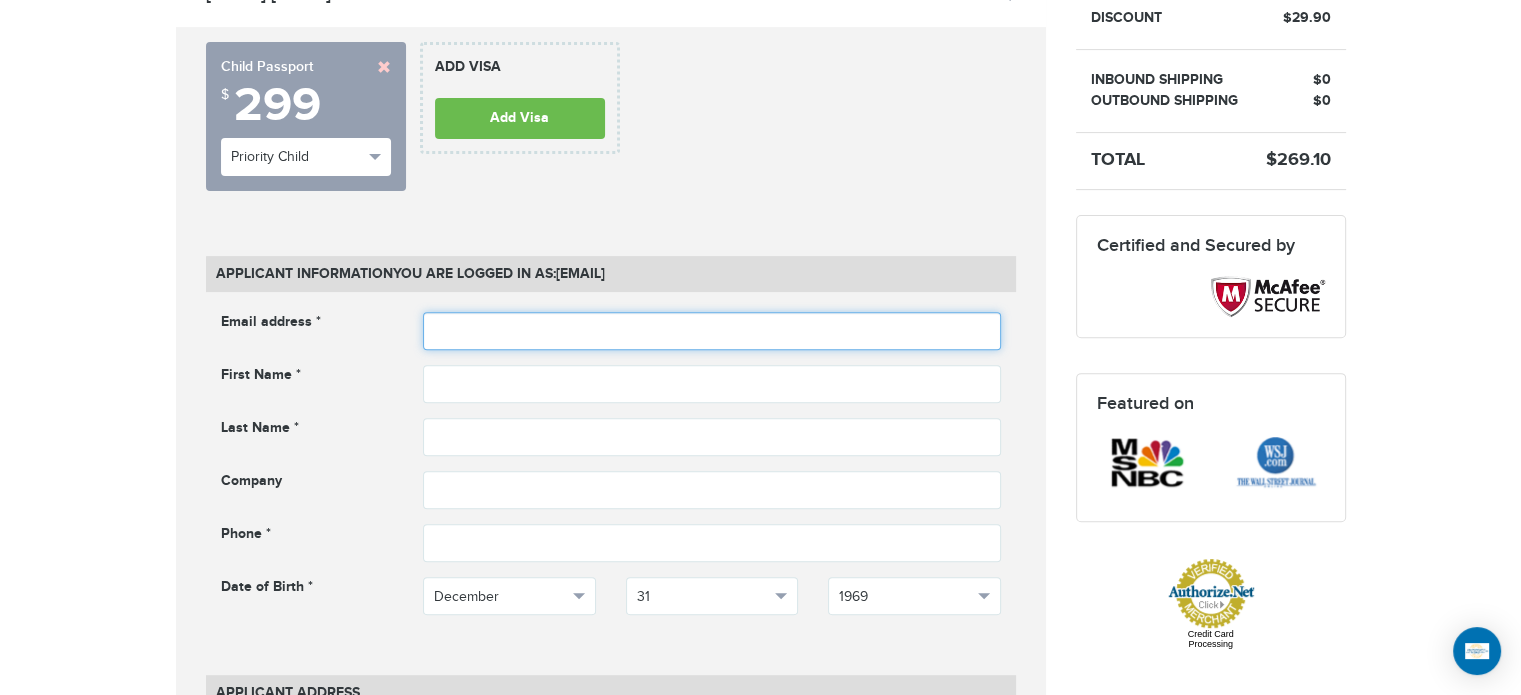 scroll, scrollTop: 692, scrollLeft: 0, axis: vertical 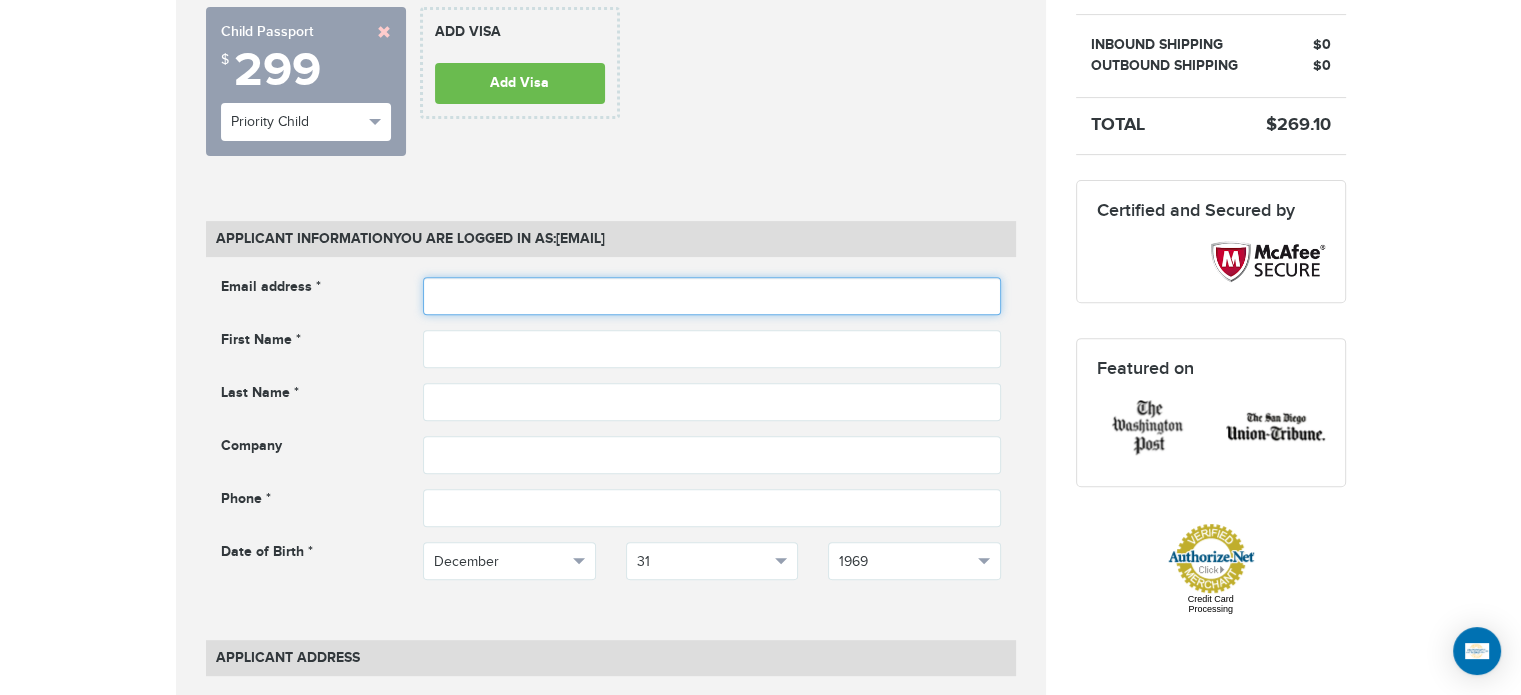 type 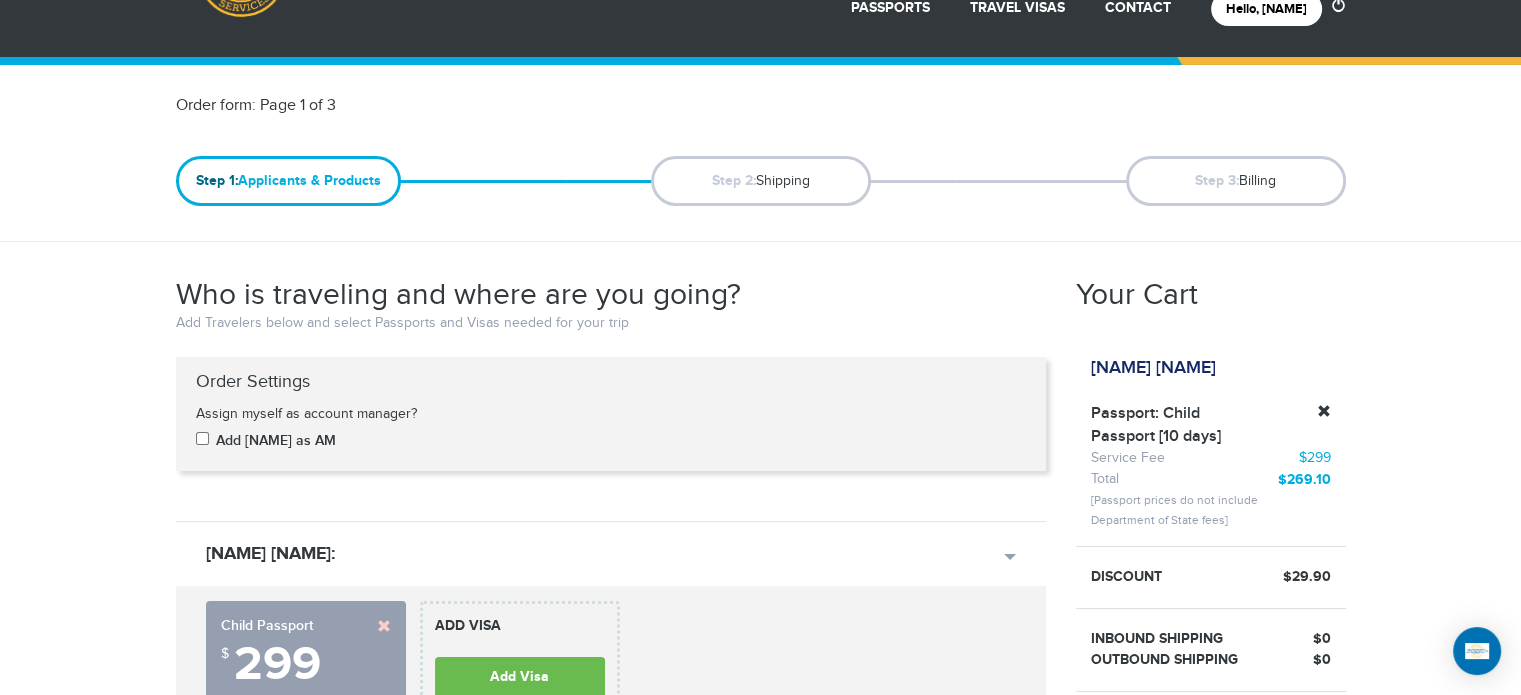 scroll, scrollTop: 0, scrollLeft: 0, axis: both 